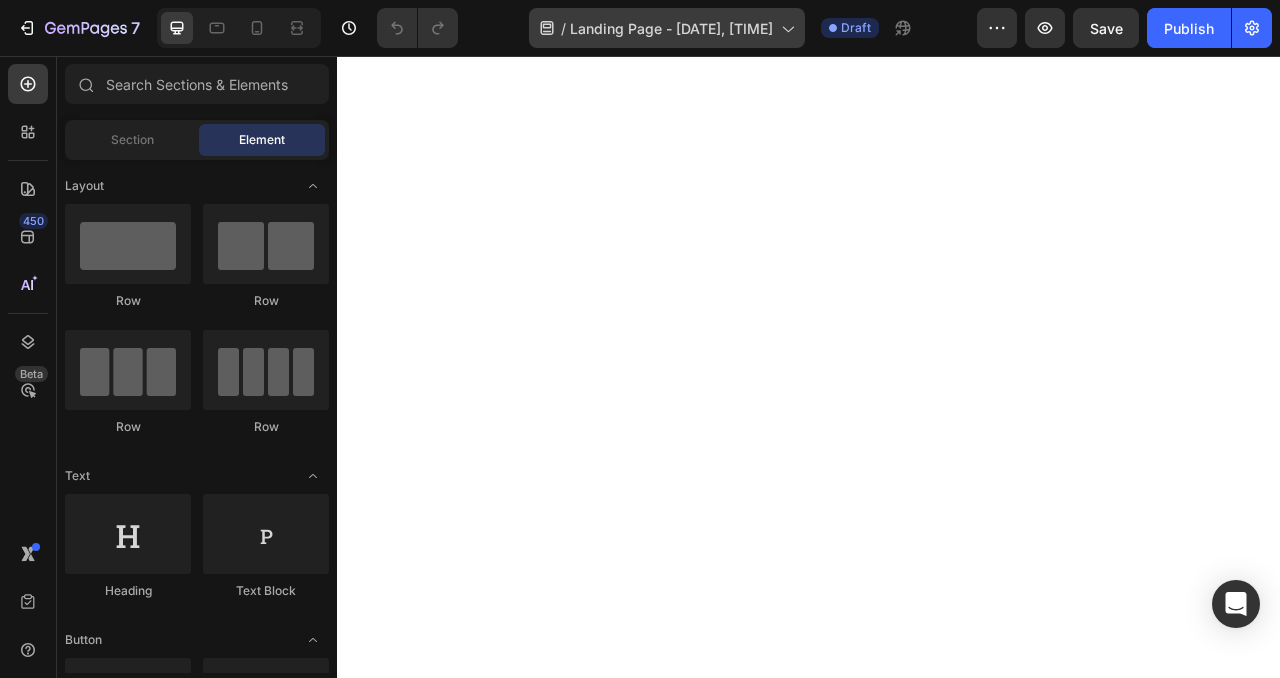 scroll, scrollTop: 0, scrollLeft: 0, axis: both 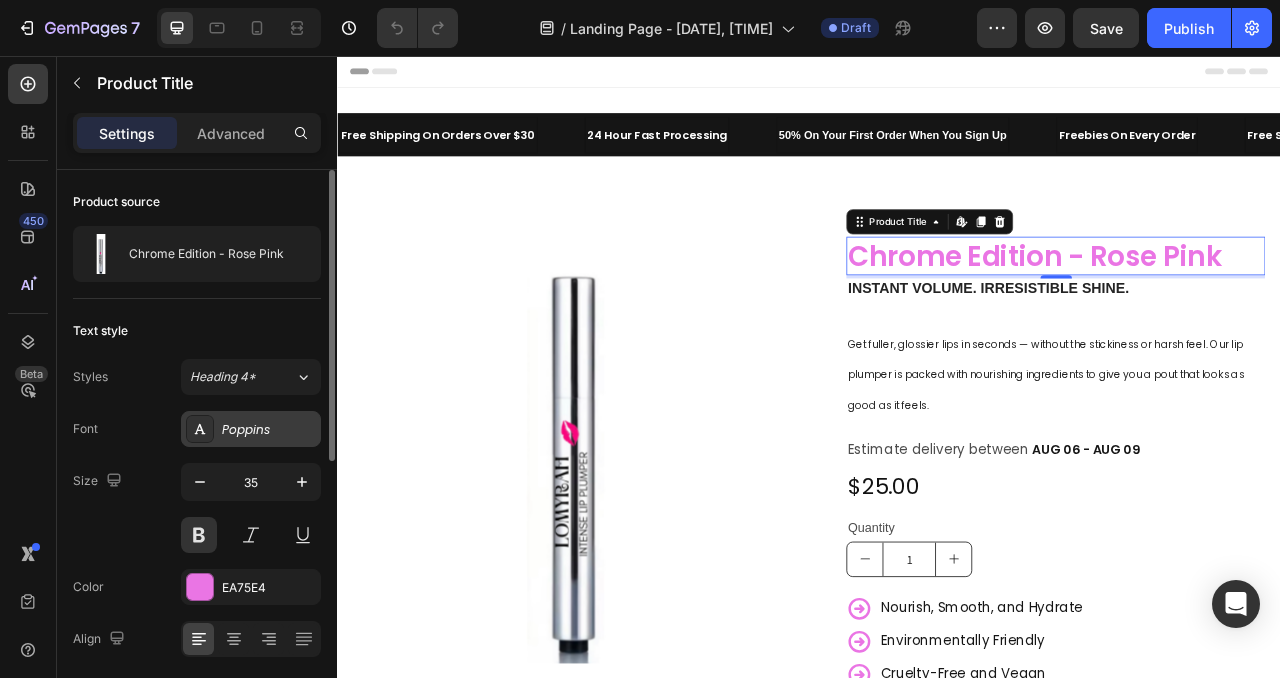 click on "Poppins" at bounding box center (269, 430) 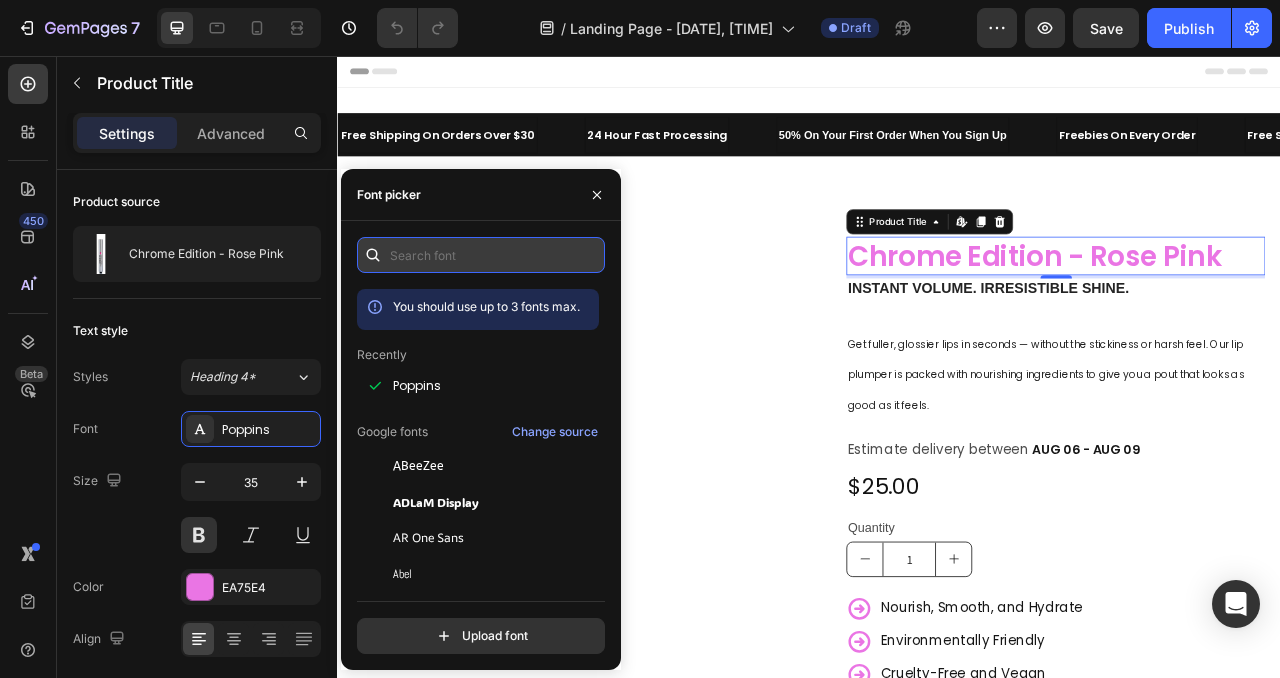 click at bounding box center (481, 255) 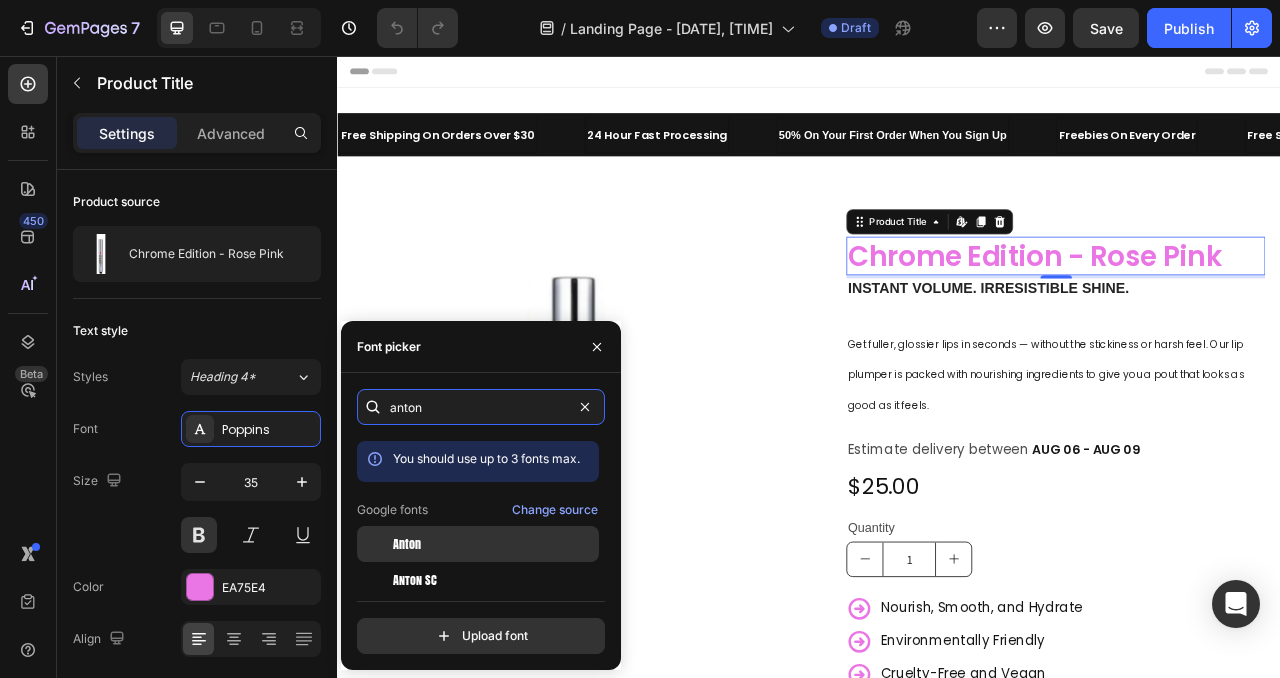 type on "anton" 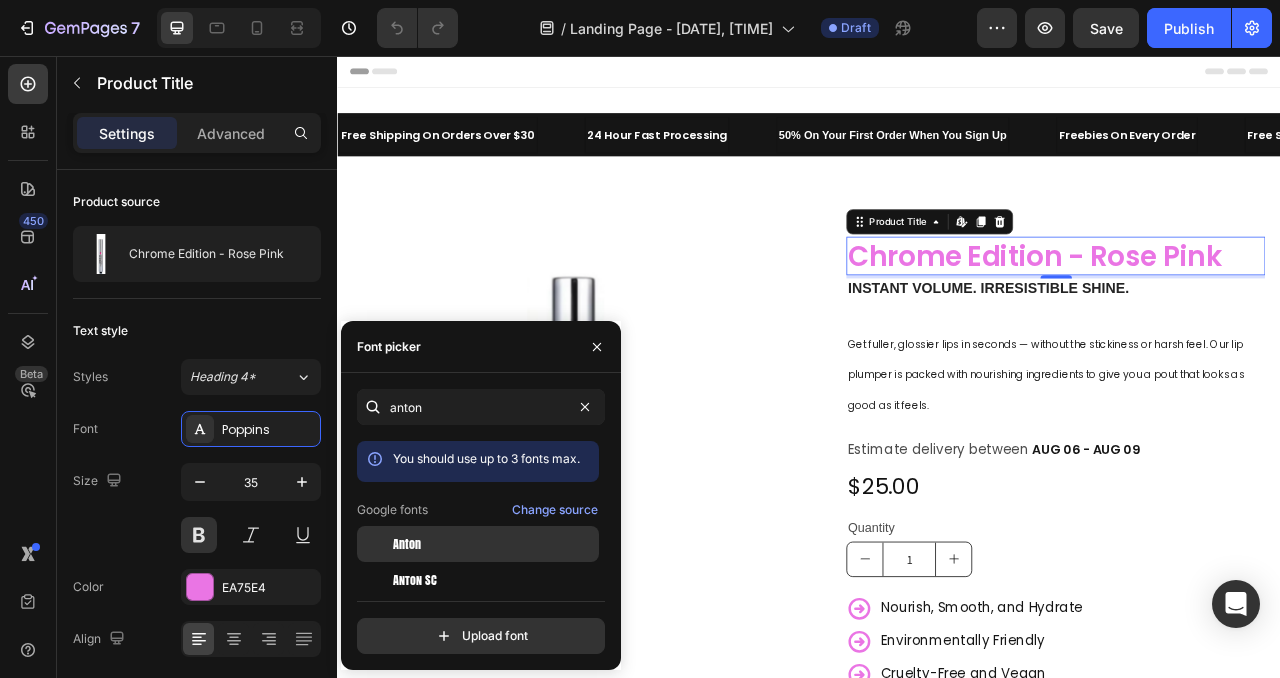 click on "Anton" at bounding box center [494, 544] 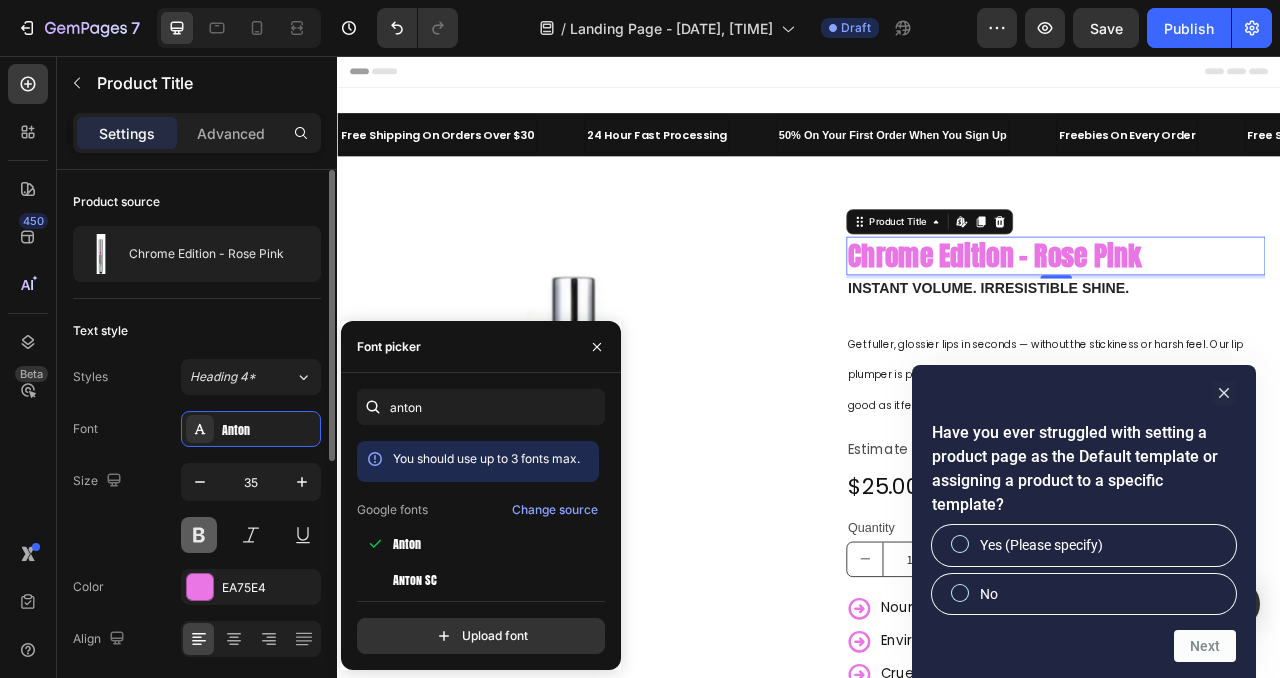 click at bounding box center (199, 535) 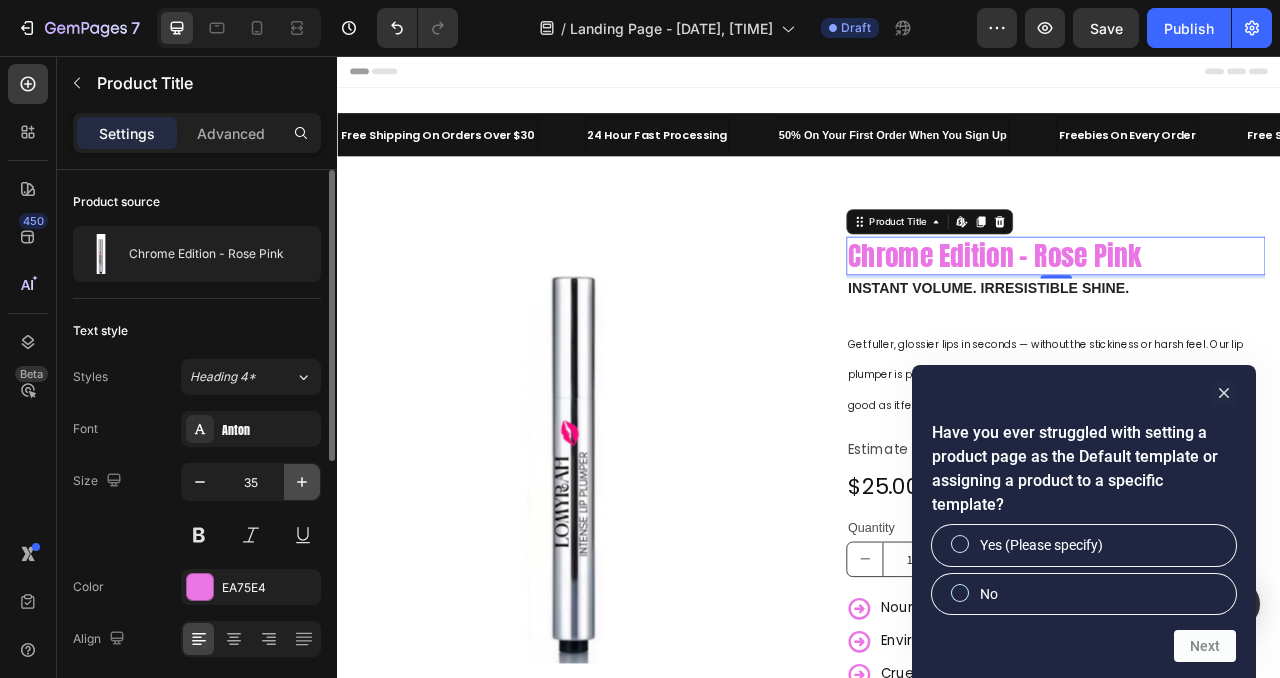click 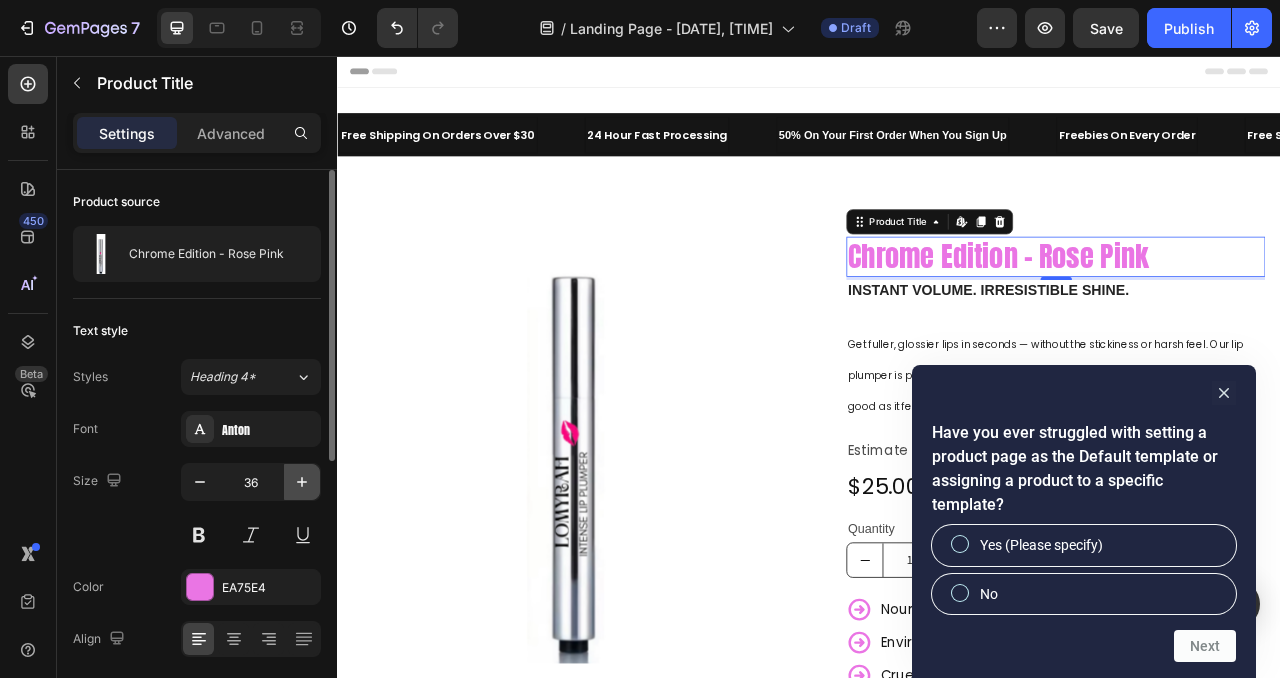 click 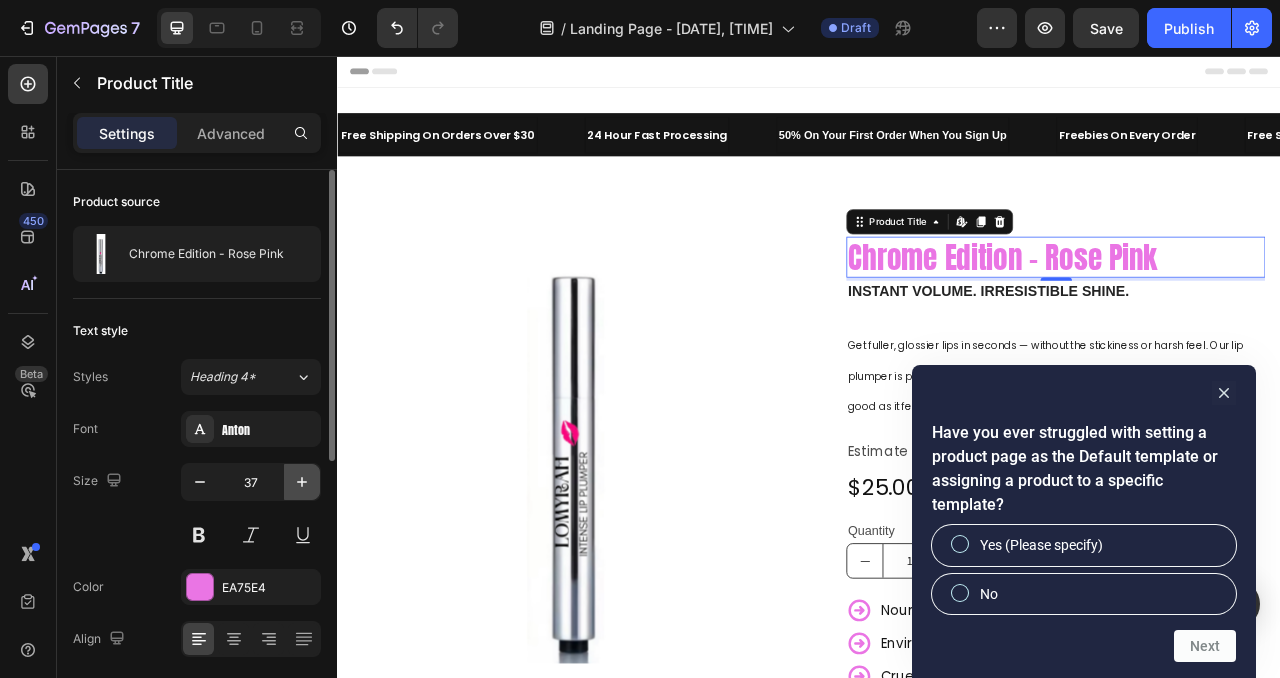click 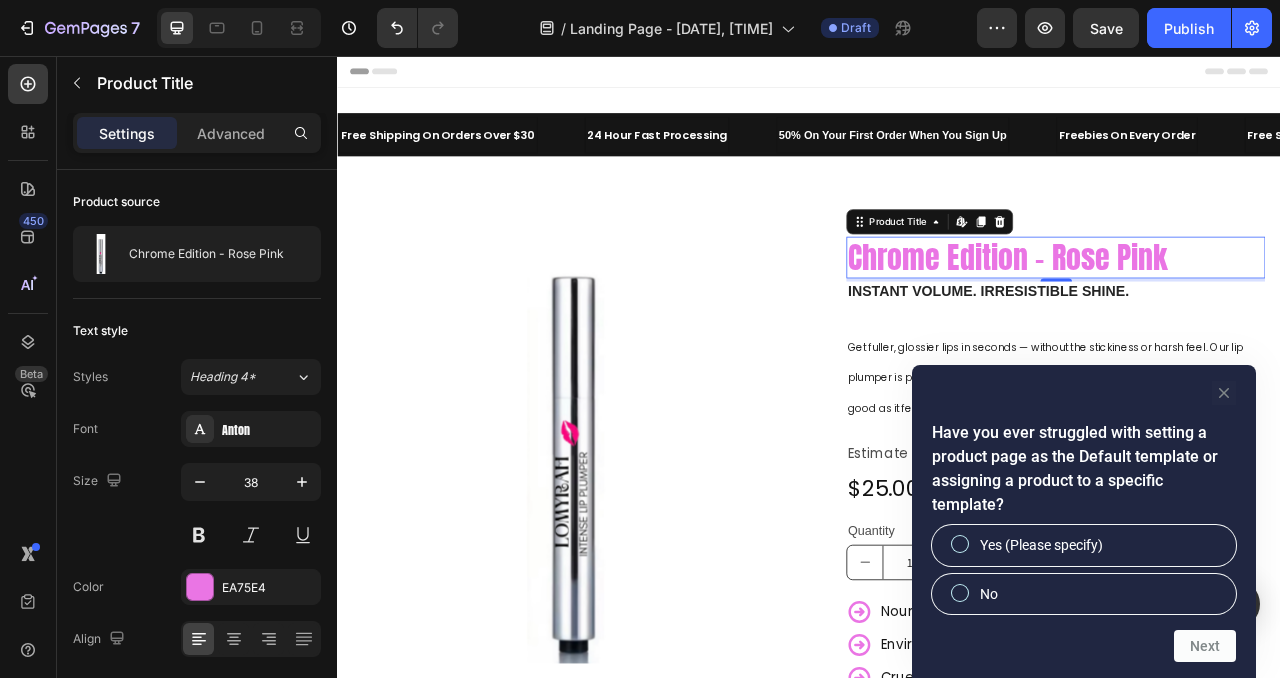click 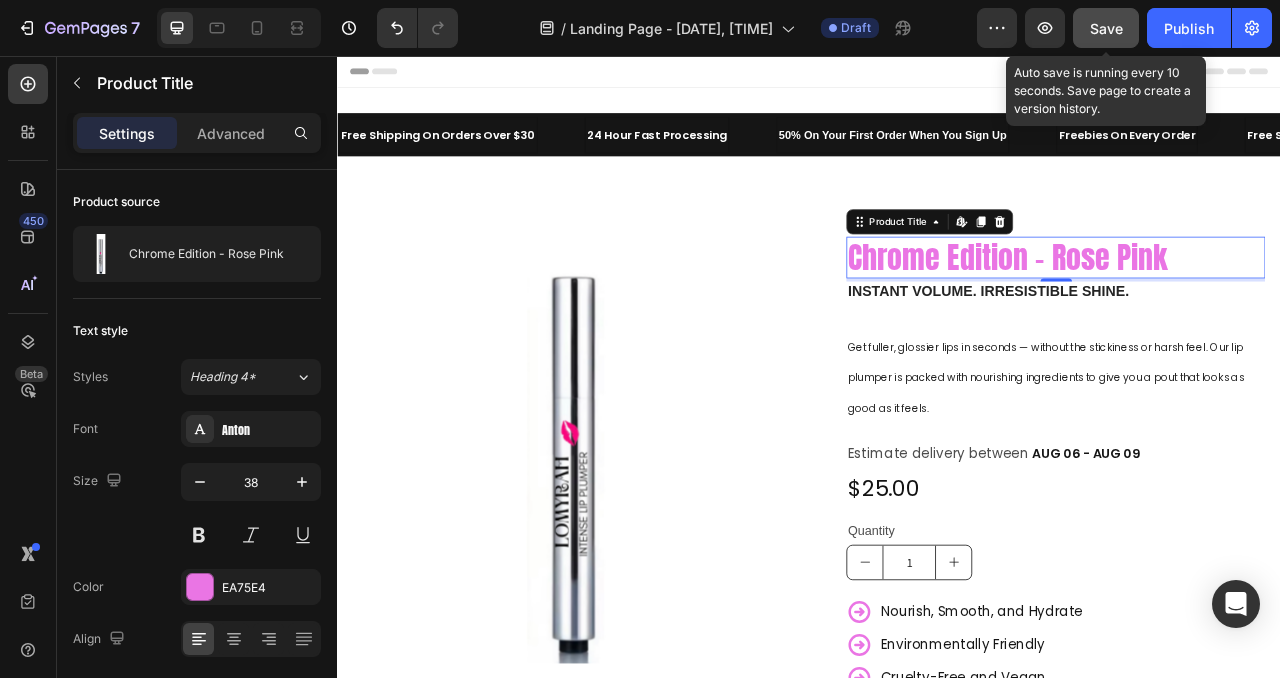 click on "Save" at bounding box center [1106, 28] 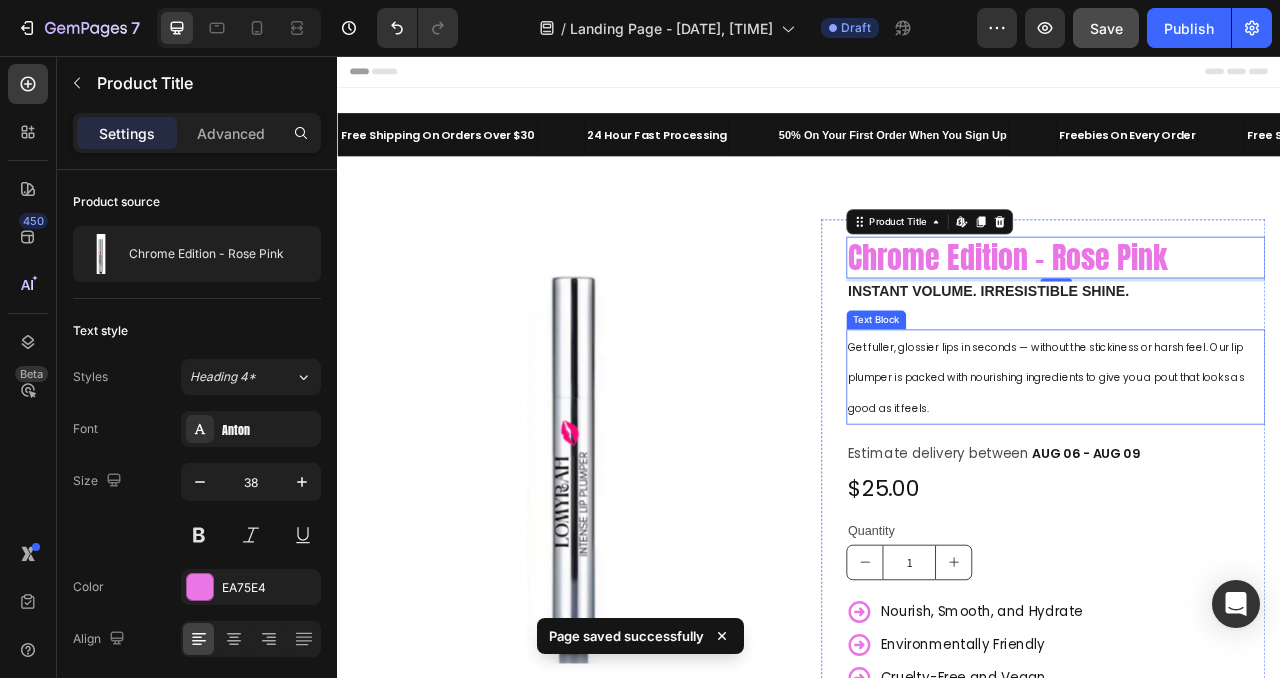 click on "Get fuller, glossier lips in seconds — without the stickiness or harsh feel. Our lip plumper is packed with nourishing ingredients to give you a pout that looks as good as it feels." at bounding box center (1238, 465) 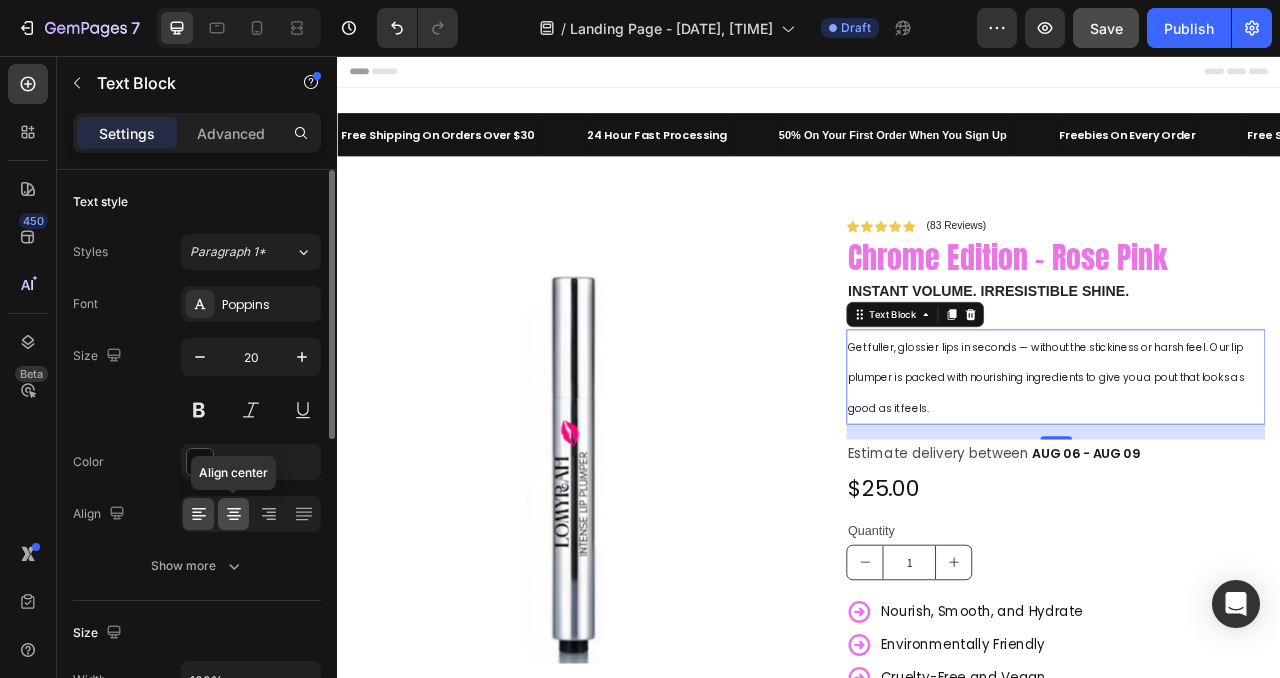 click 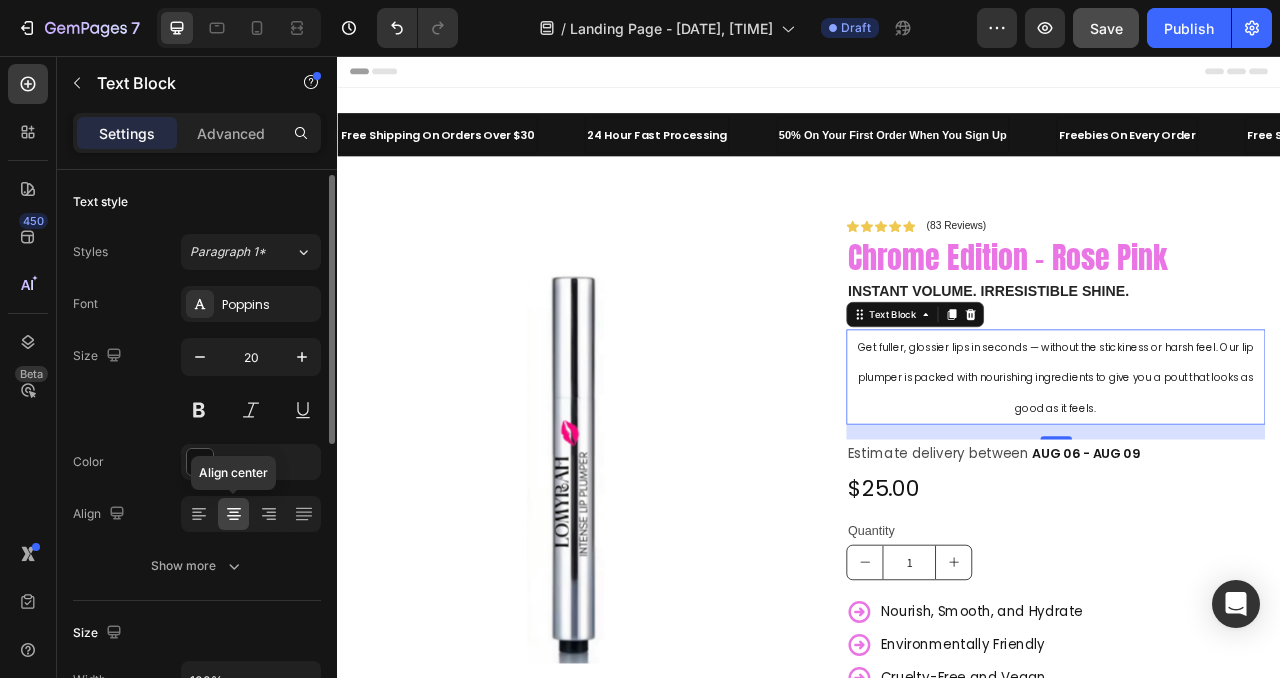 scroll, scrollTop: 4, scrollLeft: 0, axis: vertical 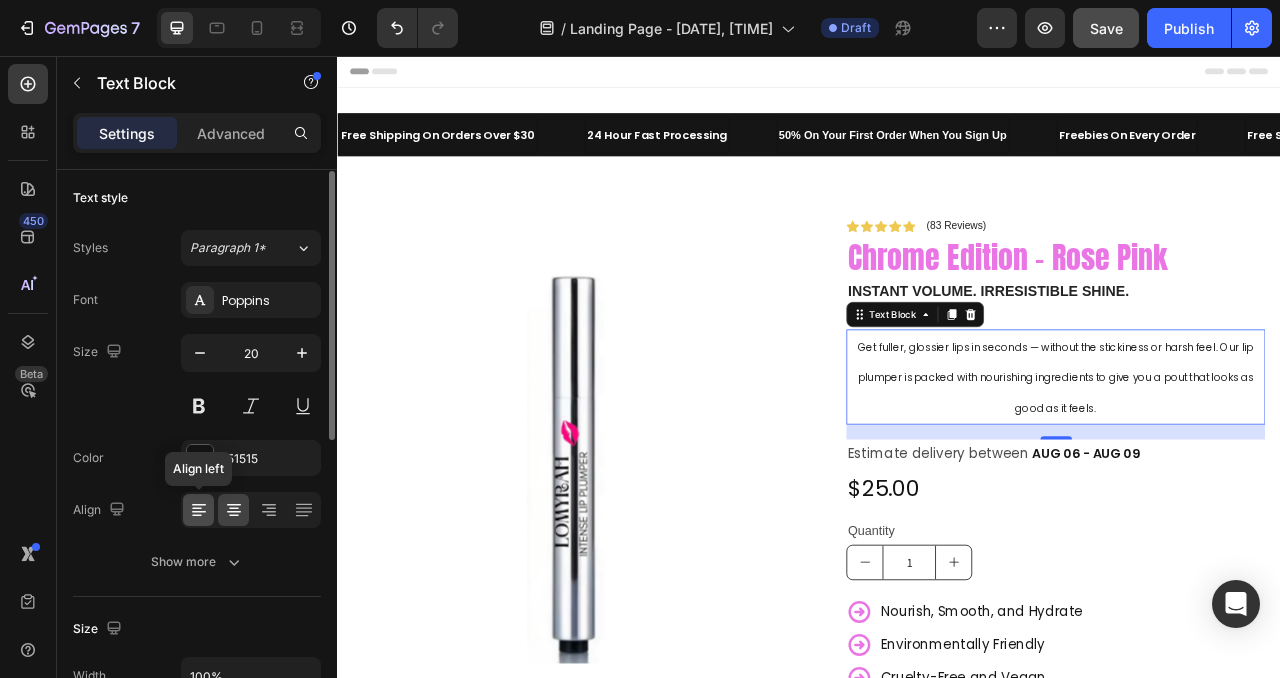 click 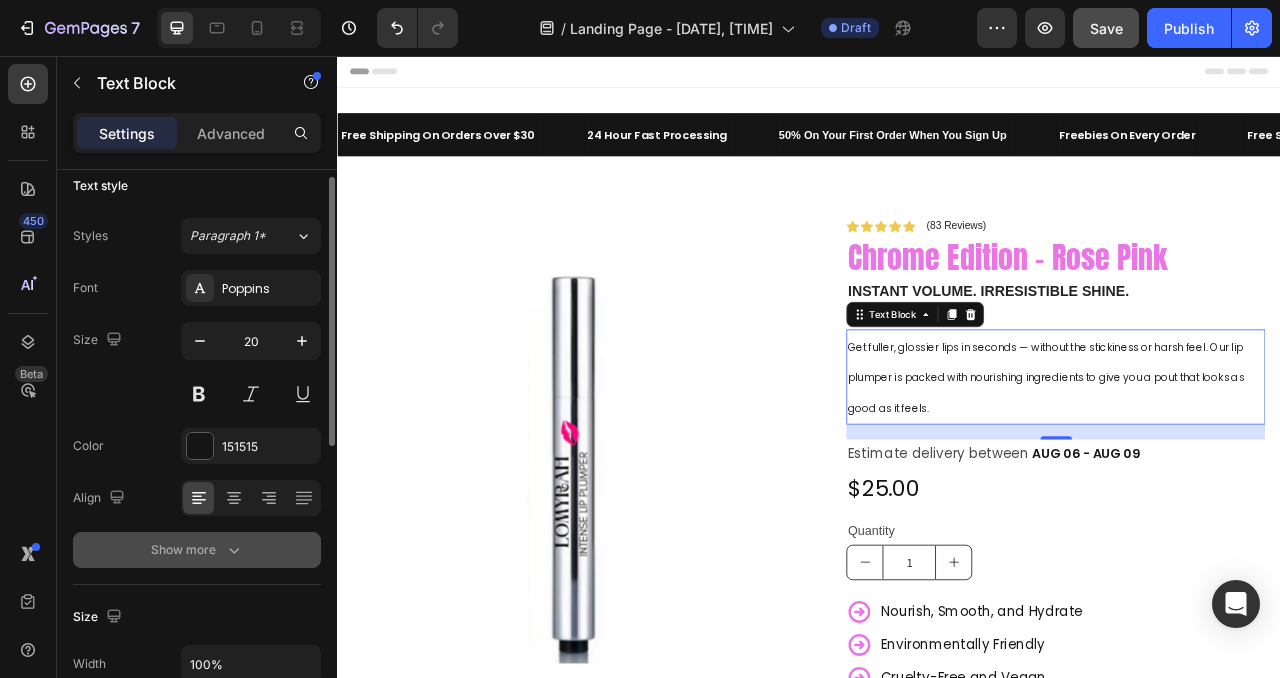 click on "Show more" at bounding box center [197, 550] 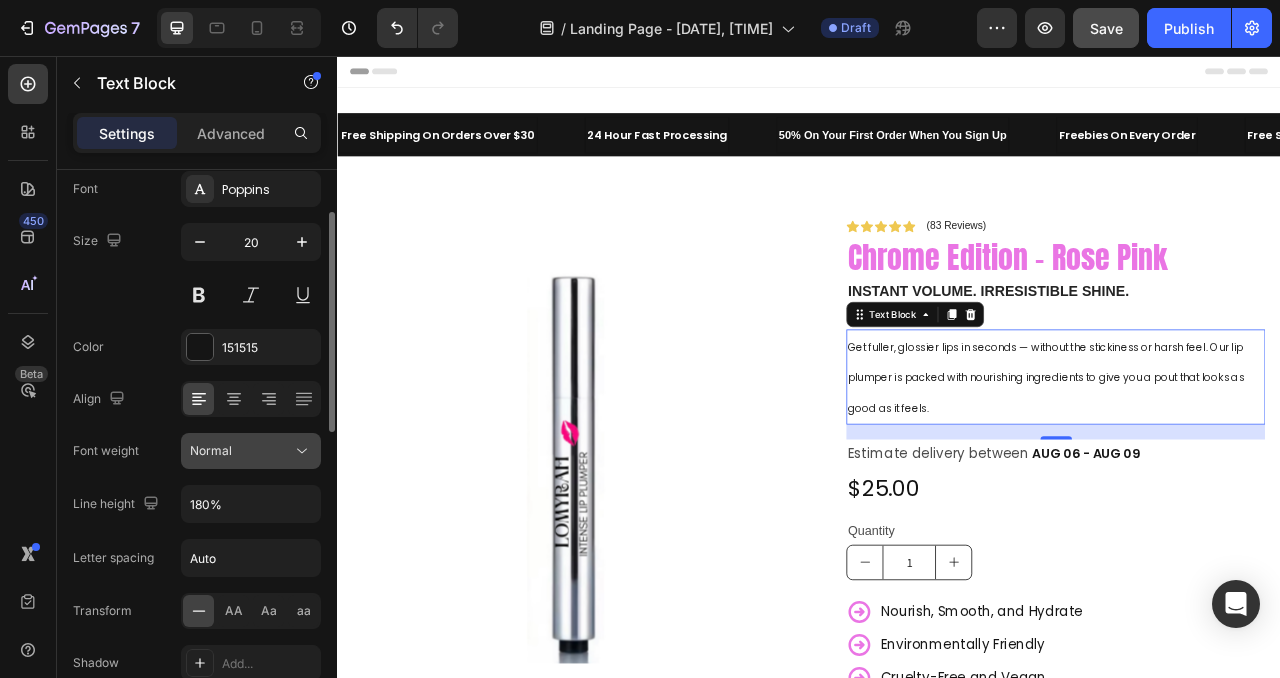 scroll, scrollTop: 130, scrollLeft: 0, axis: vertical 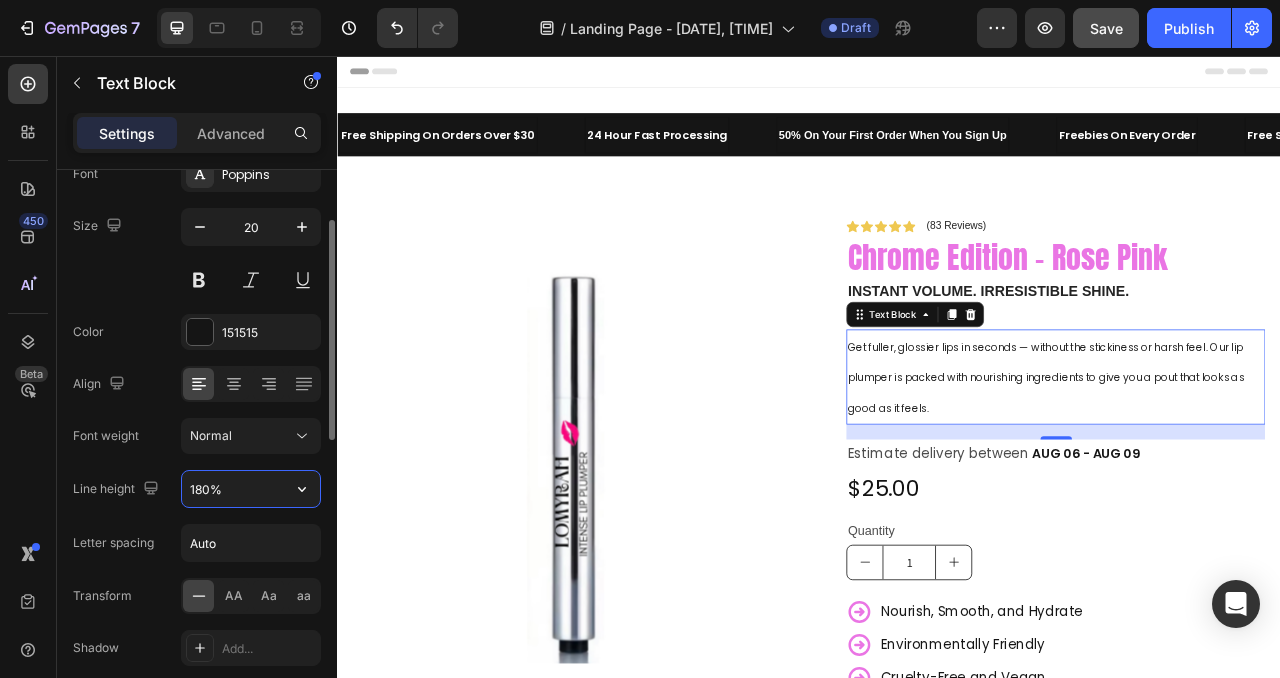 click on "180%" at bounding box center (251, 489) 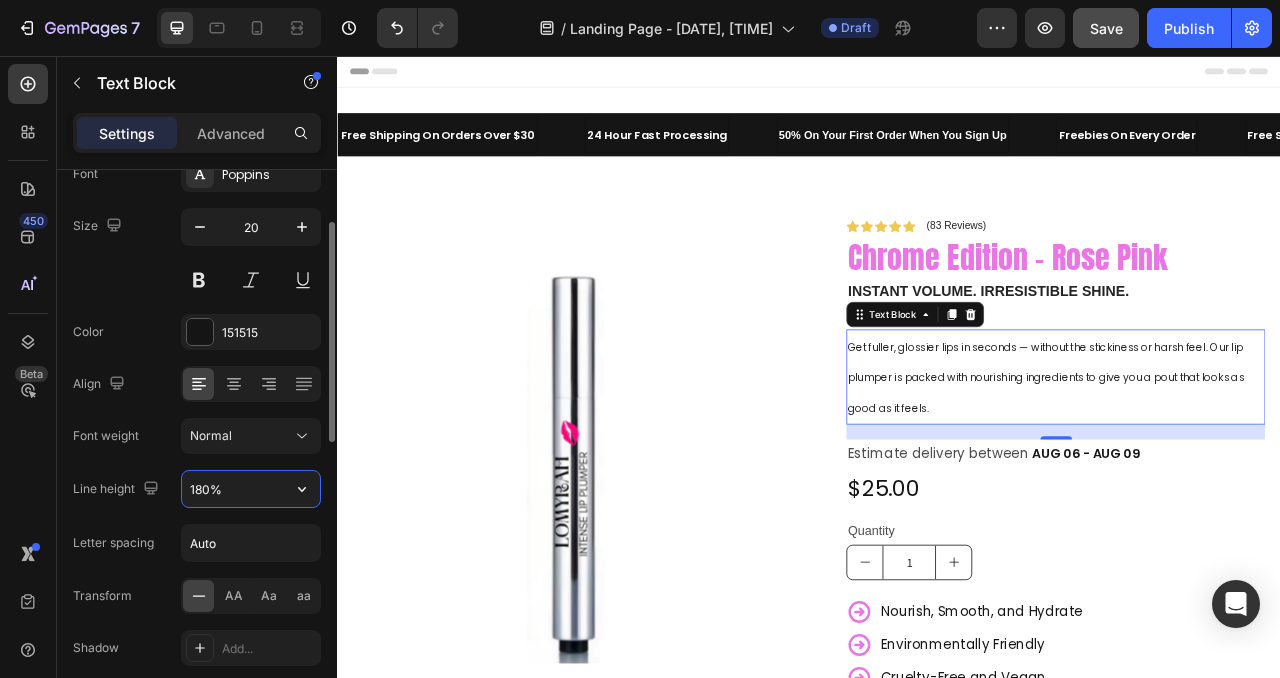 scroll, scrollTop: 131, scrollLeft: 0, axis: vertical 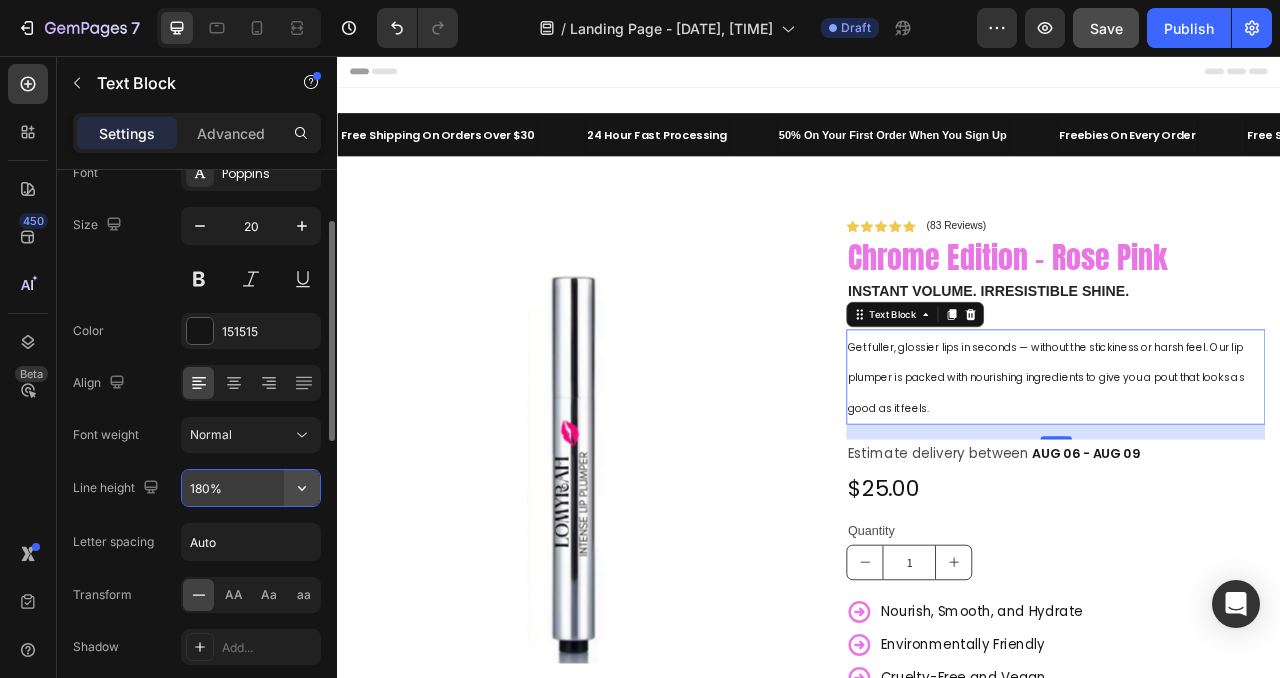 click 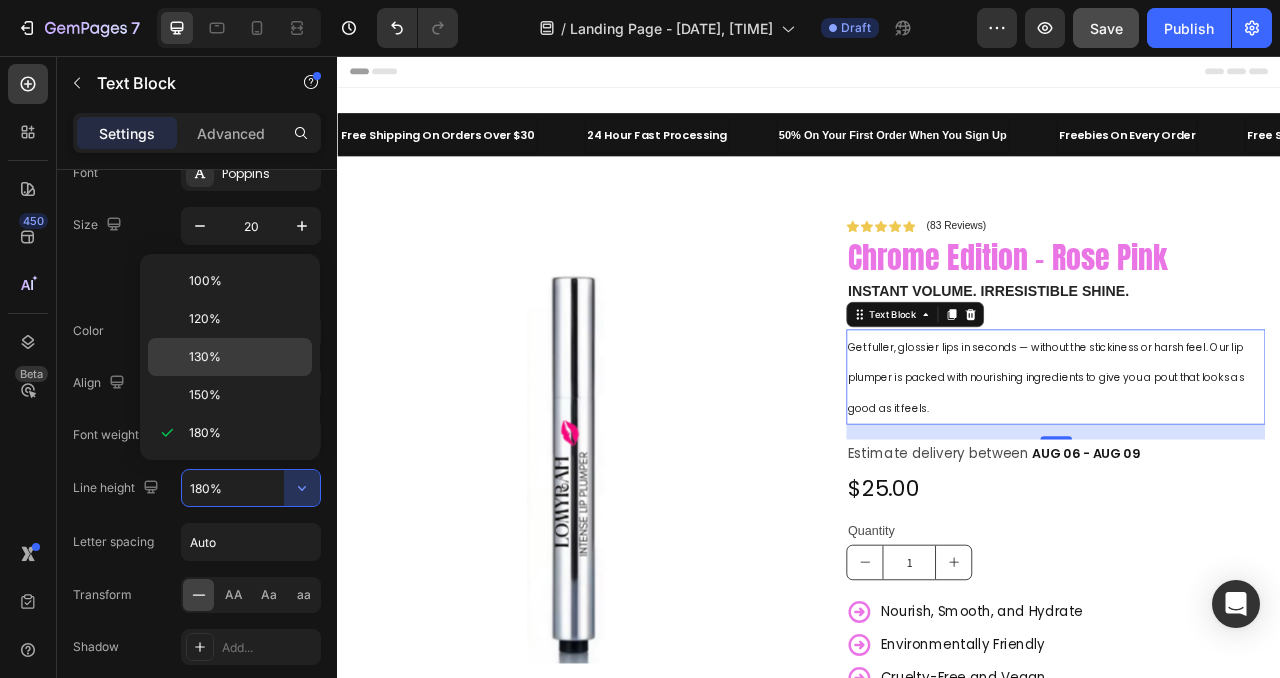 click on "130%" at bounding box center (246, 357) 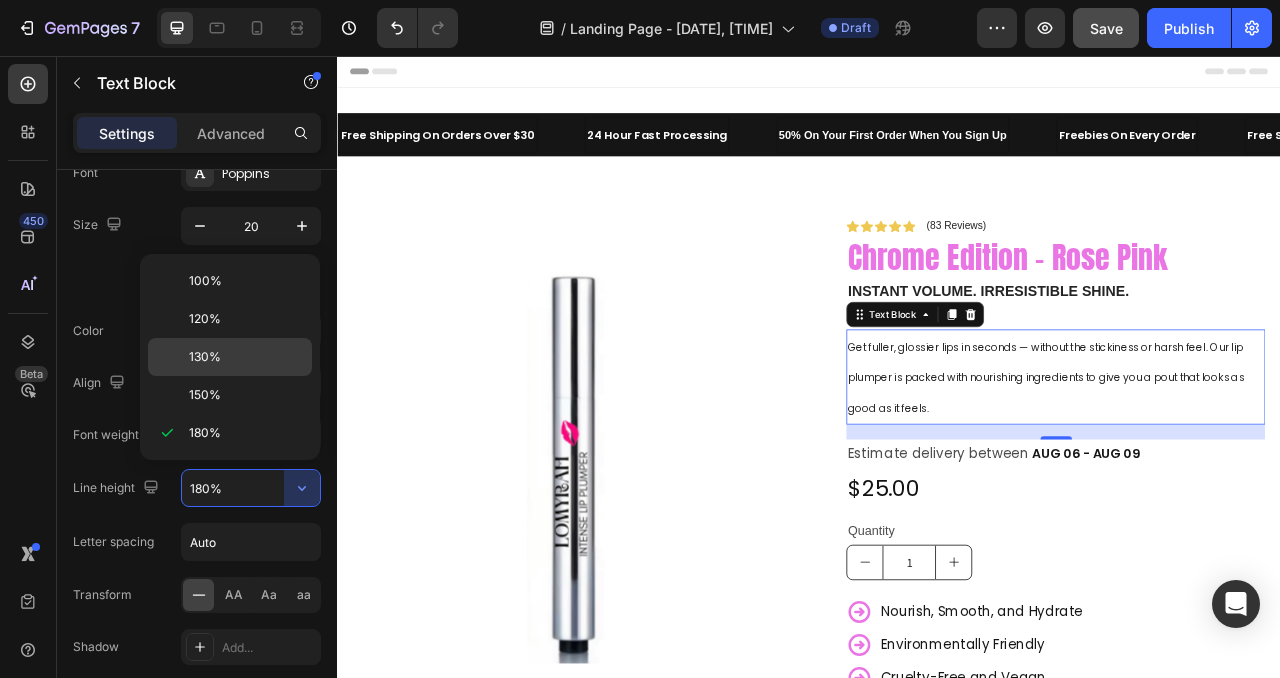 type on "130%" 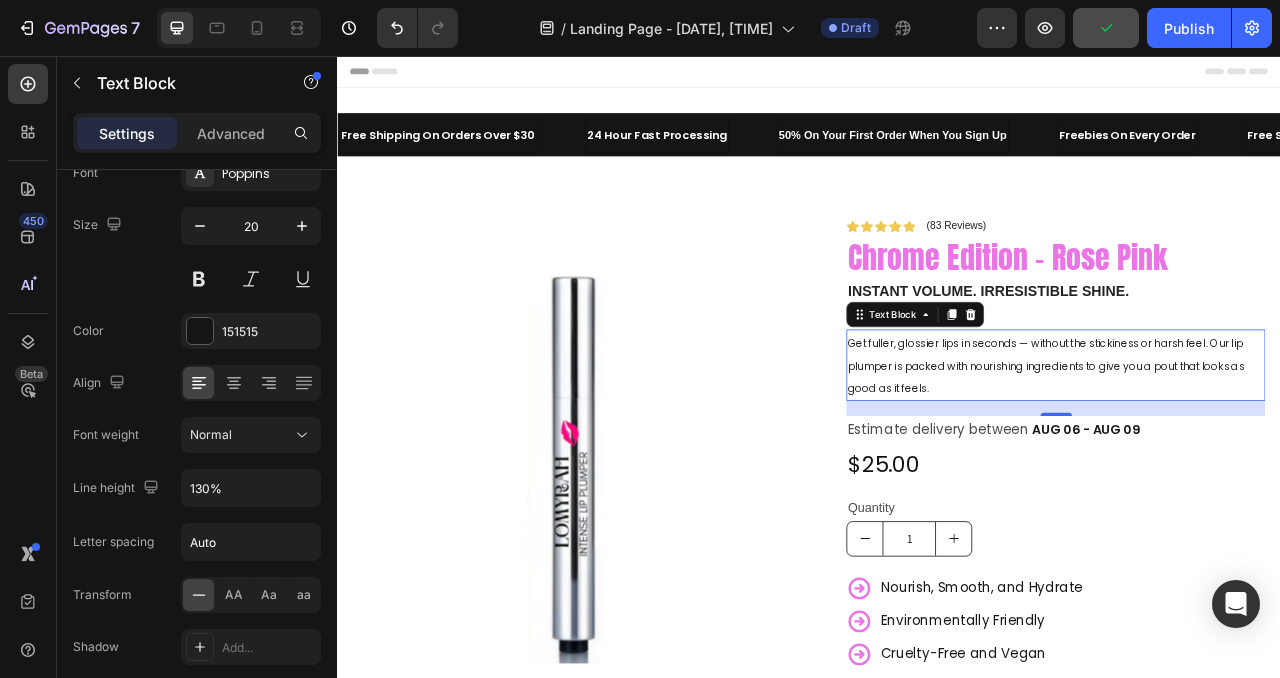 click on "Get fuller, glossier lips in seconds — without the stickiness or harsh feel. Our lip plumper is packed with nourishing ingredients to give you a pout that looks as good as it feels." at bounding box center [1250, 449] 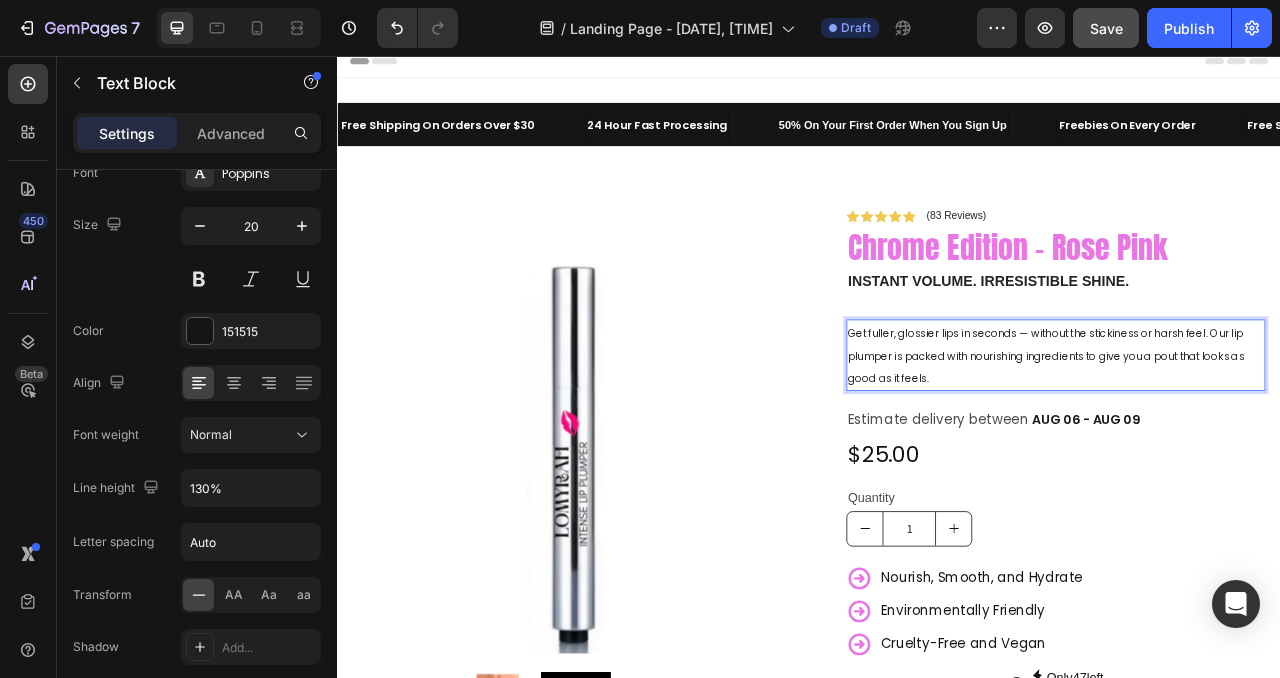 scroll, scrollTop: 9, scrollLeft: 0, axis: vertical 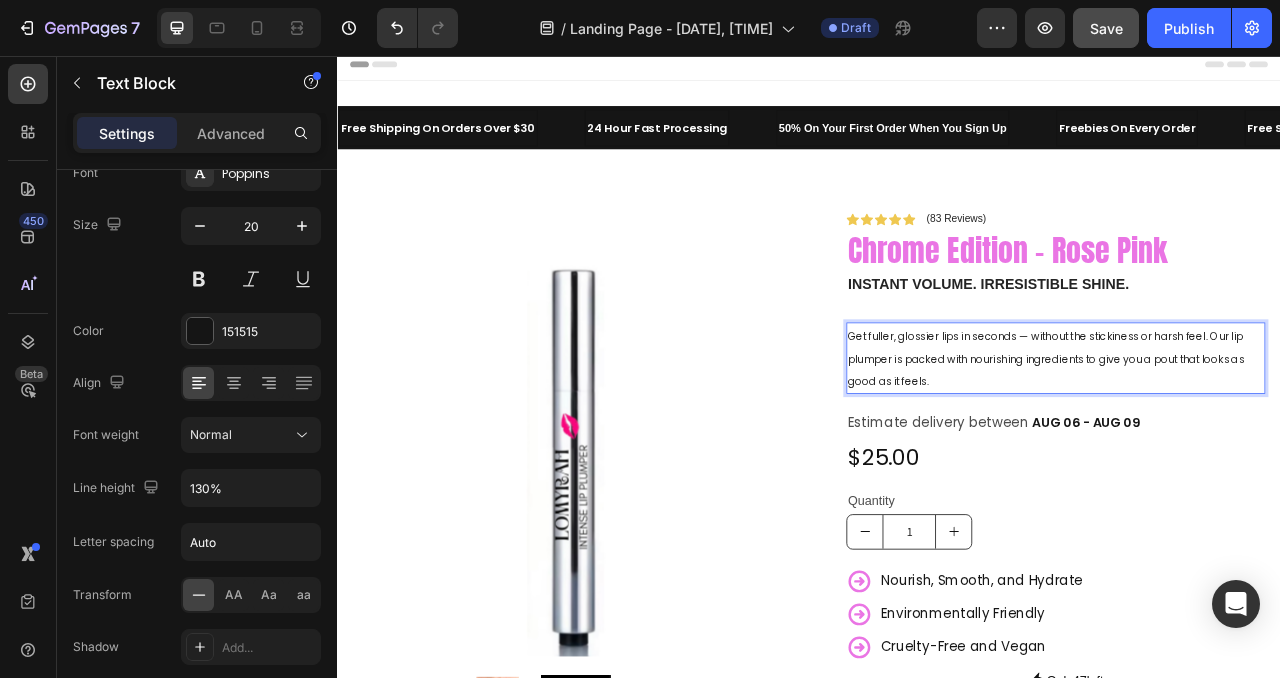 click on "Get fuller, glossier lips in seconds — without the stickiness or harsh feel. Our lip plumper is packed with nourishing ingredients to give you a pout that looks as good as it feels." at bounding box center [1250, 440] 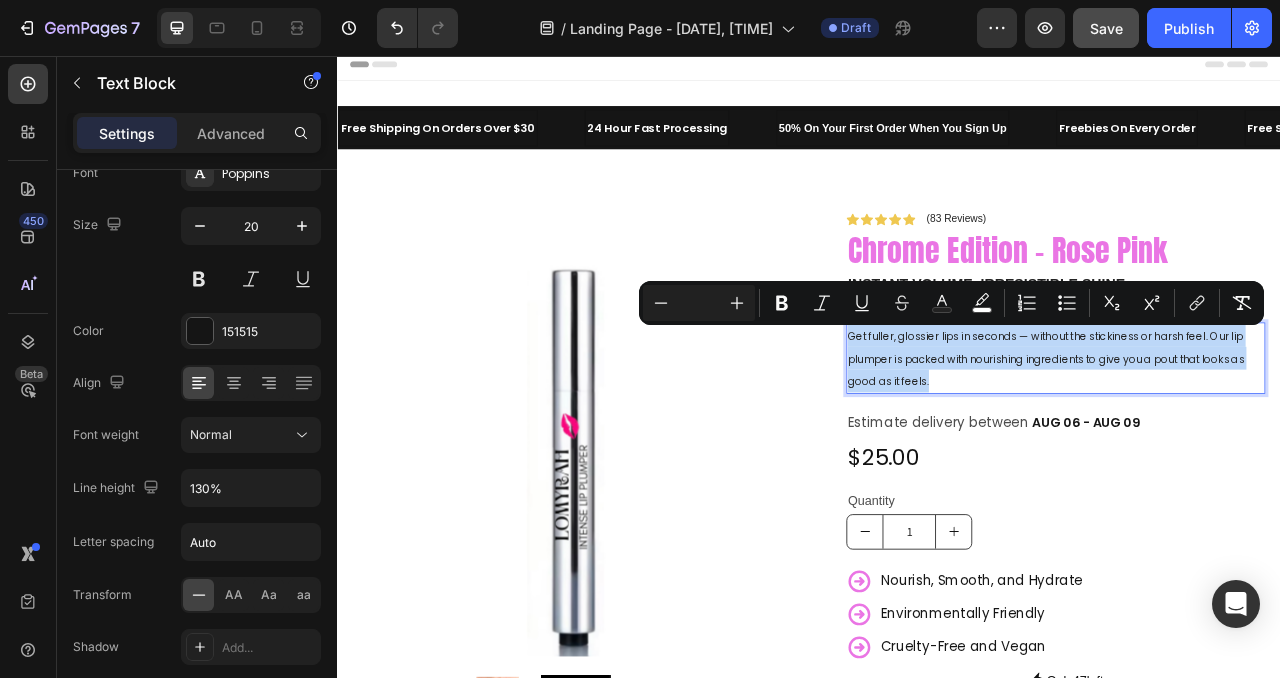 drag, startPoint x: 1103, startPoint y: 466, endPoint x: 990, endPoint y: 412, distance: 125.23977 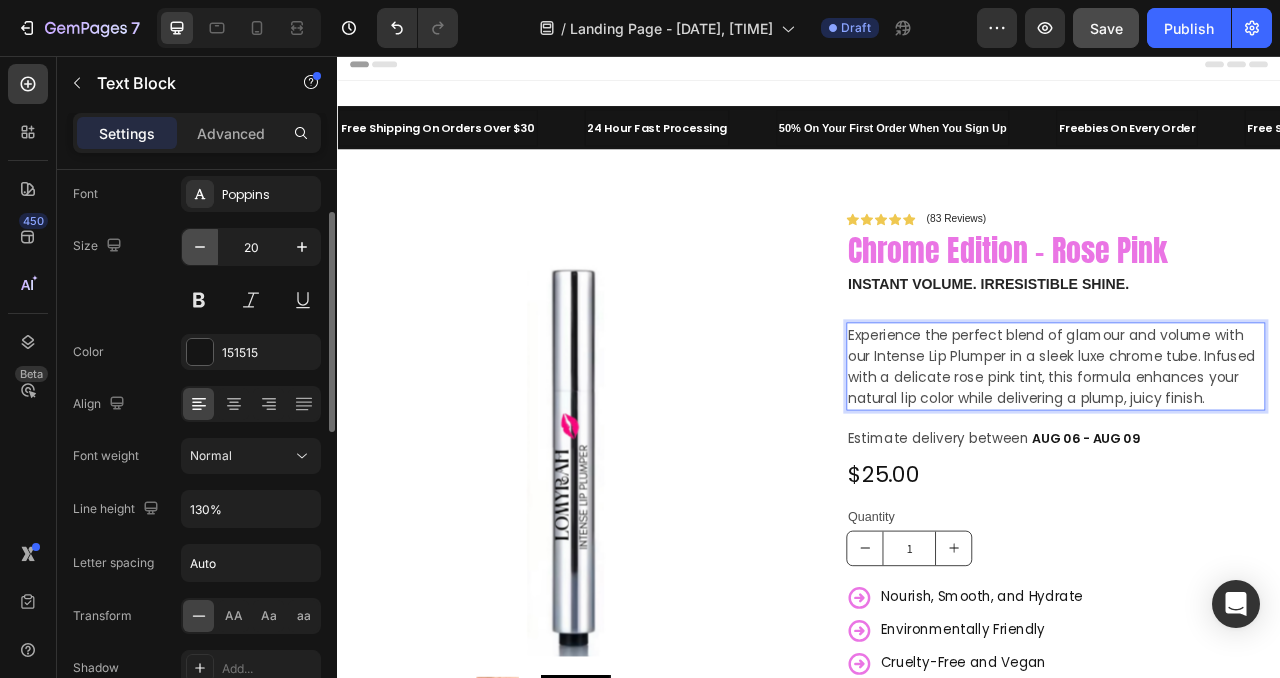 click 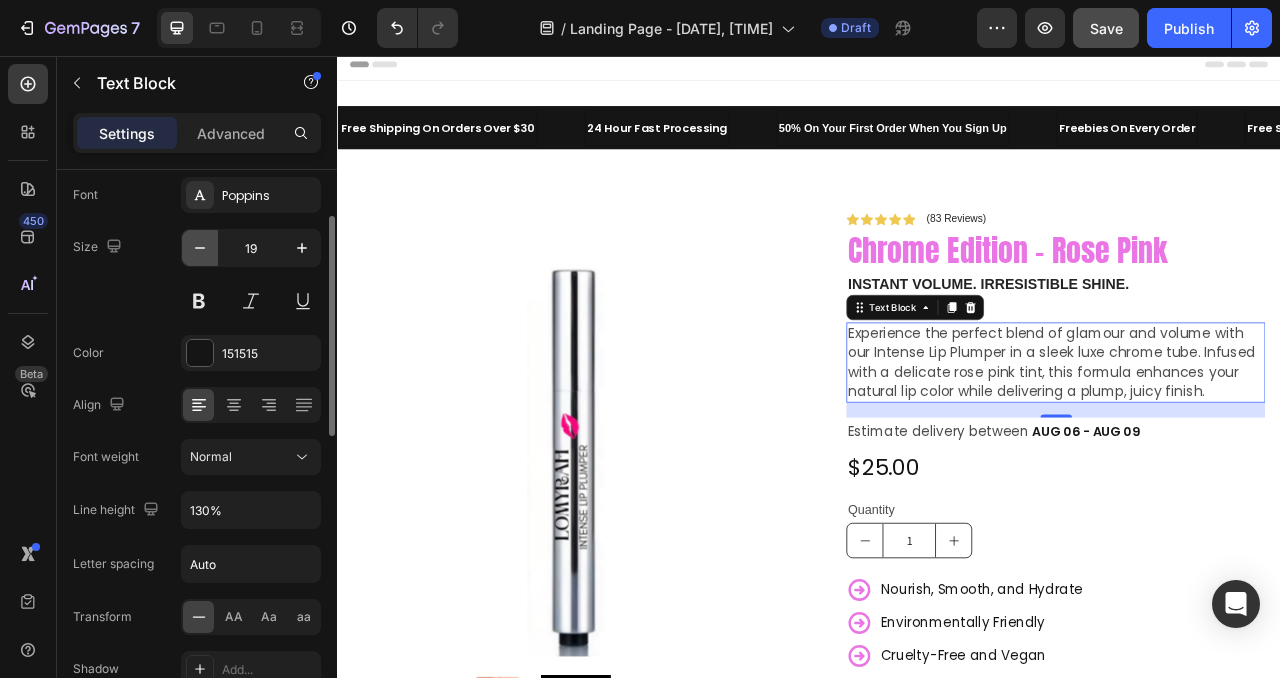 click 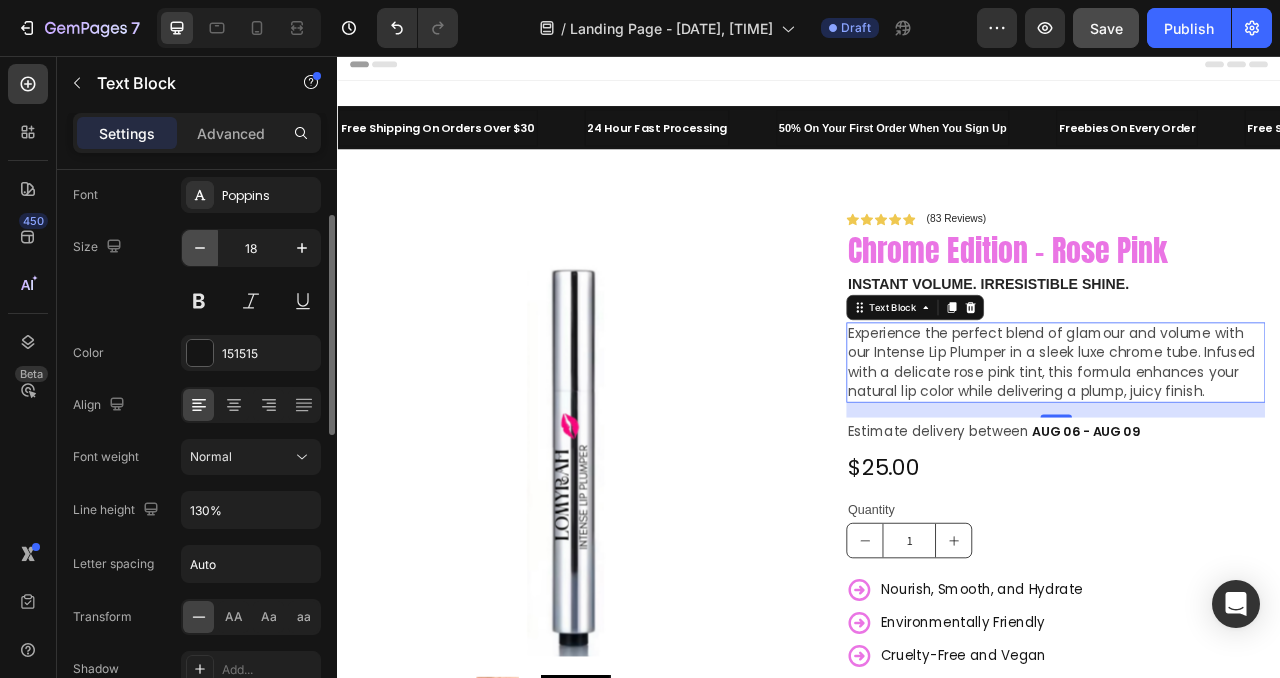 scroll, scrollTop: 112, scrollLeft: 0, axis: vertical 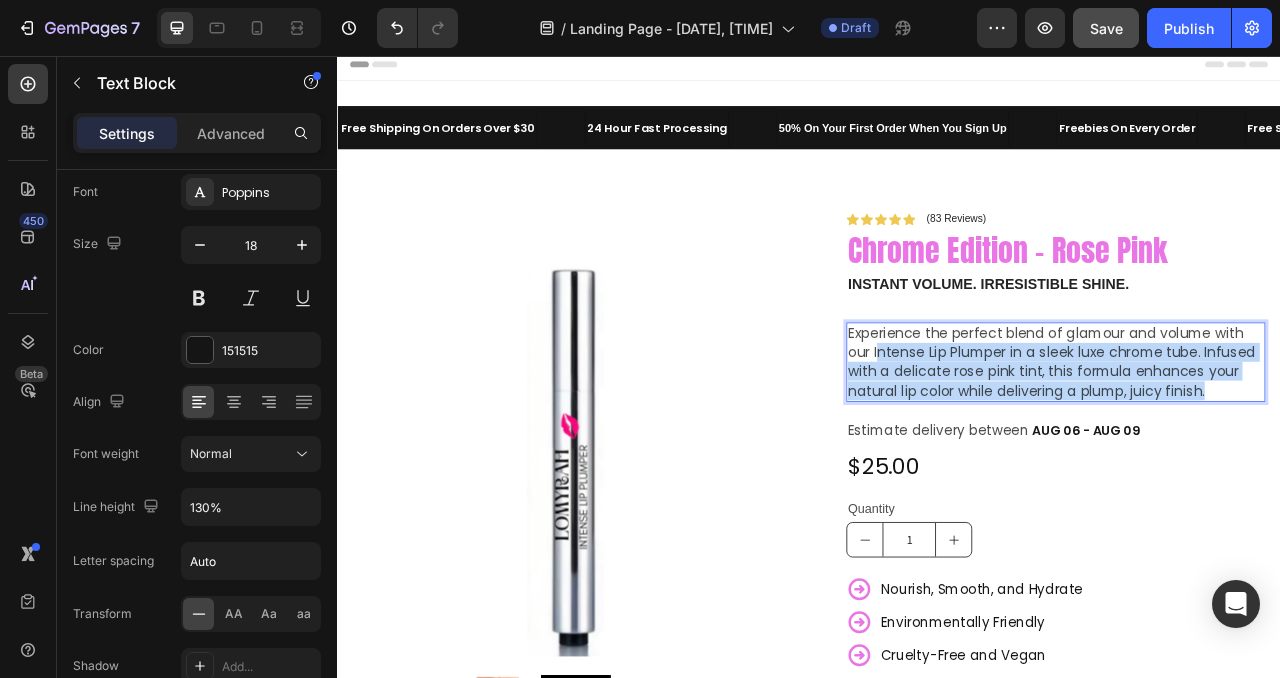 drag, startPoint x: 1466, startPoint y: 480, endPoint x: 985, endPoint y: 416, distance: 485.2391 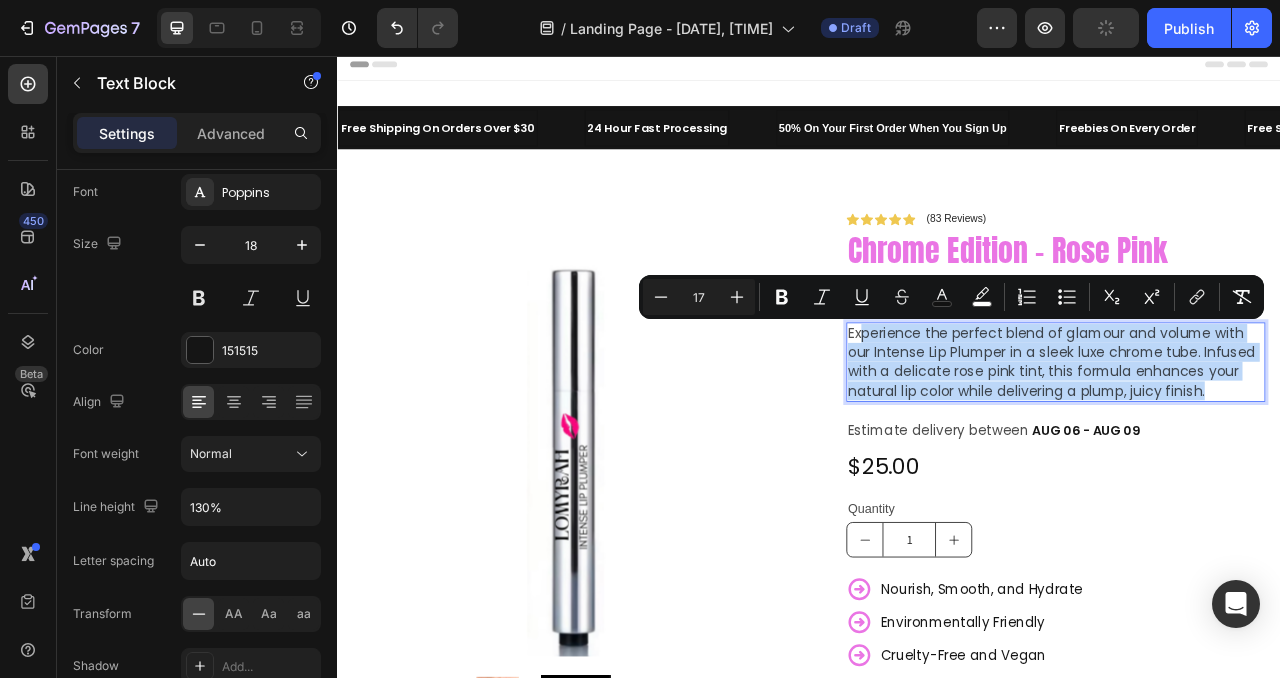 drag, startPoint x: 1468, startPoint y: 474, endPoint x: 1002, endPoint y: 394, distance: 472.81708 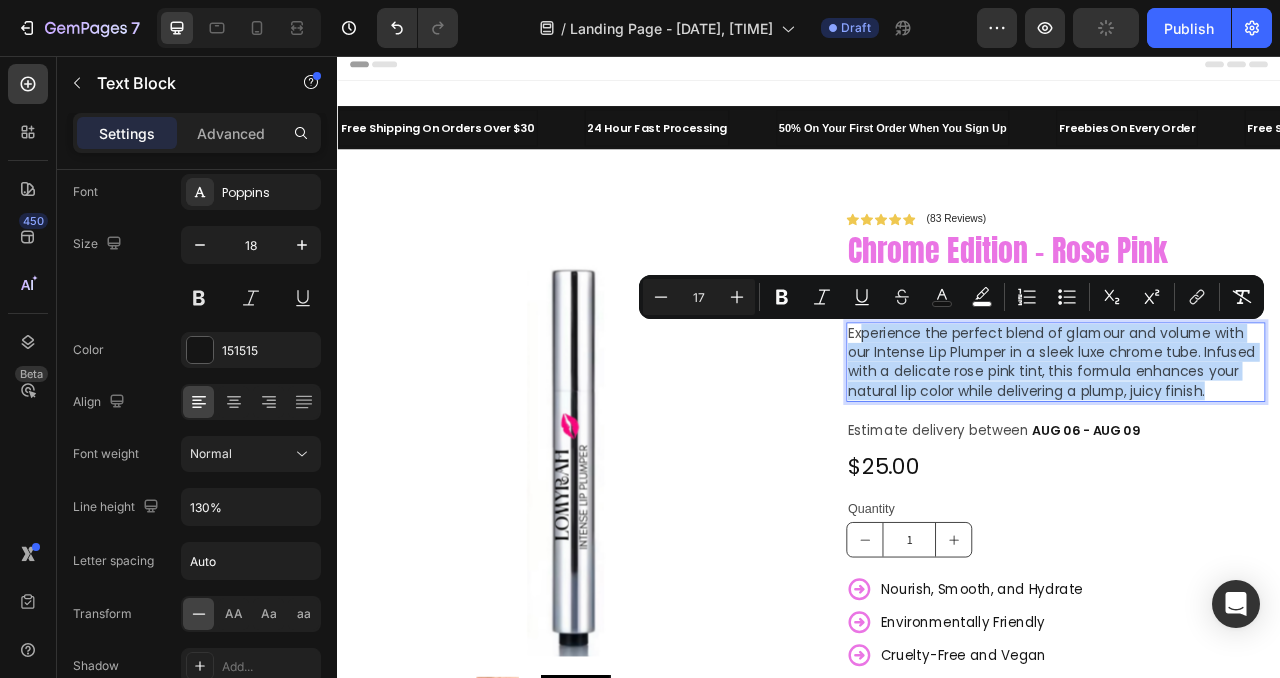 click on "Experience the perfect blend of glamour and volume with our Intense Lip Plumper in a sleek luxe chrome tube. Infused with a delicate rose pink tint, this formula enhances your natural lip color while delivering a plump, juicy finish." at bounding box center (1250, 446) 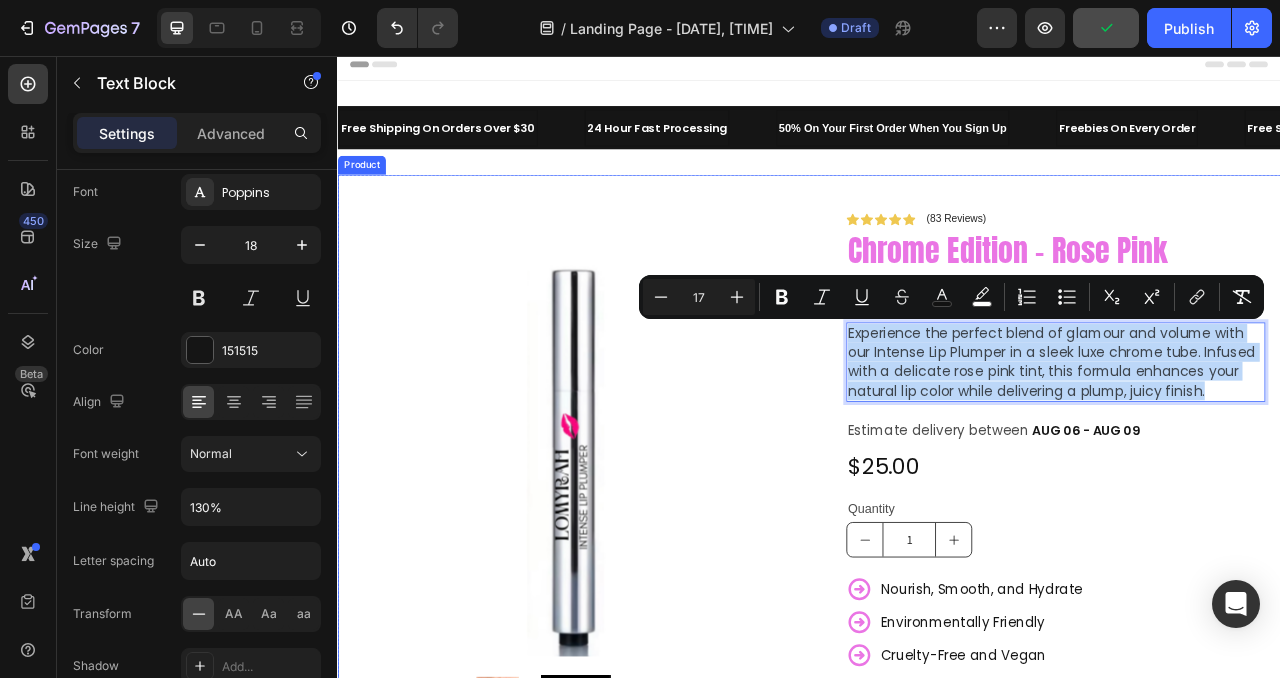 drag, startPoint x: 1458, startPoint y: 479, endPoint x: 925, endPoint y: 407, distance: 537.84106 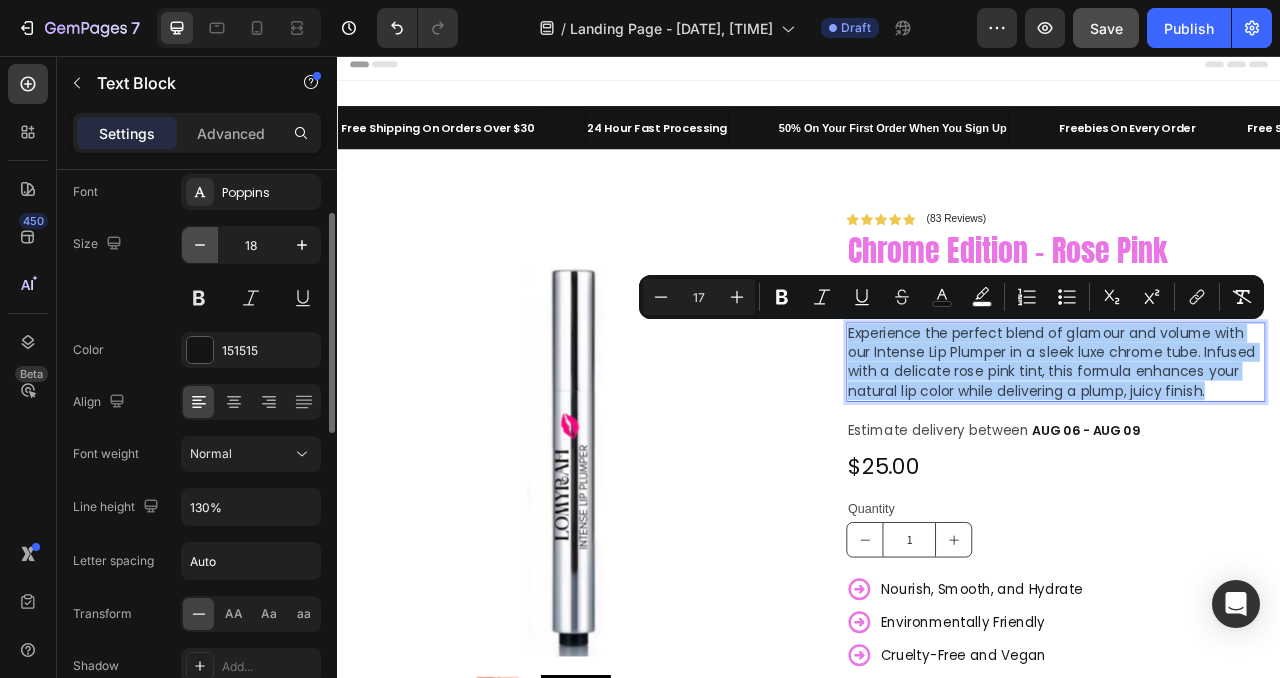click 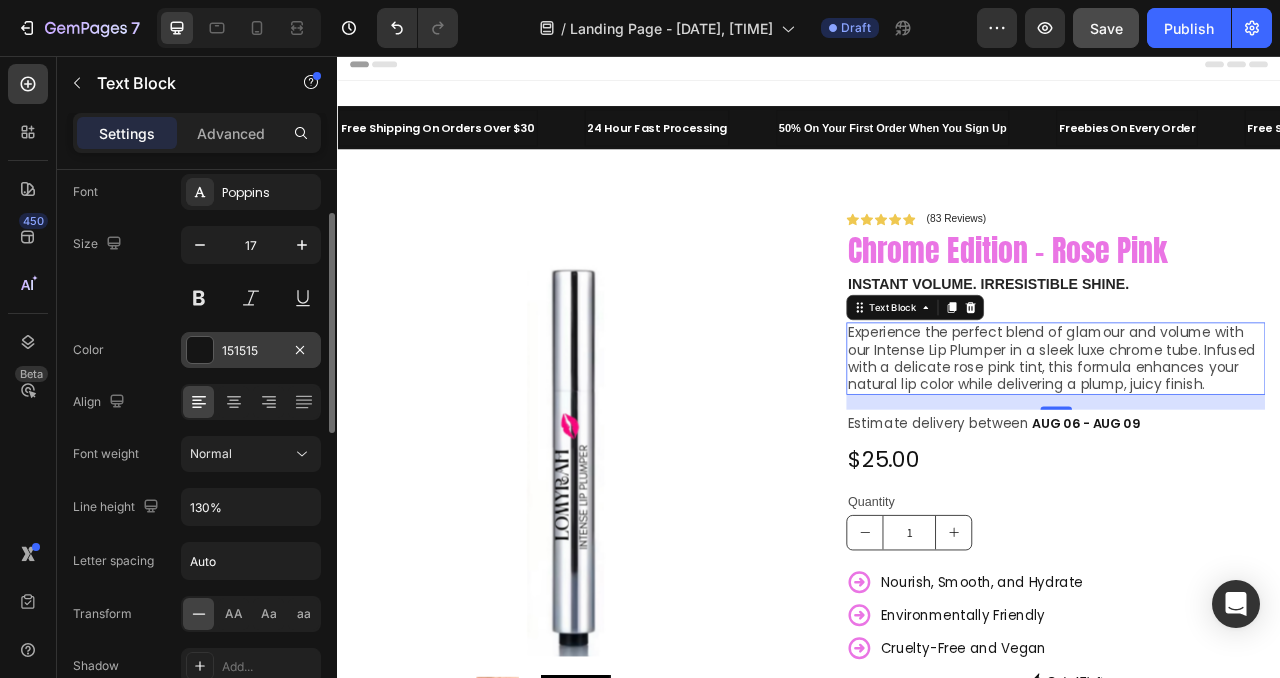 click on "151515" at bounding box center (251, 350) 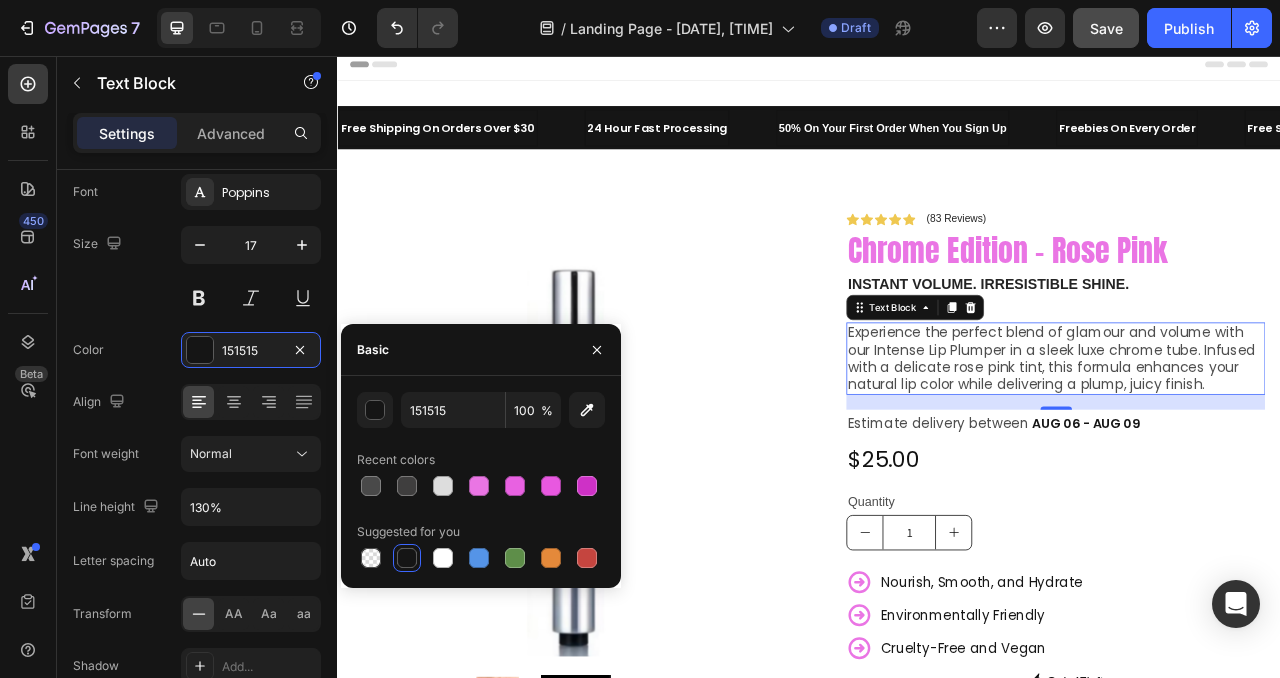 click at bounding box center [407, 558] 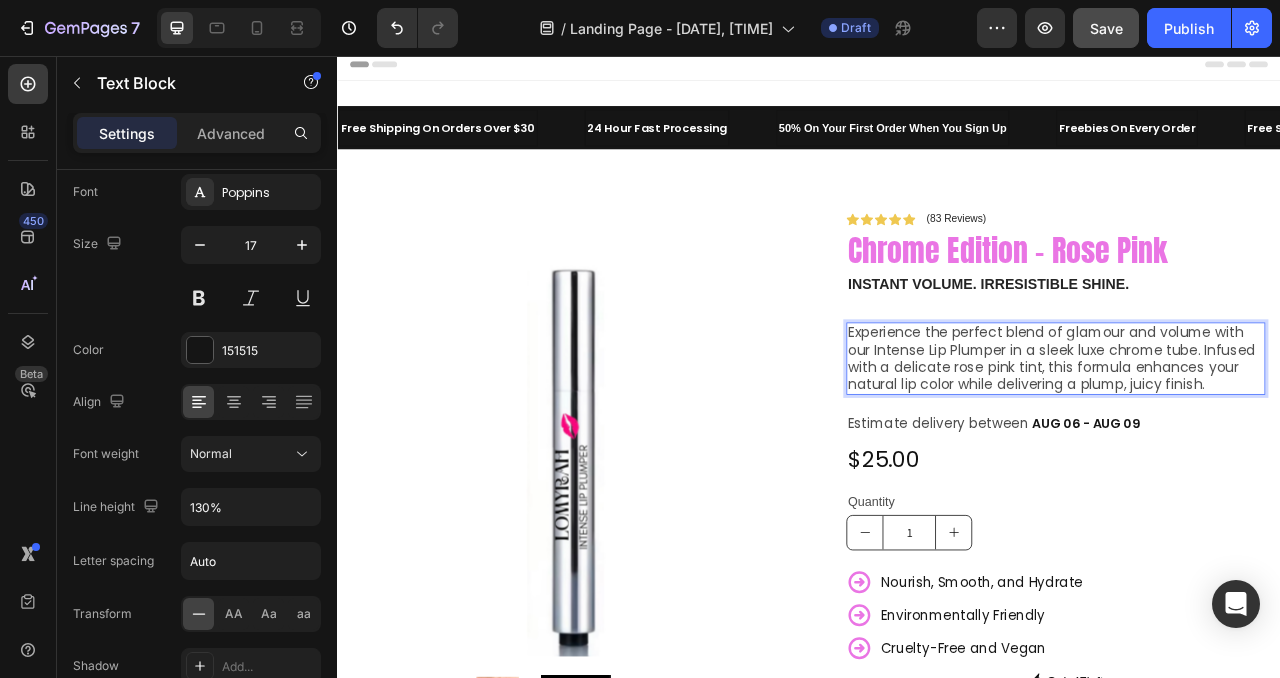 click on "Experience the perfect blend of glamour and volume with our Intense Lip Plumper in a sleek luxe chrome tube. Infused with a delicate rose pink tint, this formula enhances your natural lip color while delivering a plump, juicy finish." at bounding box center [1250, 441] 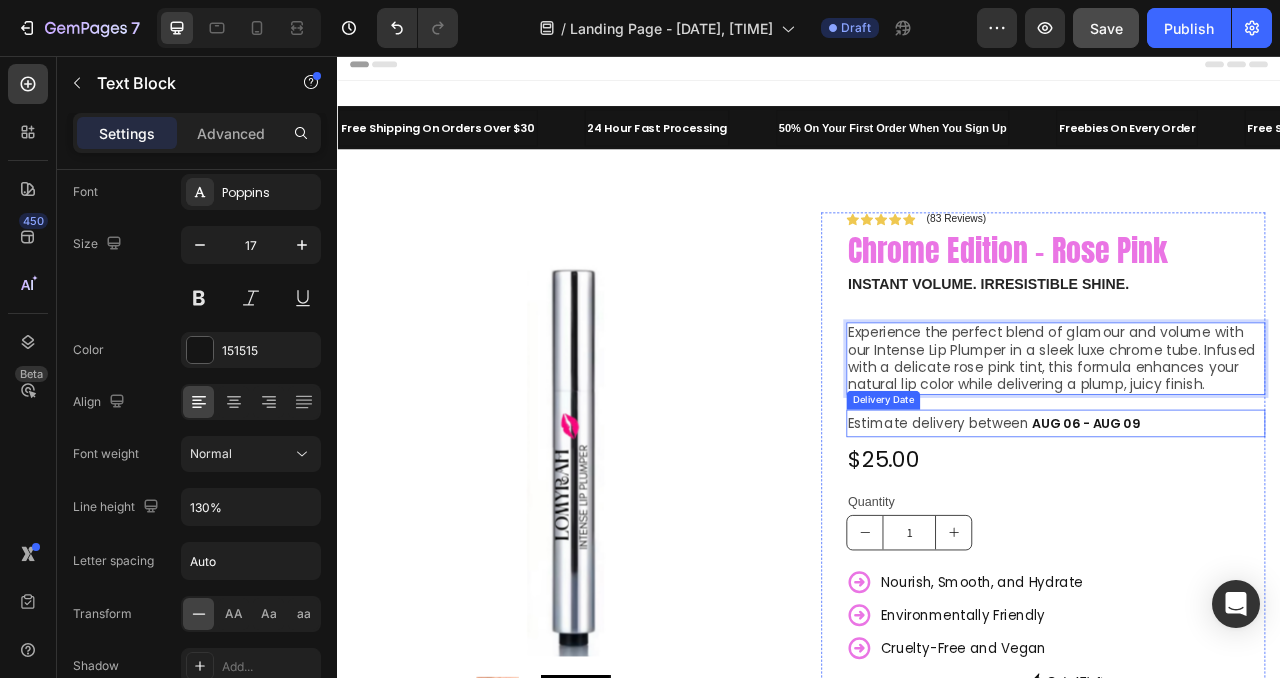 click on "Estimate delivery between
[DATE] - [DATE]" at bounding box center (1250, 523) 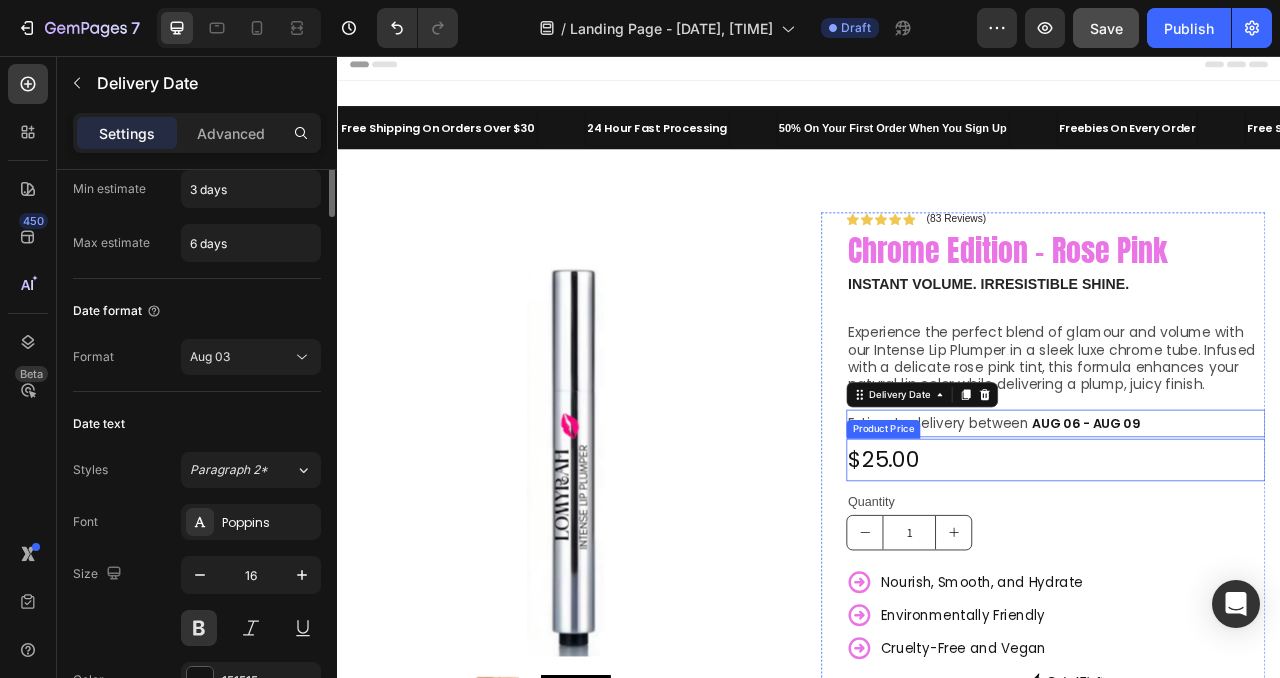 click on "Experience the perfect blend of glamour and volume with our Intense Lip Plumper in a sleek luxe chrome tube. Infused with a delicate rose pink tint, this formula enhances your natural lip color while delivering a plump, juicy finish." at bounding box center [1245, 441] 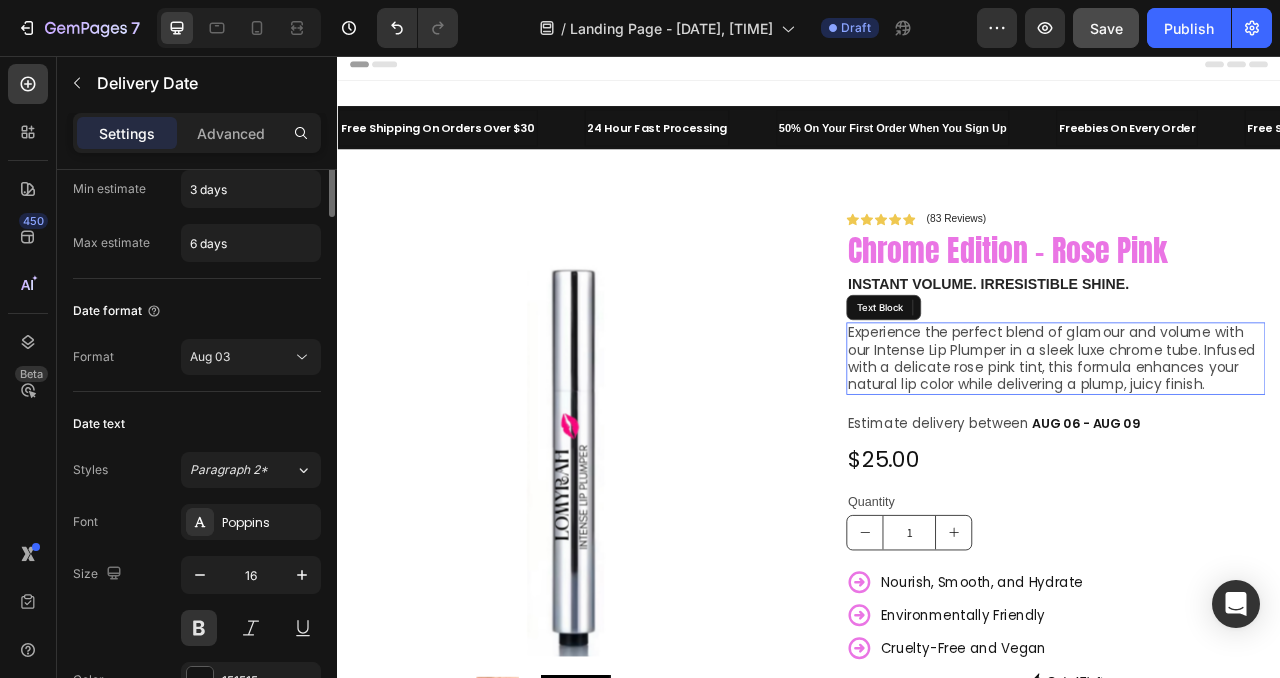 scroll, scrollTop: 0, scrollLeft: 0, axis: both 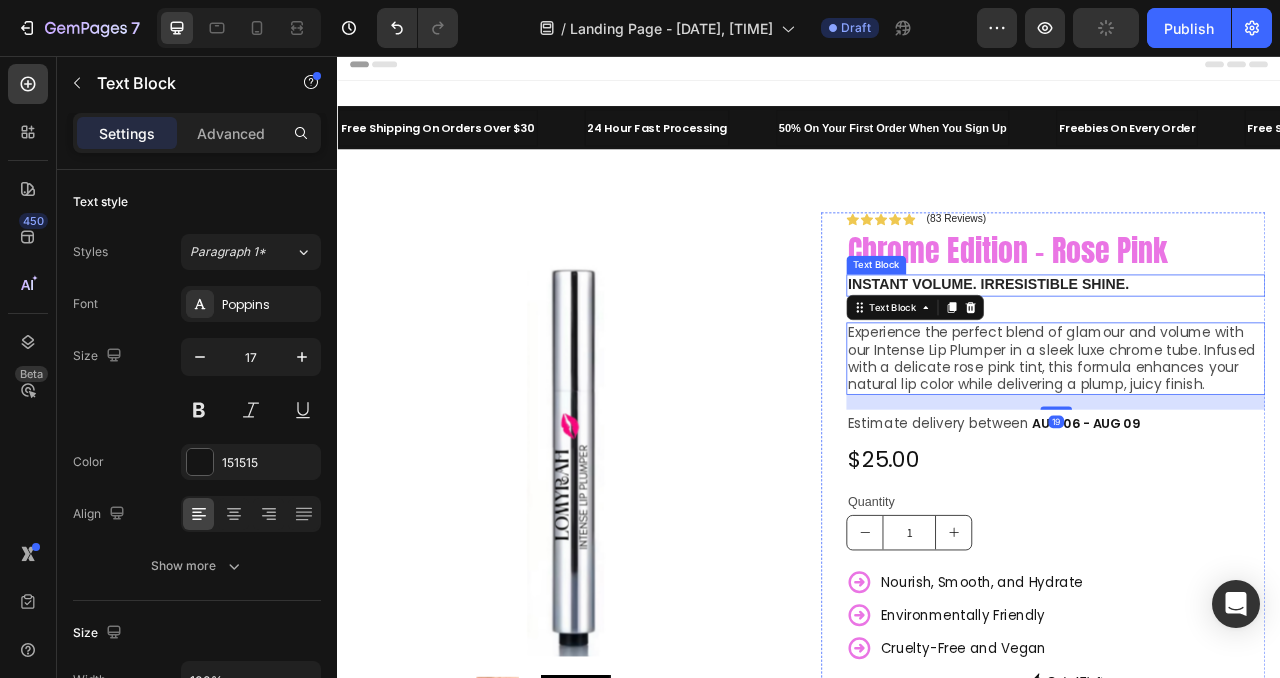 click on "Instant Volume. irresistible shine." at bounding box center (1250, 347) 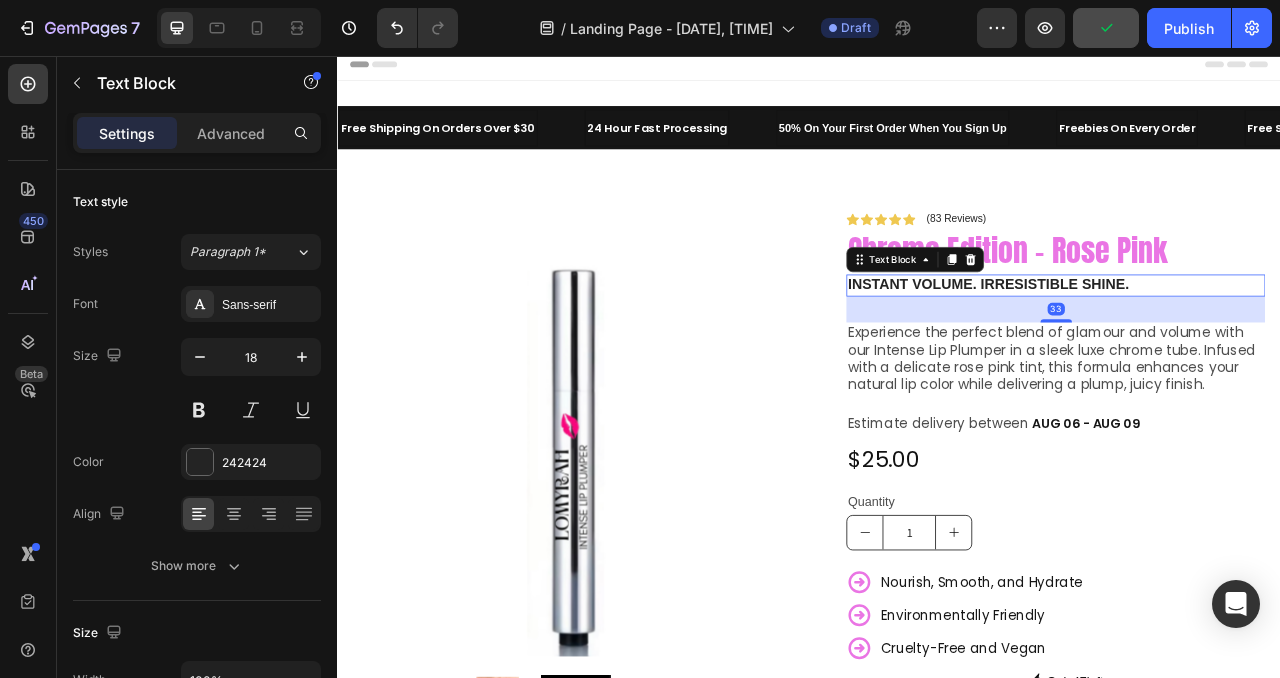 drag, startPoint x: 1241, startPoint y: 389, endPoint x: 1241, endPoint y: 378, distance: 11 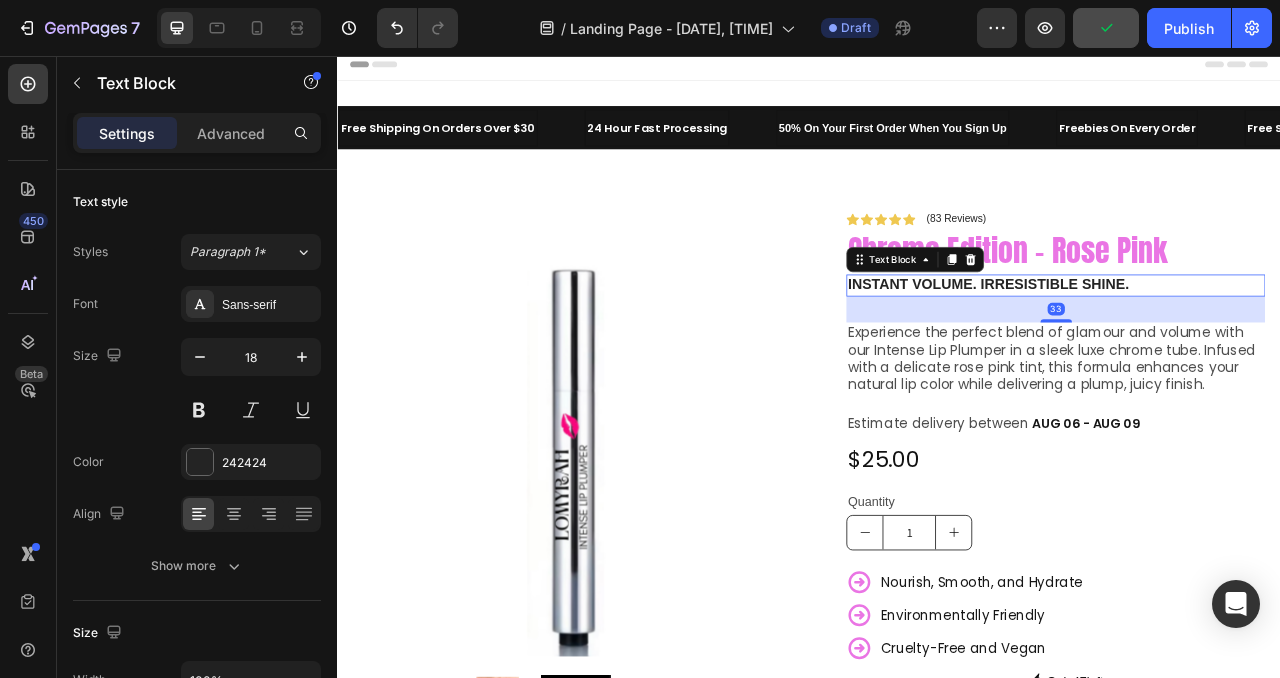 click on "33" at bounding box center (1250, 378) 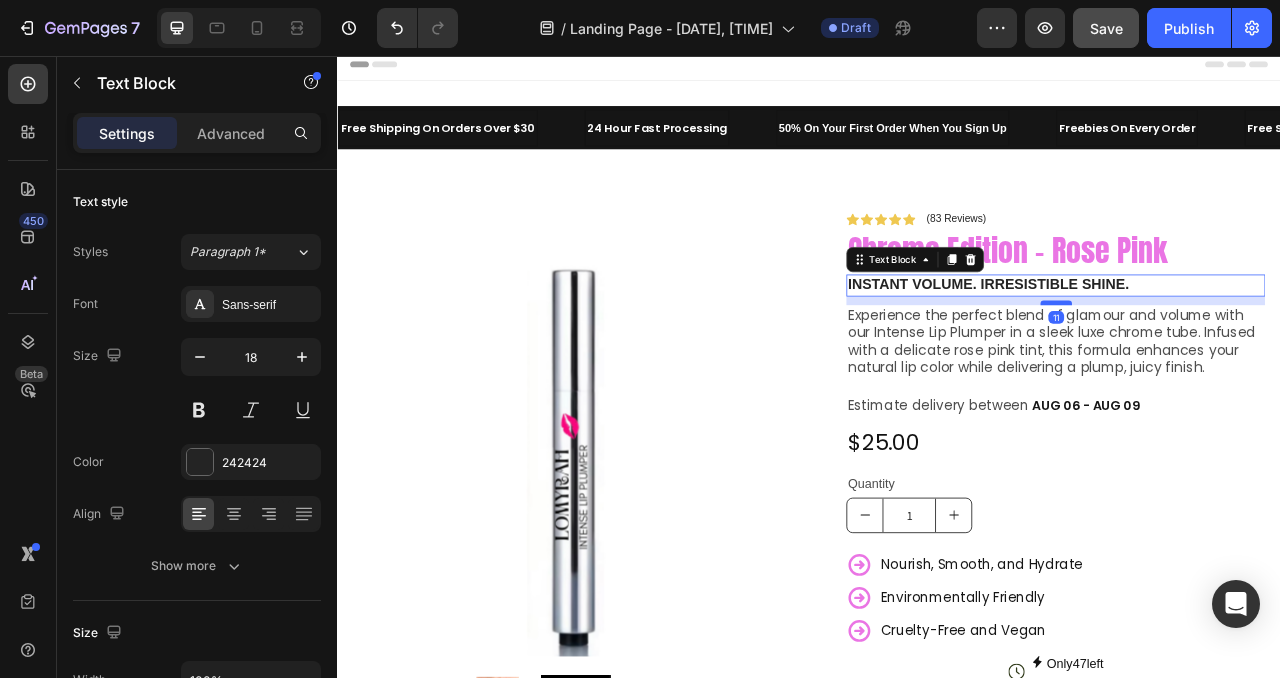 drag, startPoint x: 1241, startPoint y: 391, endPoint x: 1243, endPoint y: 369, distance: 22.090721 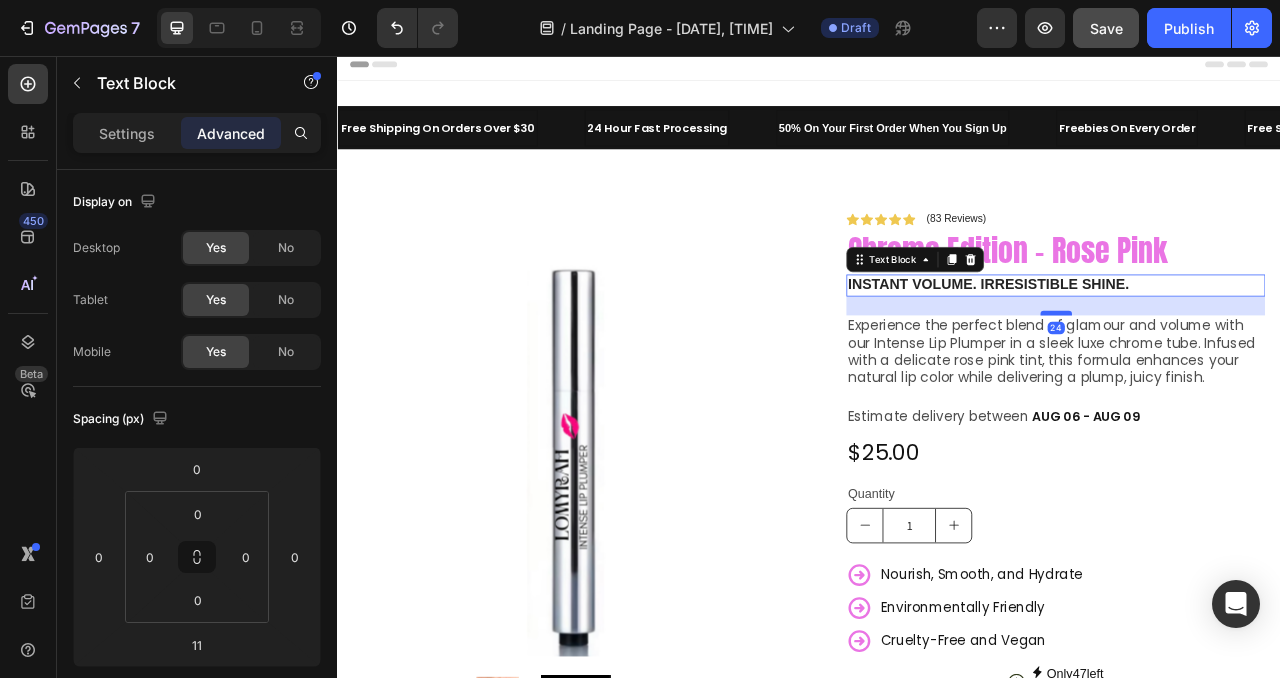 drag, startPoint x: 1253, startPoint y: 370, endPoint x: 1248, endPoint y: 383, distance: 13.928389 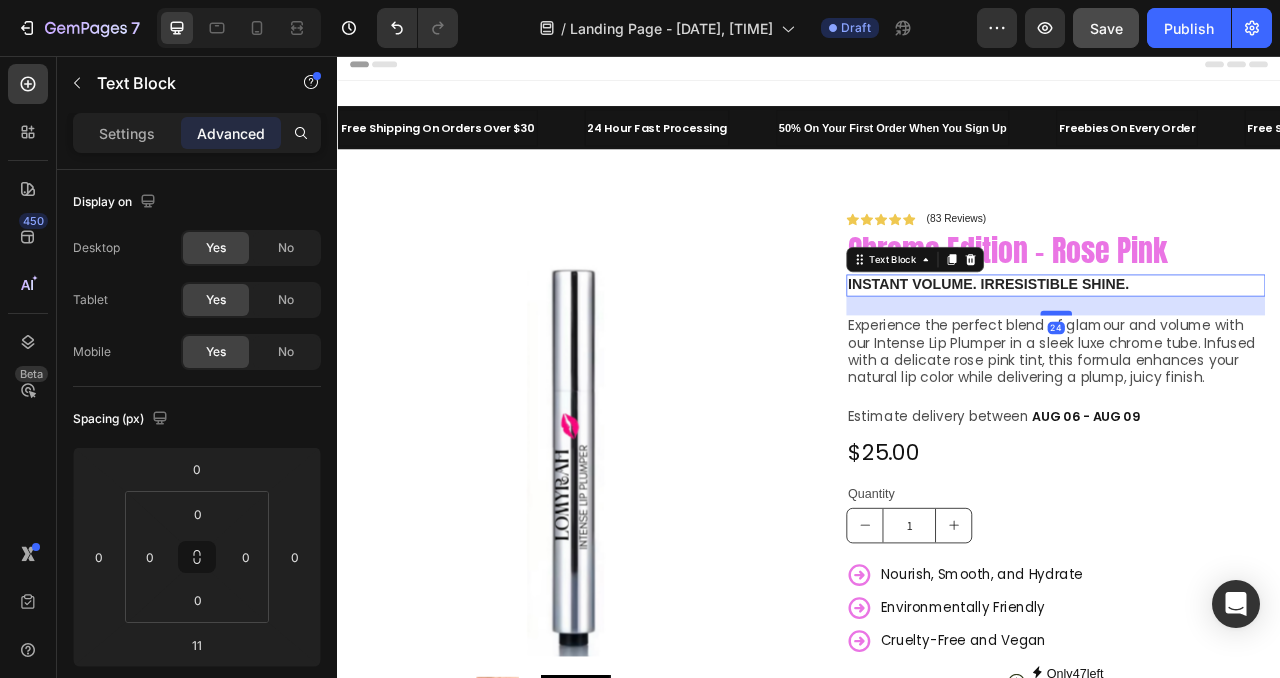 click at bounding box center [1251, 383] 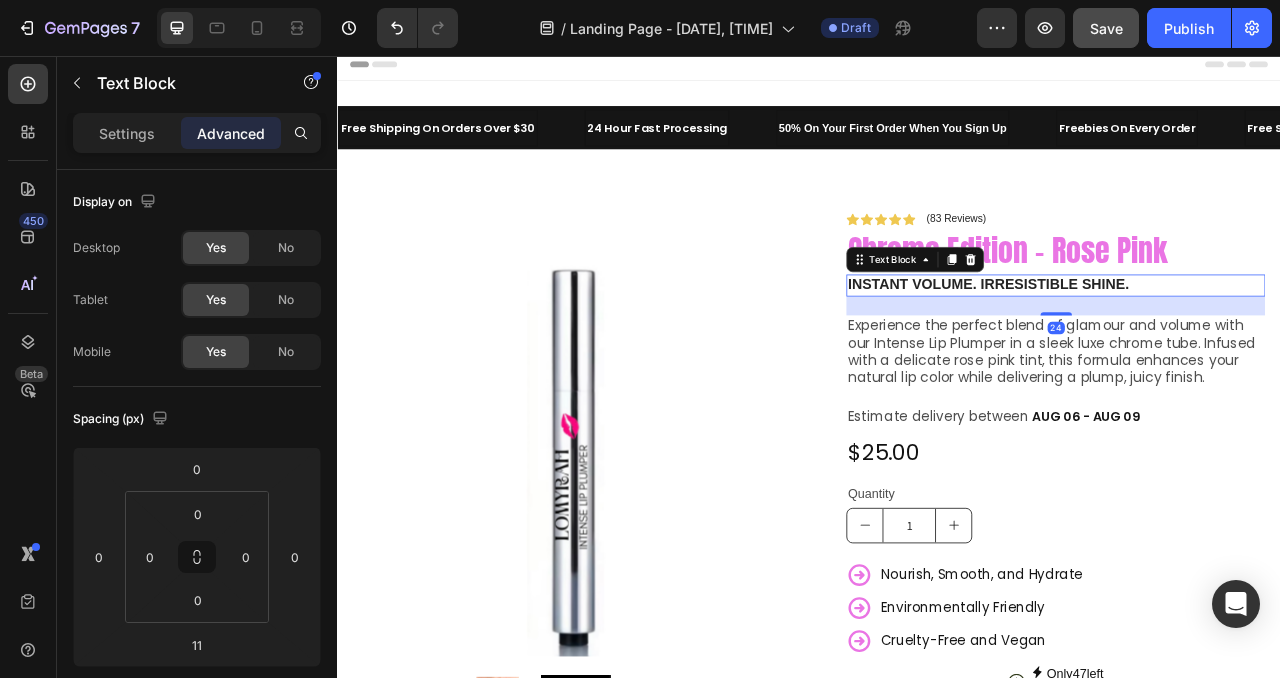type on "24" 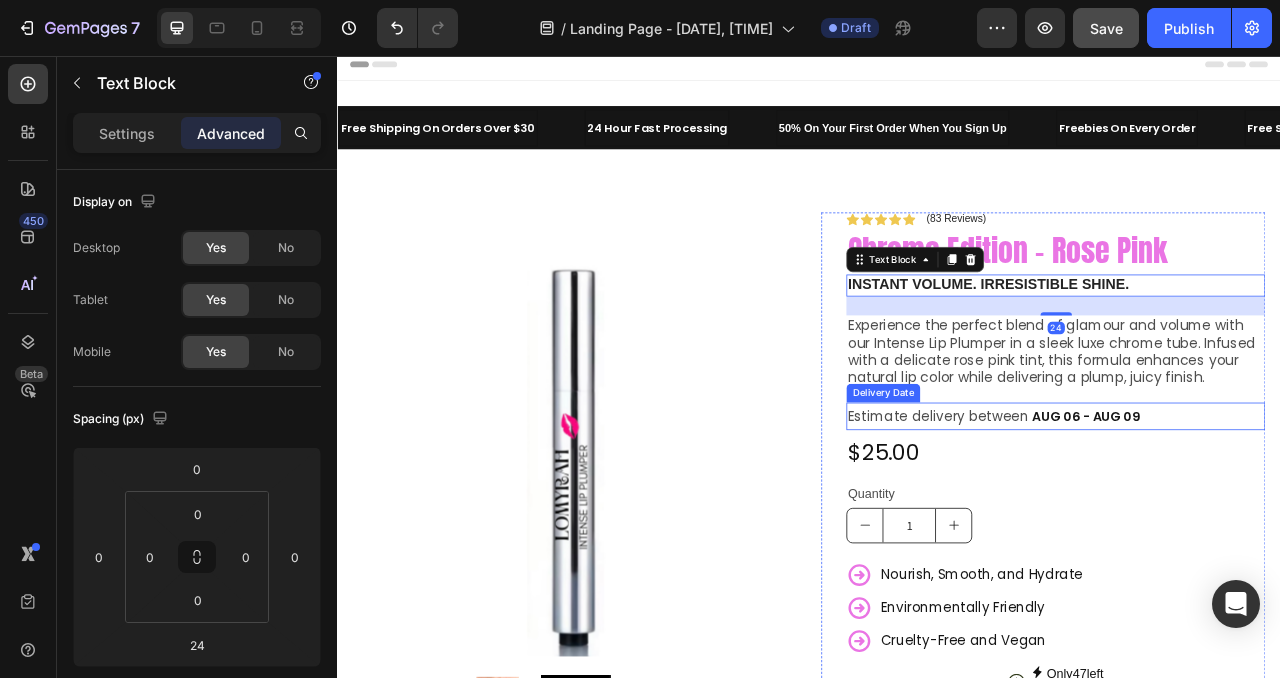 click on "Estimate delivery between
[DATE] - [DATE]" at bounding box center [1250, 514] 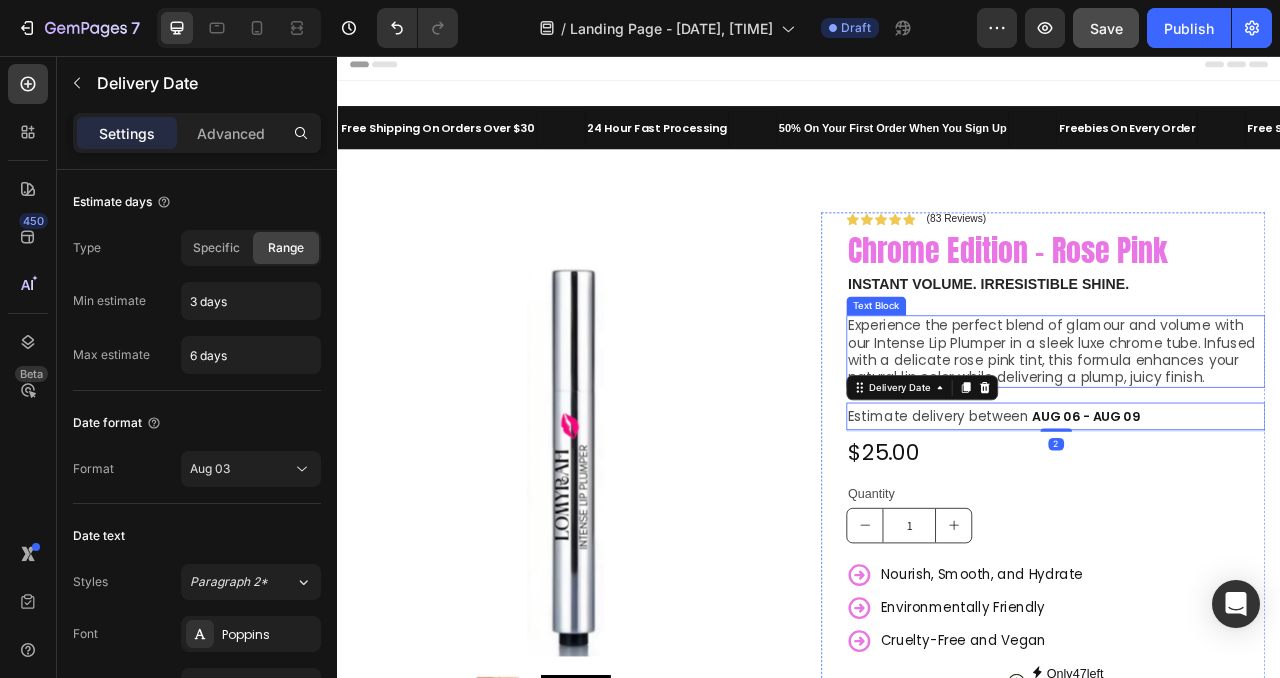click on "Experience the perfect blend of glamour and volume with our Intense Lip Plumper in a sleek luxe chrome tube. Infused with a delicate rose pink tint, this formula enhances your natural lip color while delivering a plump, juicy finish." at bounding box center [1245, 432] 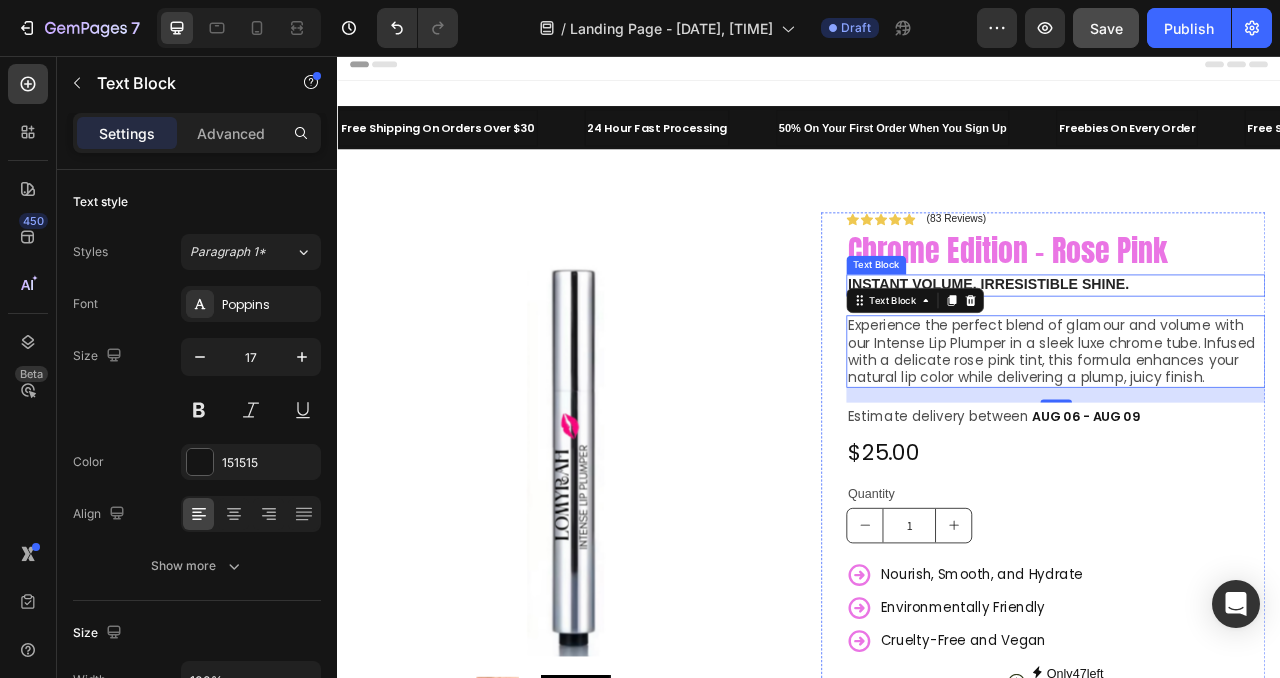 click on "Instant Volume. irresistible shine." at bounding box center [1250, 347] 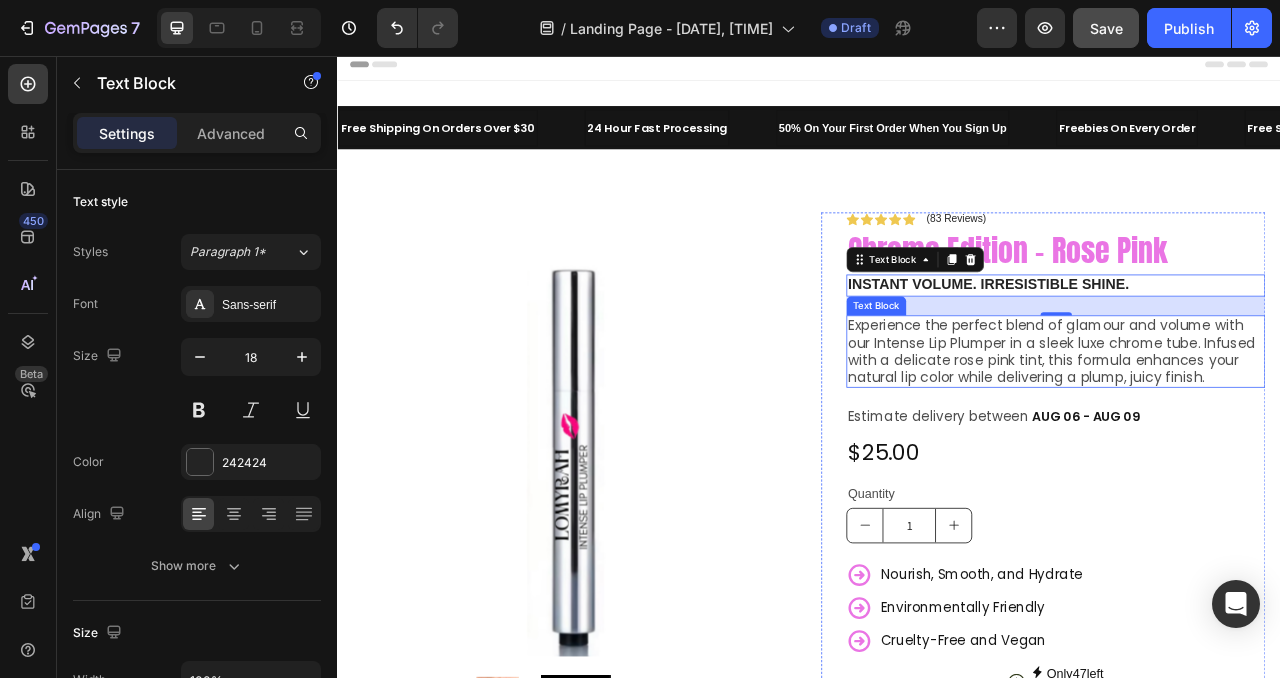 scroll, scrollTop: 21, scrollLeft: 0, axis: vertical 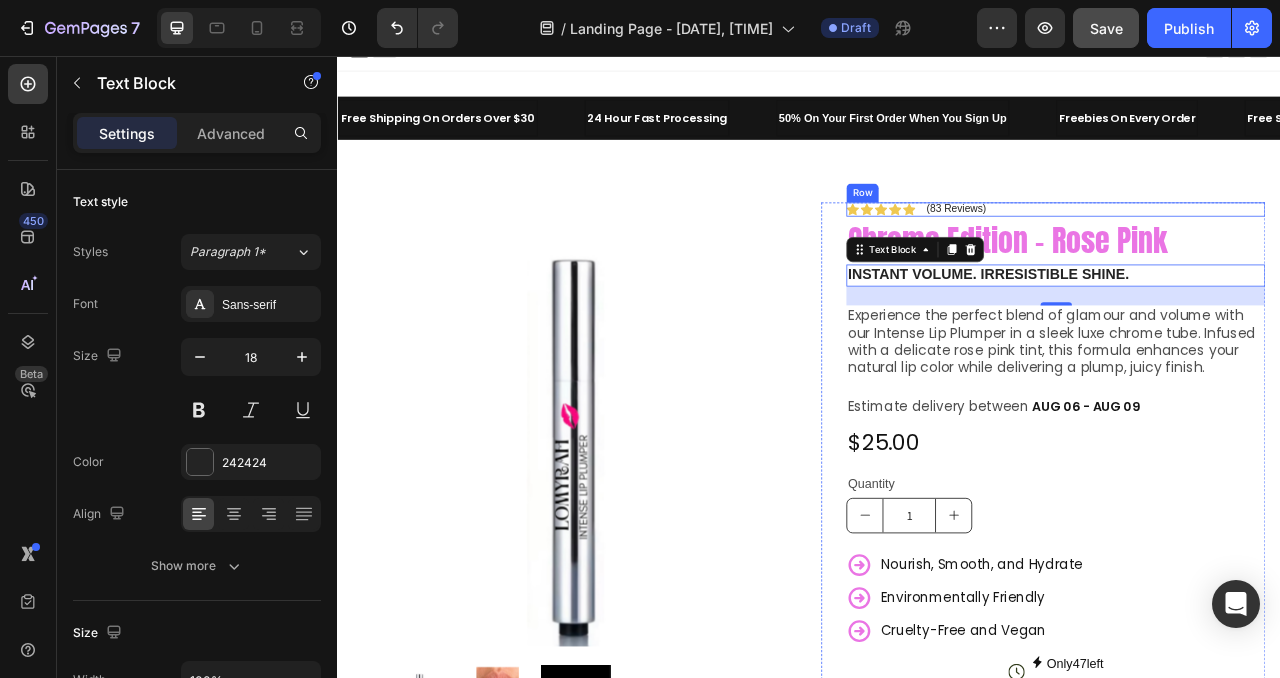 click on "Icon Icon Icon Icon Icon Icon List (83 Reviews) Text Block Row" at bounding box center [1250, 252] 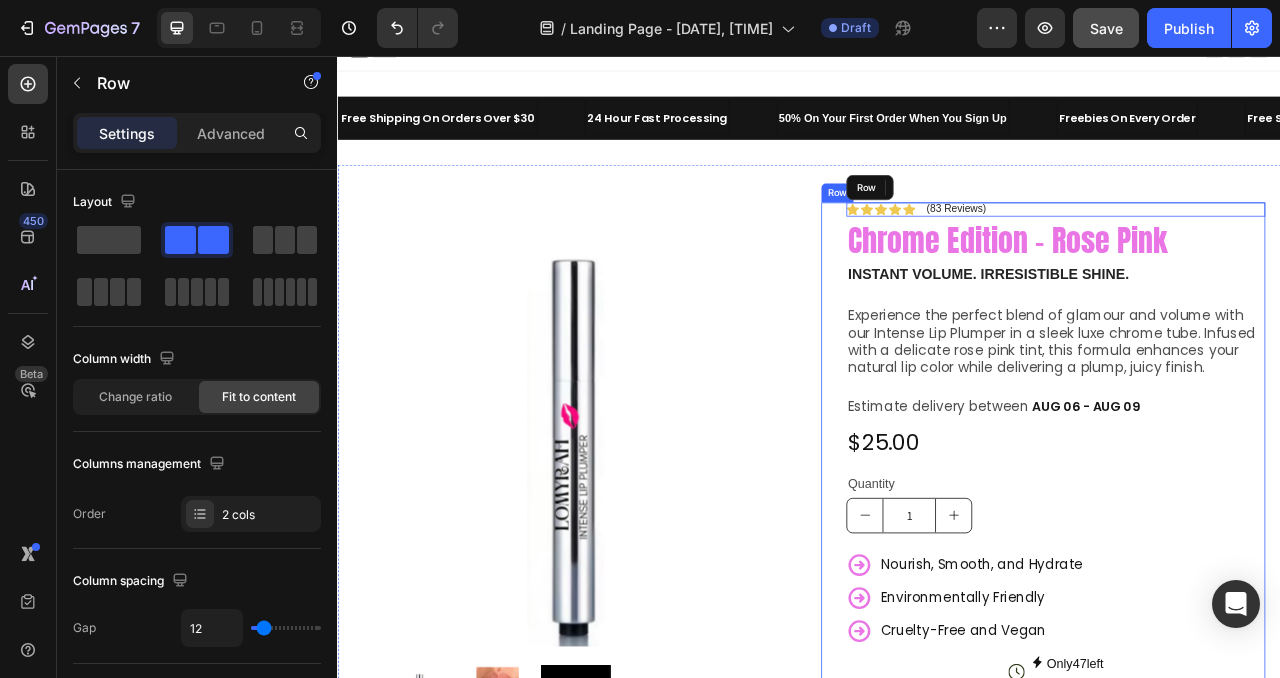 scroll, scrollTop: 25, scrollLeft: 0, axis: vertical 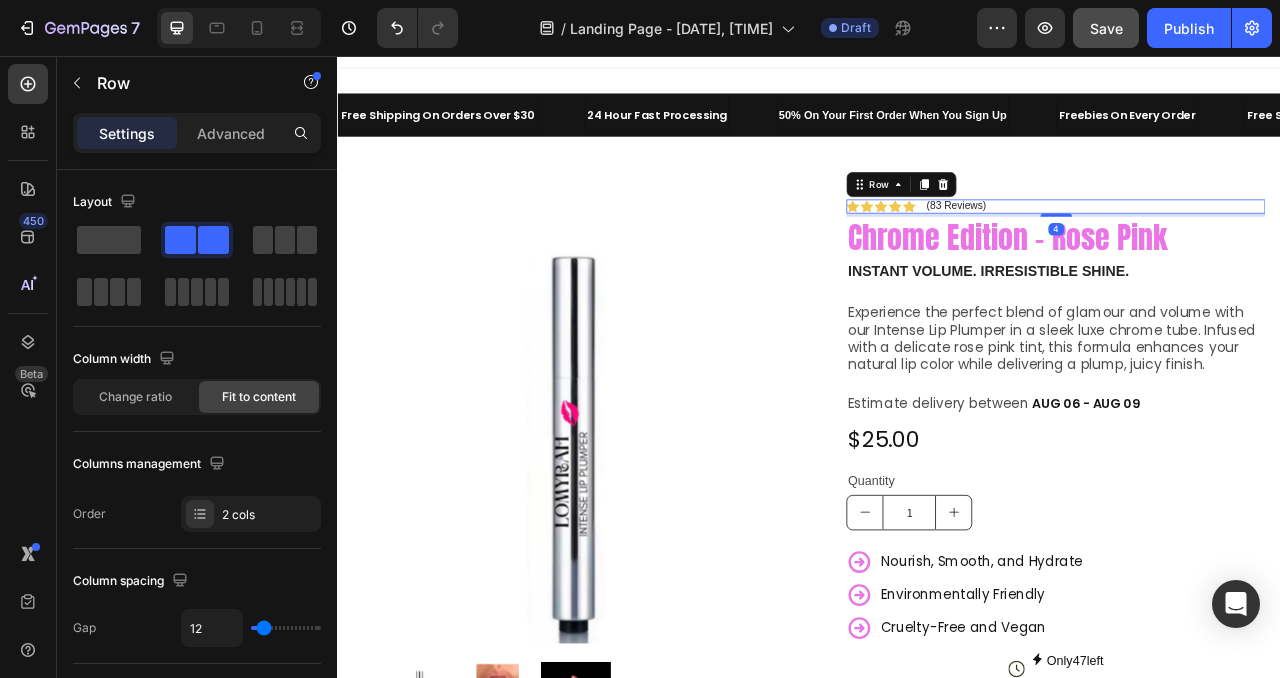 click on "Icon Icon Icon Icon Icon Icon List (83 Reviews) Text Block Row   4" at bounding box center (1250, 248) 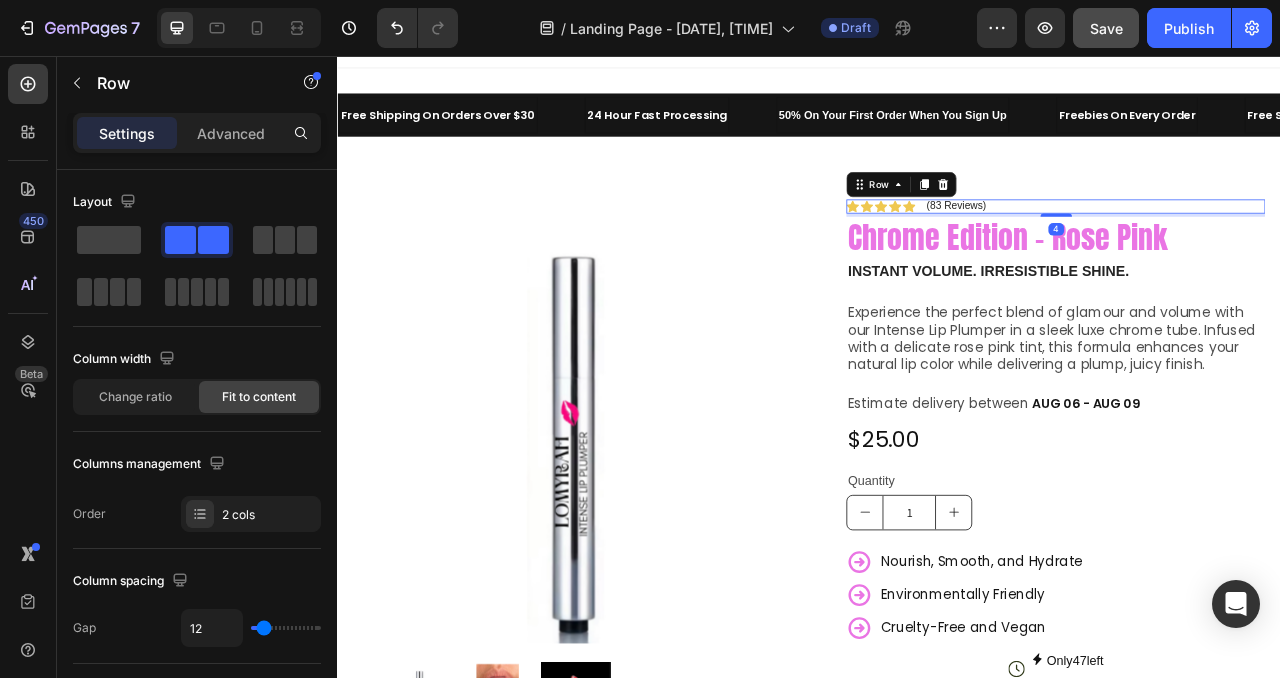 click on "Icon Icon Icon Icon Icon Icon List (83 Reviews) Text Block Row   4" at bounding box center [1250, 248] 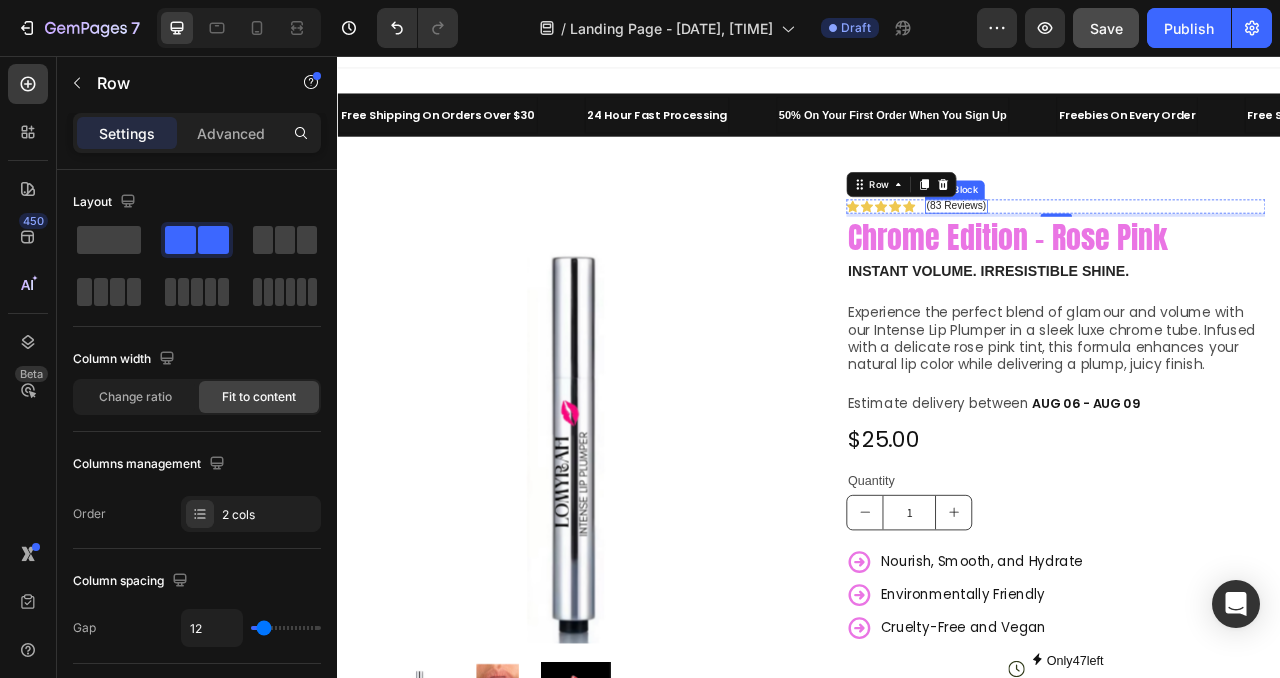 click on "(83 Reviews)" at bounding box center (1124, 247) 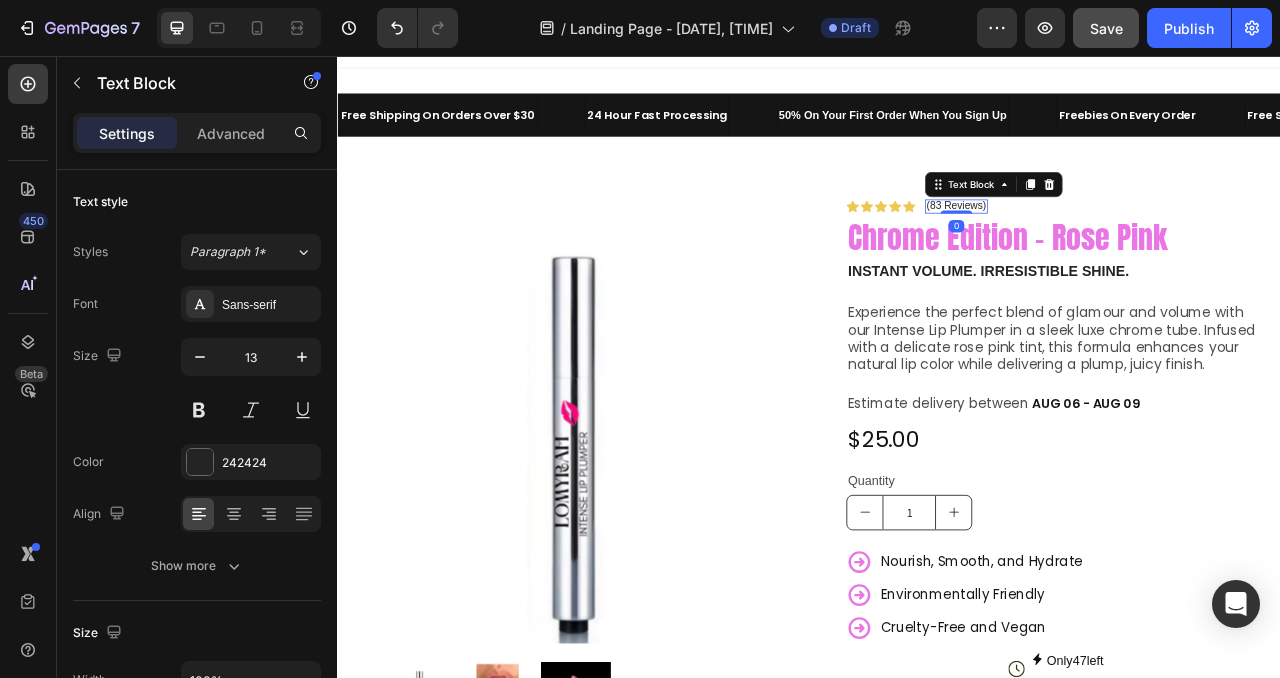 click on "(83 Reviews)" at bounding box center (1124, 248) 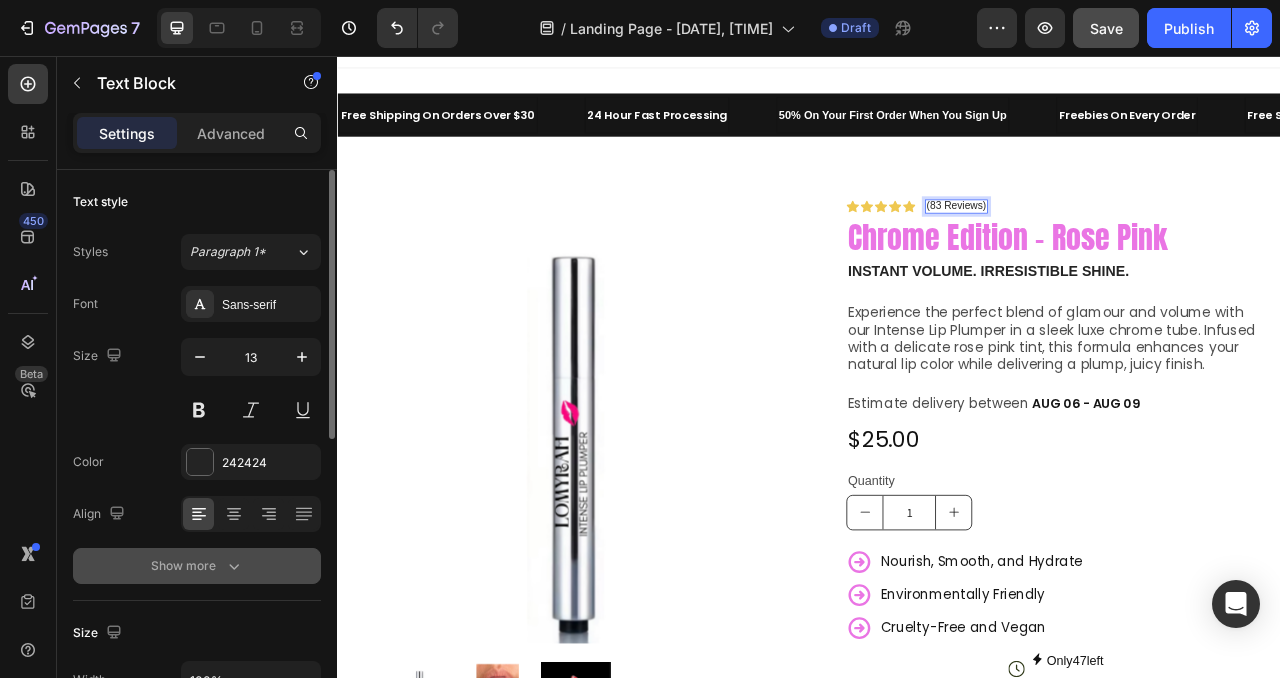 click 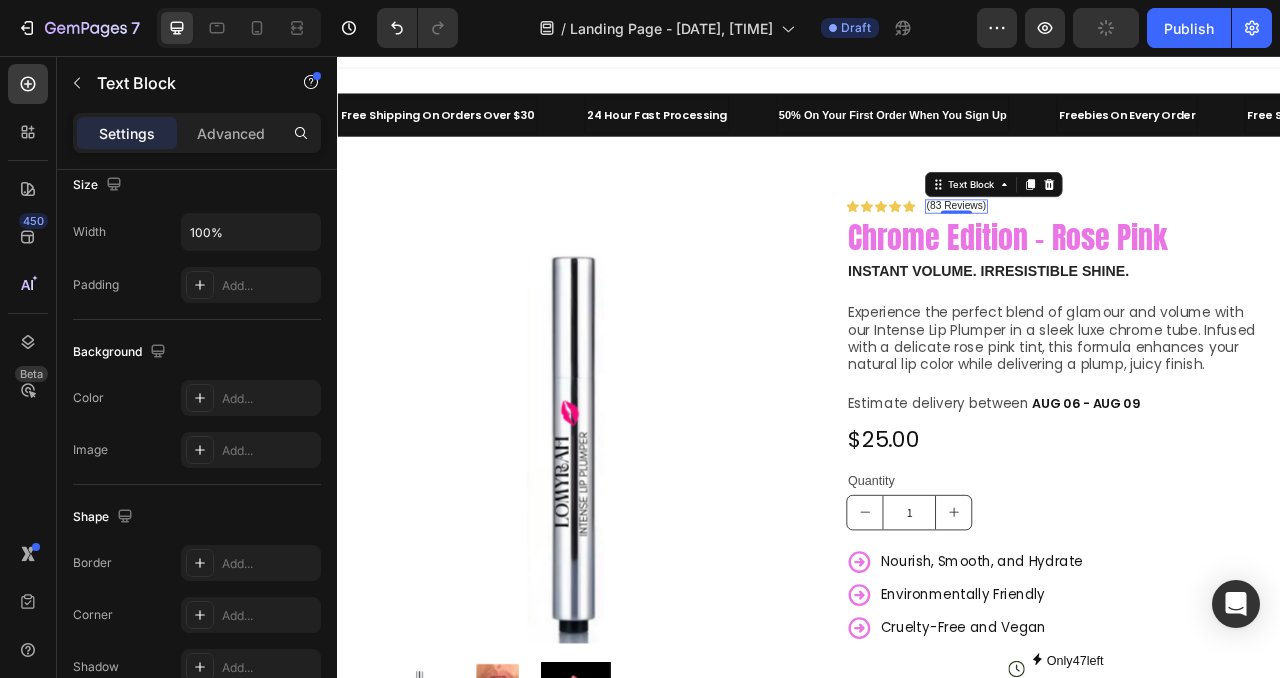 scroll, scrollTop: 884, scrollLeft: 0, axis: vertical 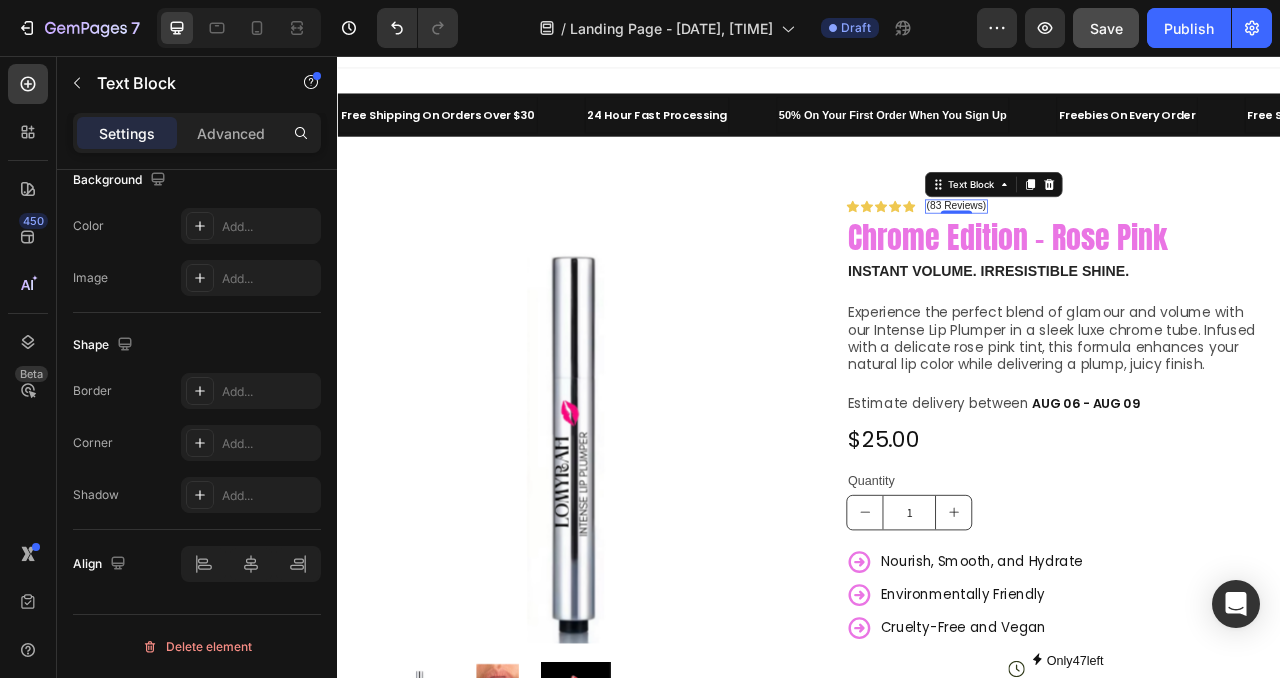 click on "(83 Reviews)" at bounding box center (1124, 247) 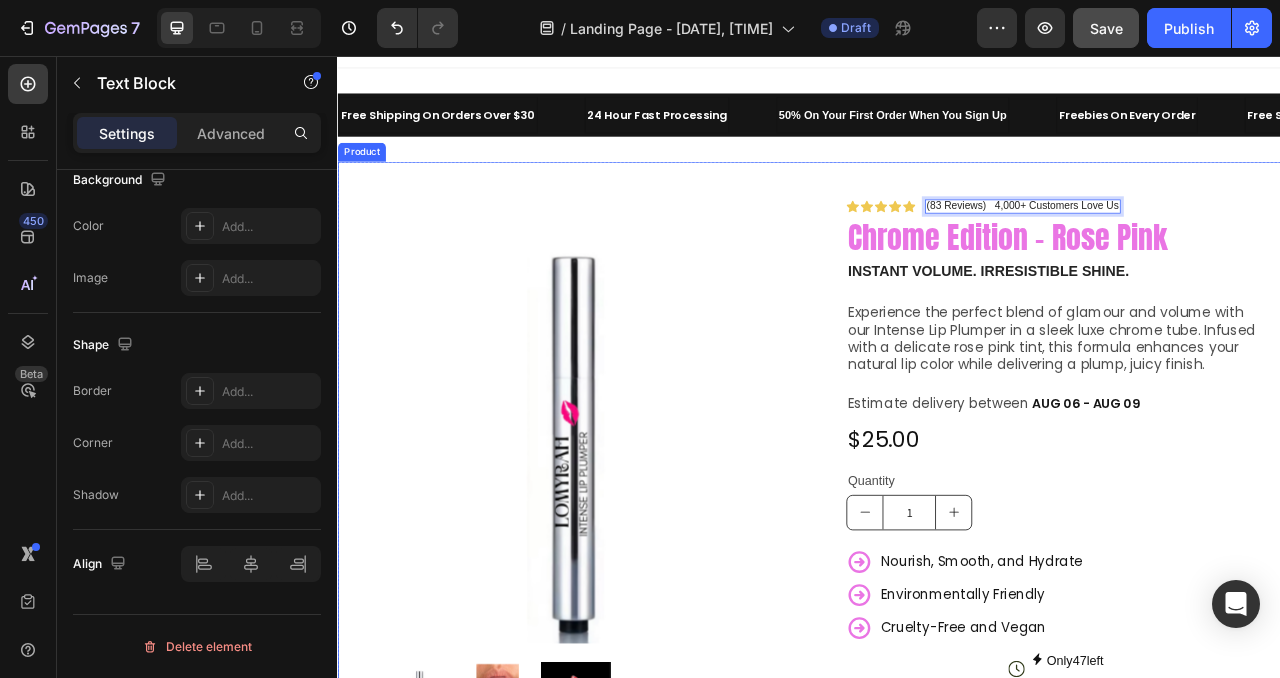 click on "Product Images Image Icon Icon Icon Icon Icon Icon List “I'm obsessed! My lips looked fuller within minutes. It gives a good tingle and the color shine is gorgeous. Grab it! " Text Block
Icon [FIRST] [LAST] ([CITY], [COUNTRY]) Text Block Row Row Row Icon Icon Icon Icon Icon Icon List (83 Reviews)   4,000+ Customers Love Us   Text Block   0 Row Chrome Edition - Rose Pink Product Title Instant Volume. irresistible shine. Text Block Experience the perfect blend of glamour and volume with our Intense Lip Plumper in a sleek luxe chrome tube. Infused with a delicate rose pink tint, this formula enhances your natural lip color while delivering a plump, juicy finish. Text Block
Estimate delivery between
[DATE] - [DATE]
Delivery Date $25.00 Product Price Product Price Quantity Text Block
1
Product Quantity
Nourish, Smooth, and Hydrate
Environmentally Friendly" at bounding box center (937, 766) 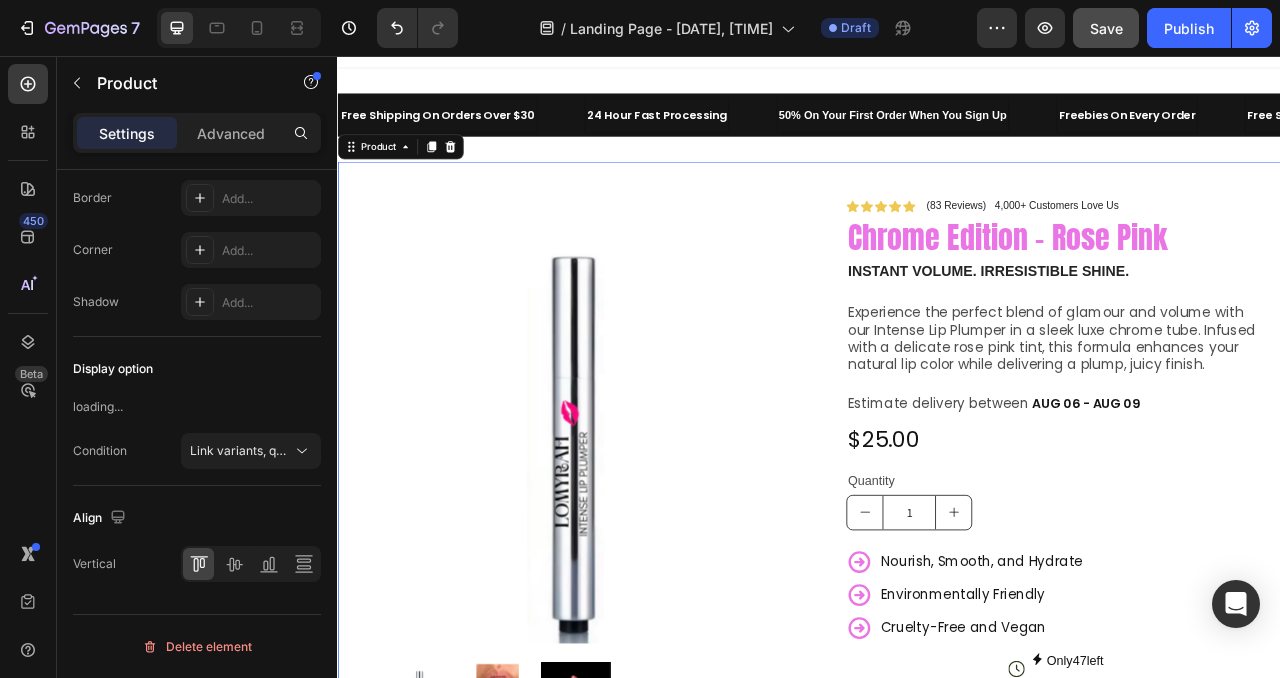 scroll, scrollTop: 0, scrollLeft: 0, axis: both 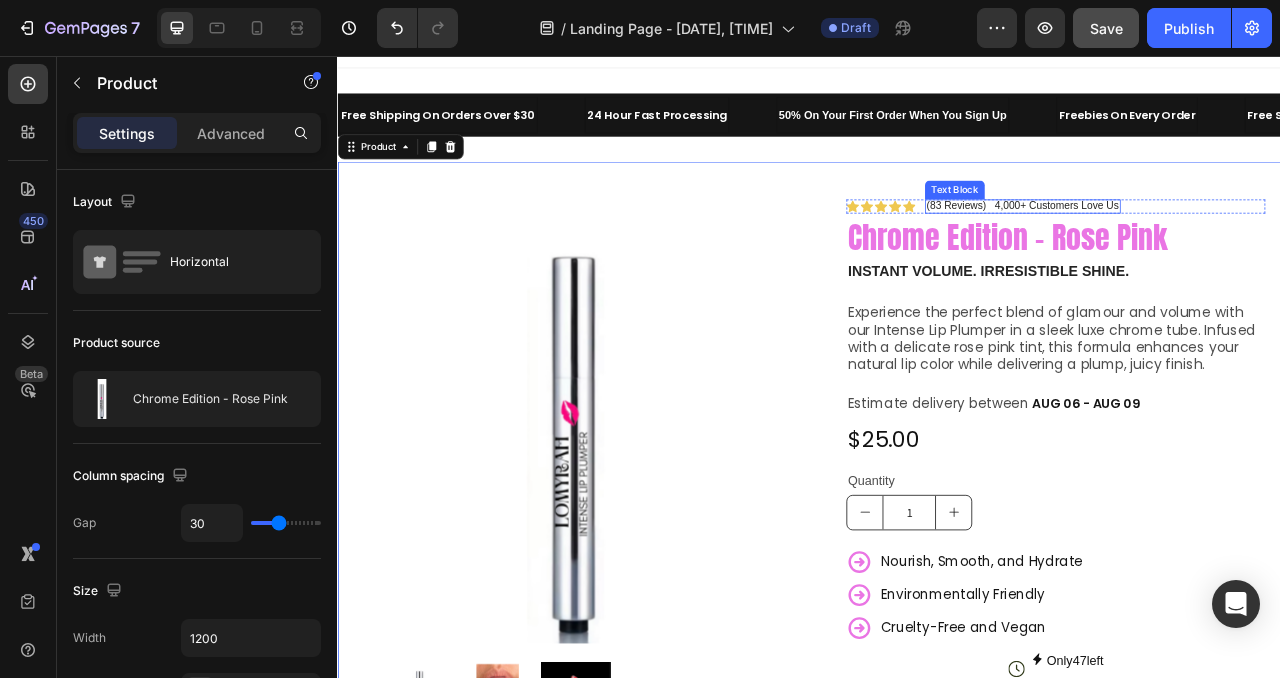 click on "(83 Reviews)   4,000+ Customers Love Us" at bounding box center [1208, 247] 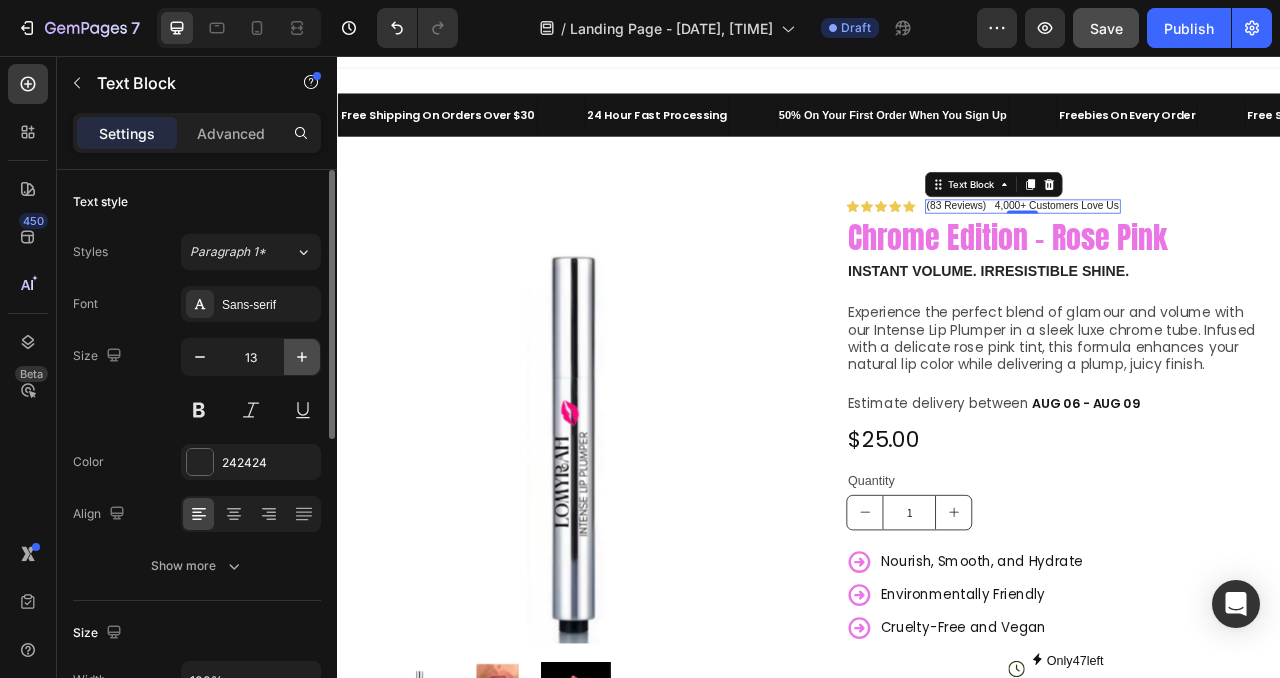 click 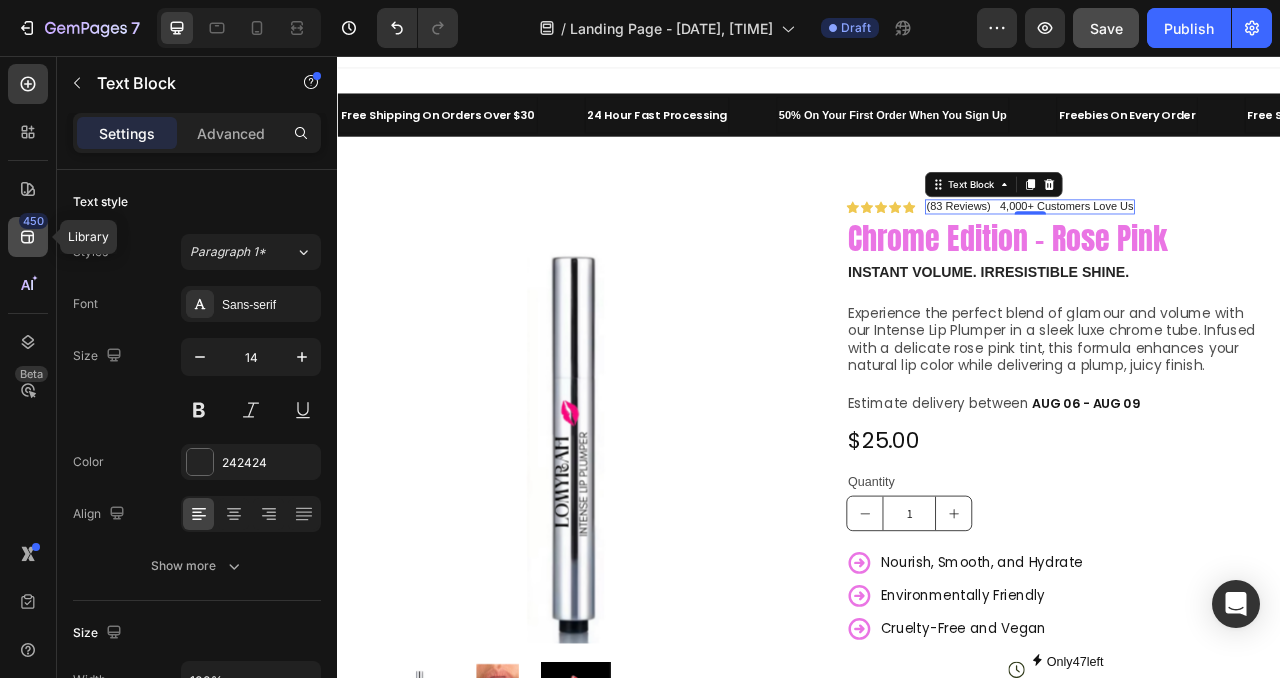 click 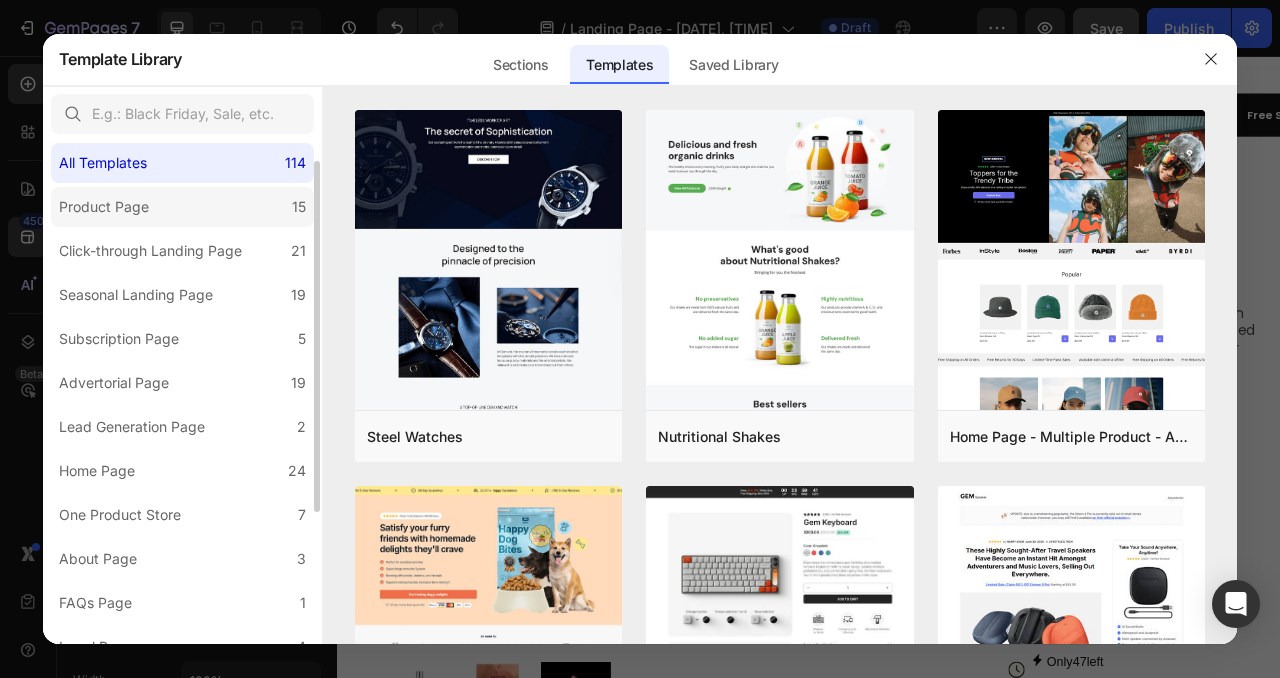scroll, scrollTop: 0, scrollLeft: 0, axis: both 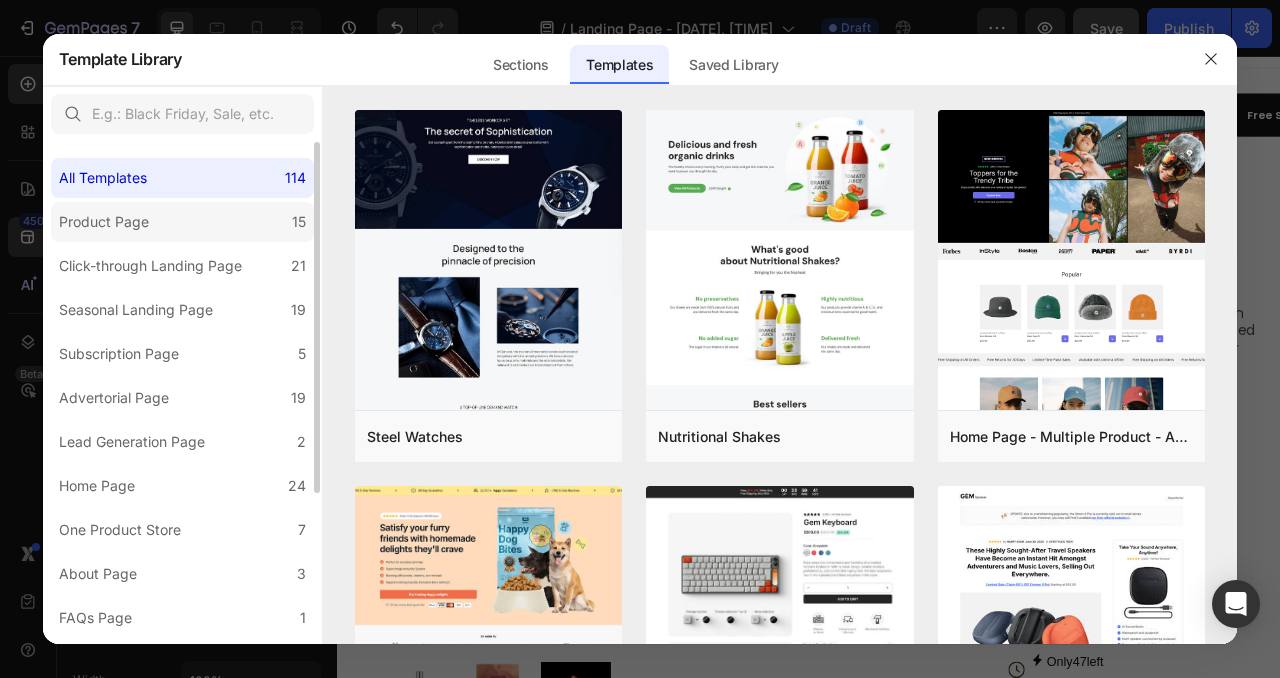 click on "Product Page" at bounding box center (104, 222) 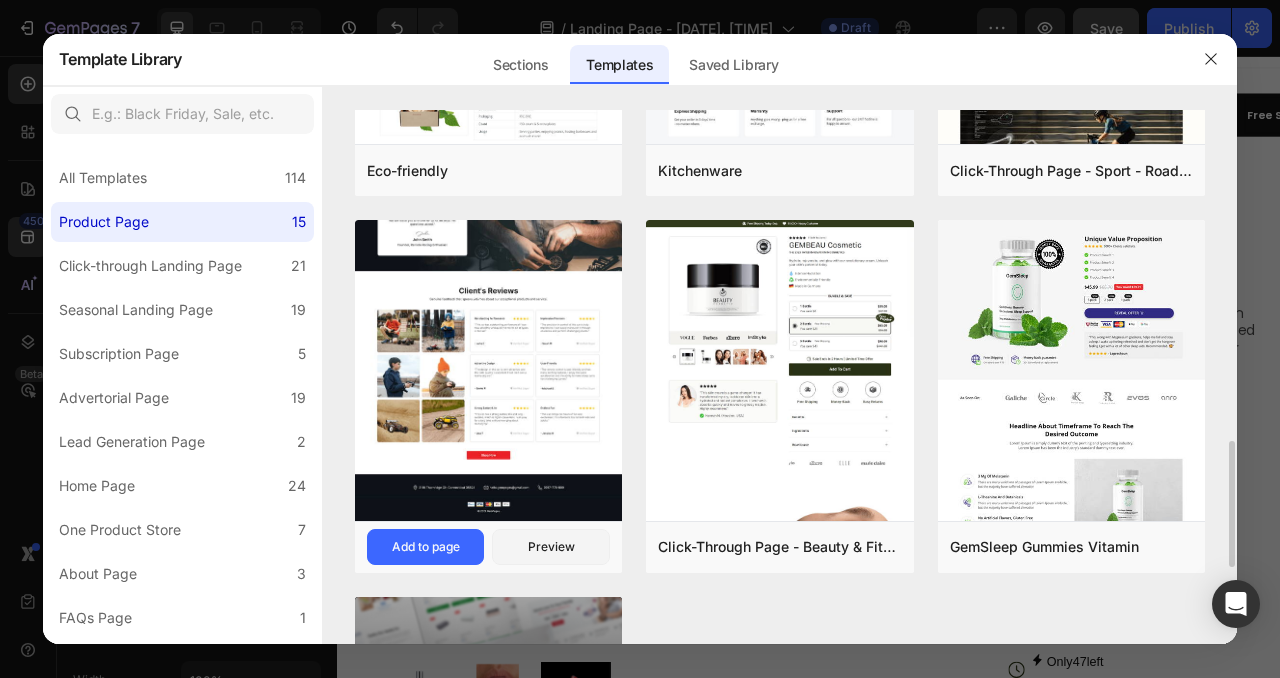 scroll, scrollTop: 1397, scrollLeft: 0, axis: vertical 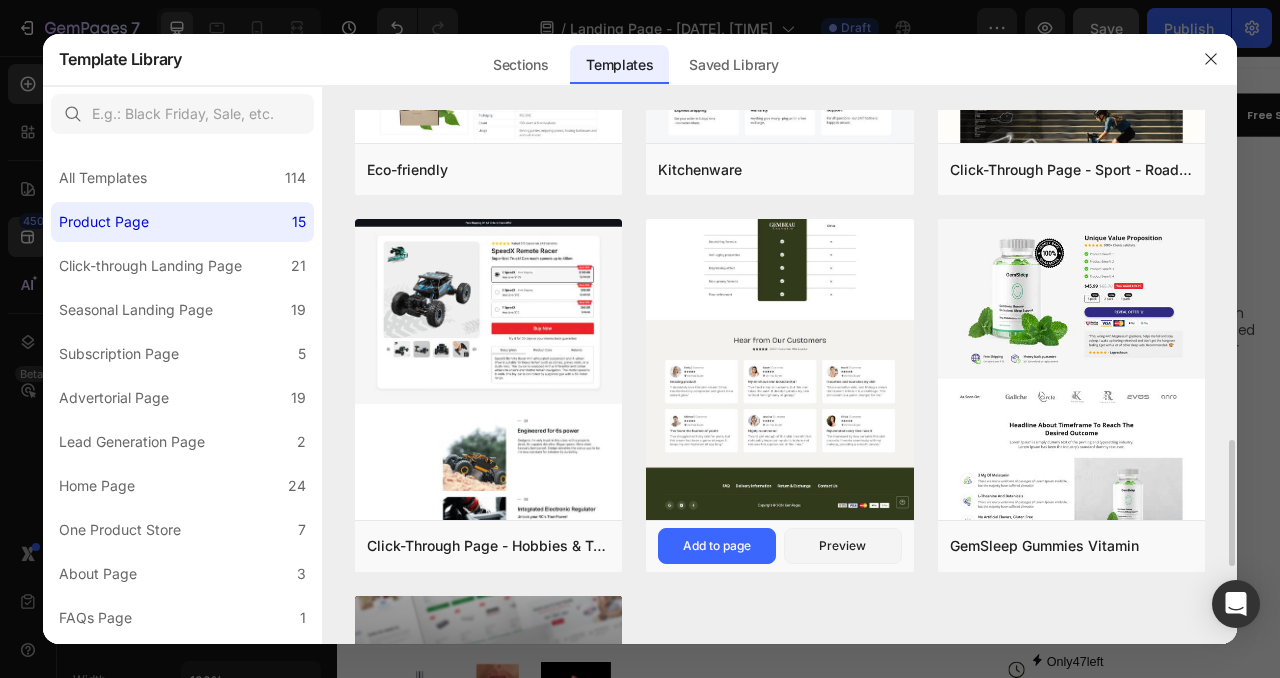click at bounding box center [780, -55] 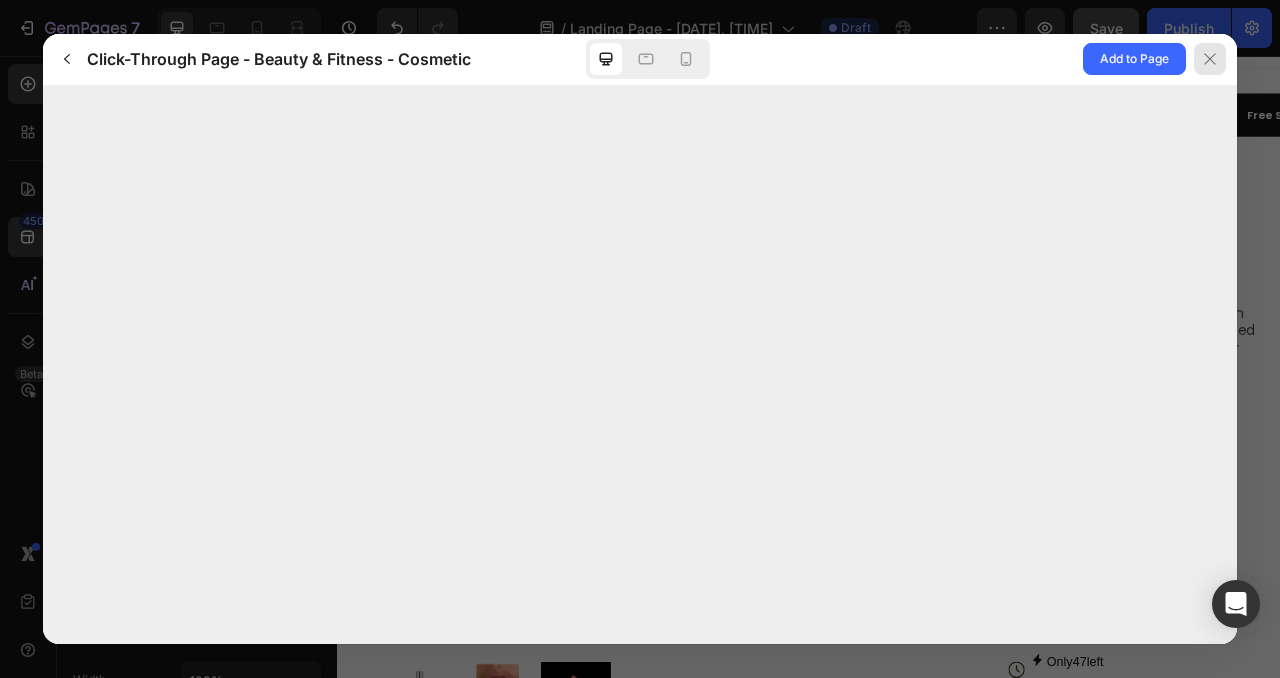 click at bounding box center (1210, 59) 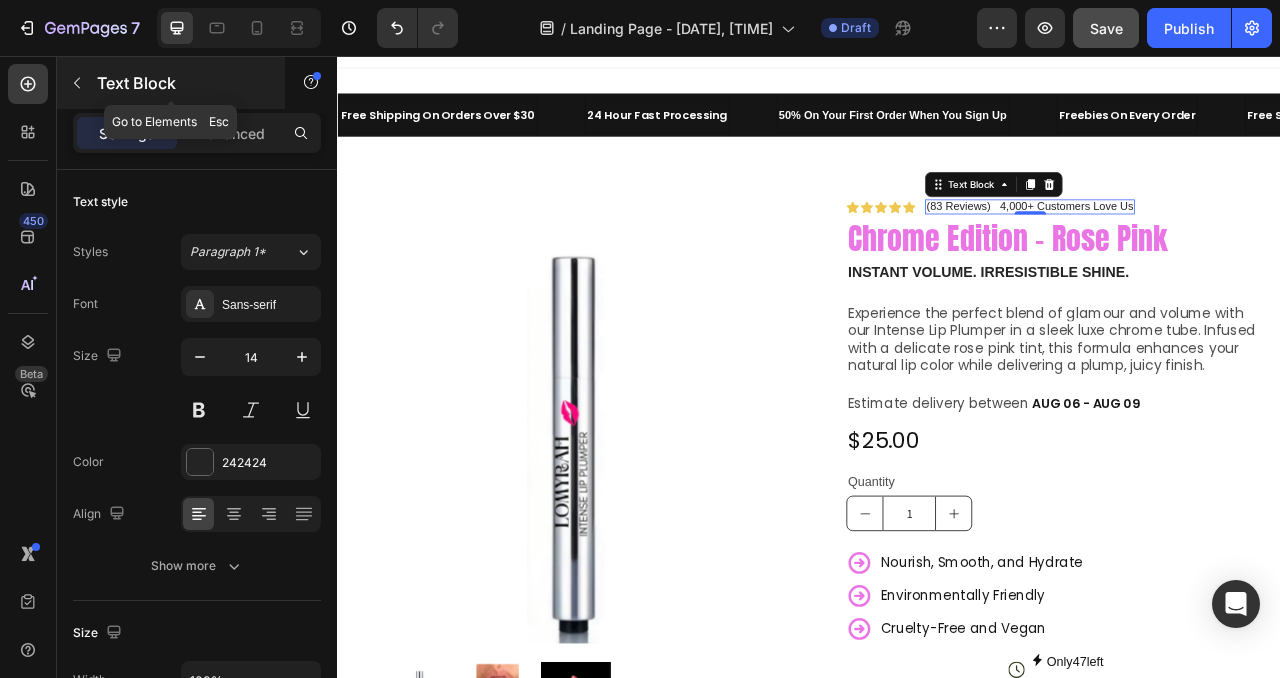 click 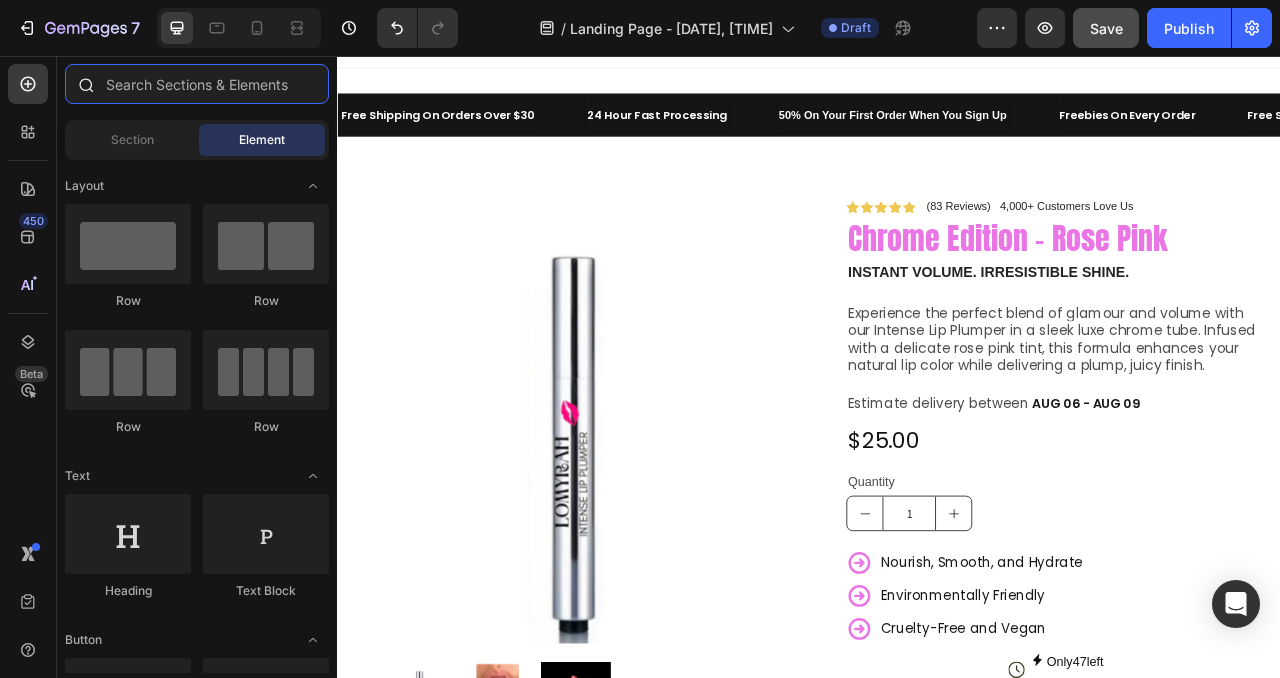 click at bounding box center (197, 84) 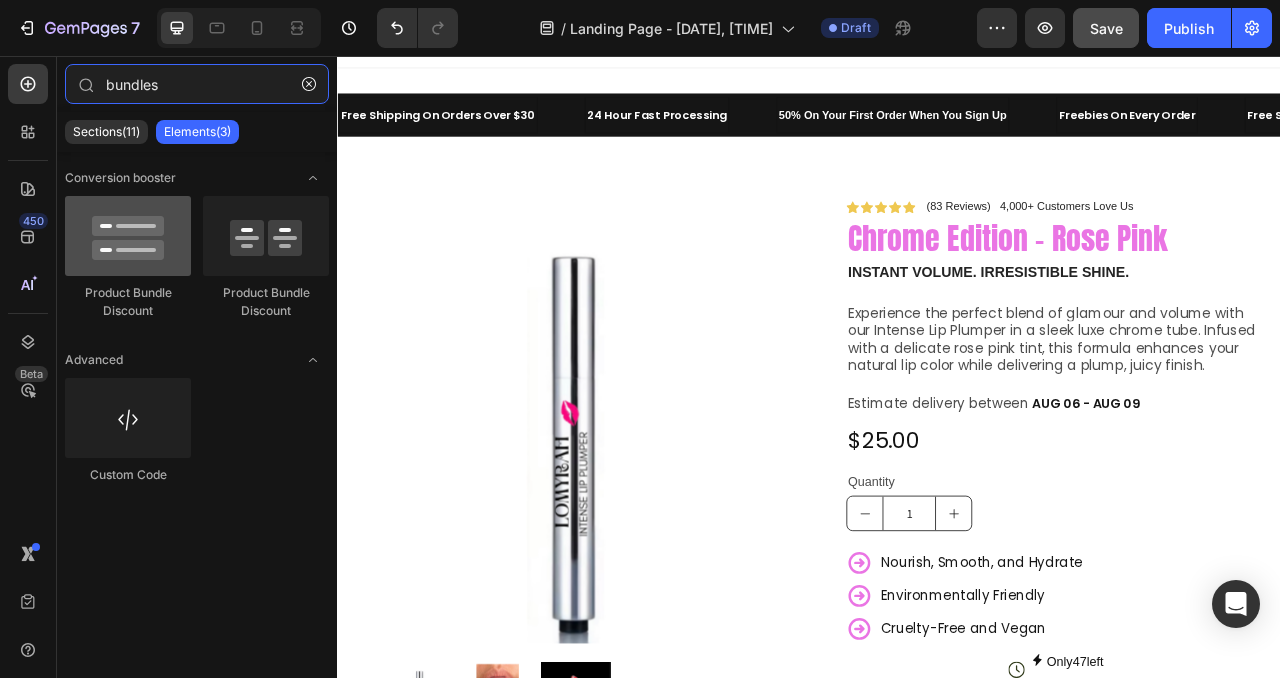 type on "bundles" 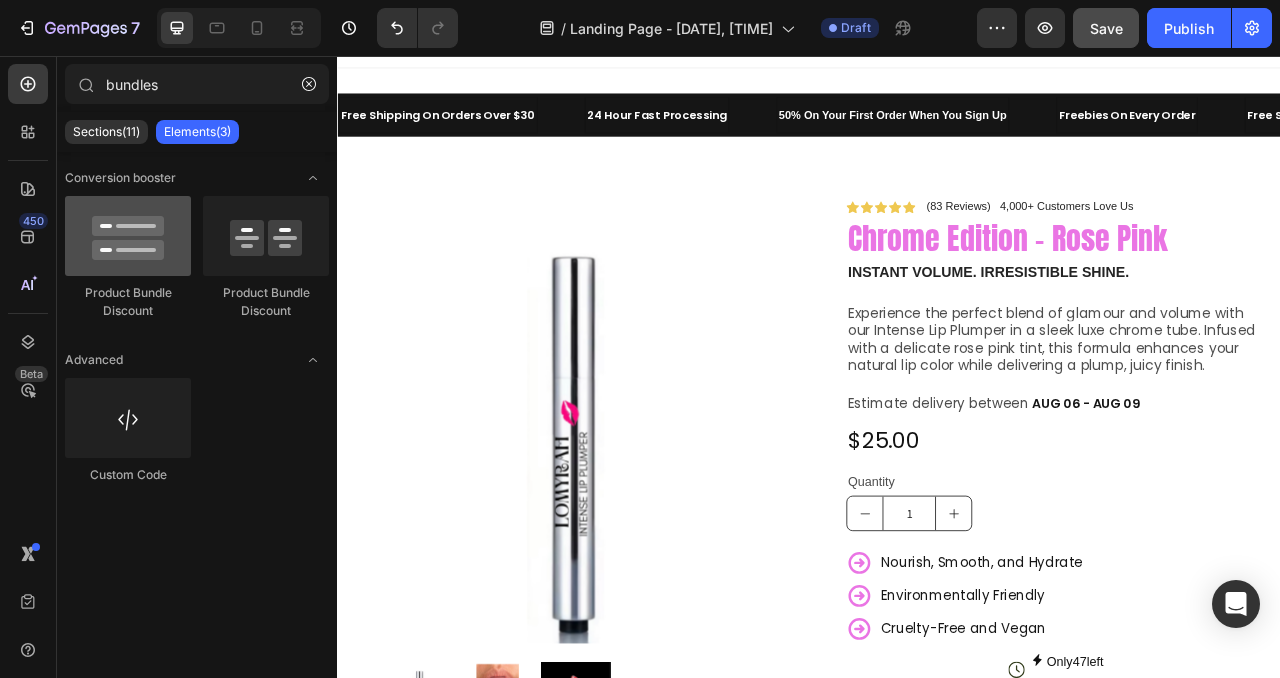 click at bounding box center (128, 236) 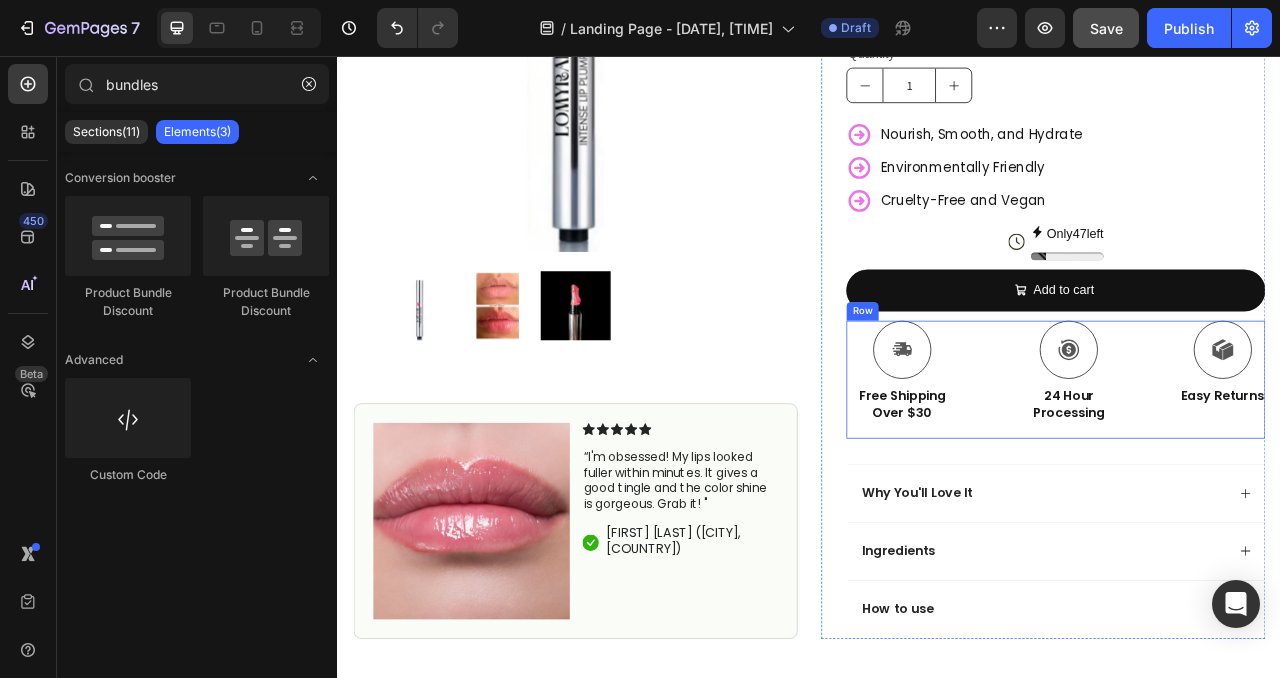 scroll, scrollTop: 586, scrollLeft: 0, axis: vertical 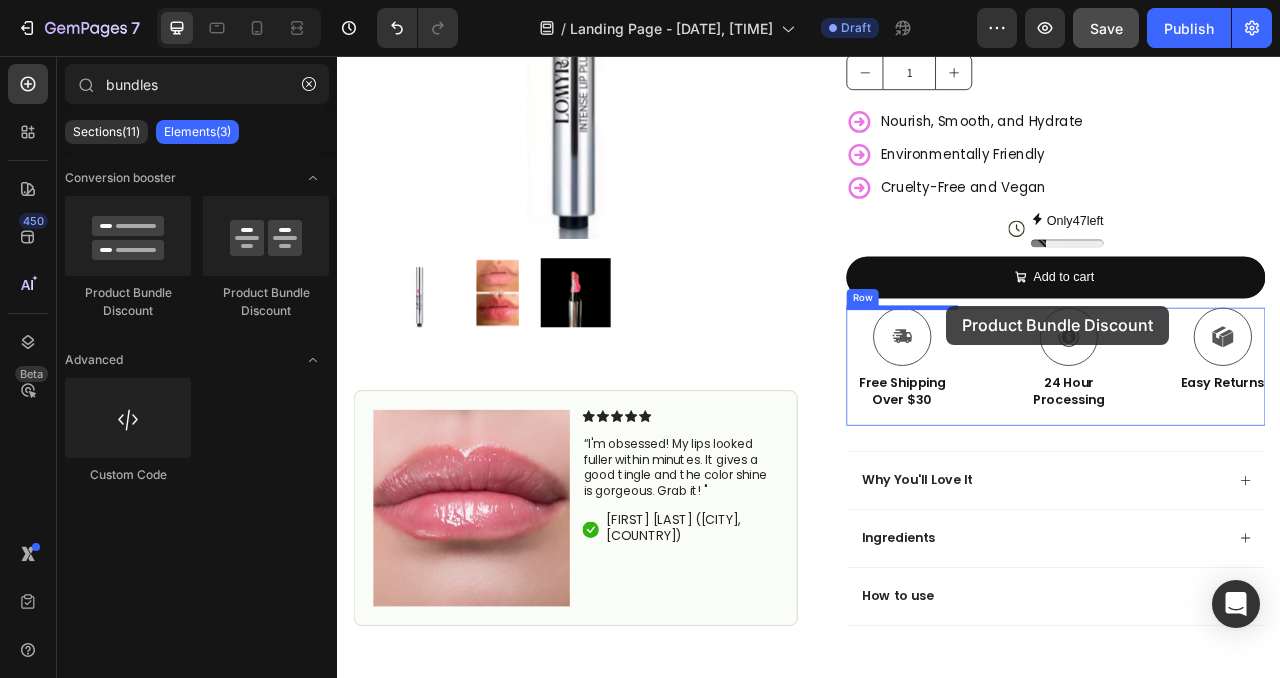 drag, startPoint x: 487, startPoint y: 307, endPoint x: 1112, endPoint y: 374, distance: 628.58093 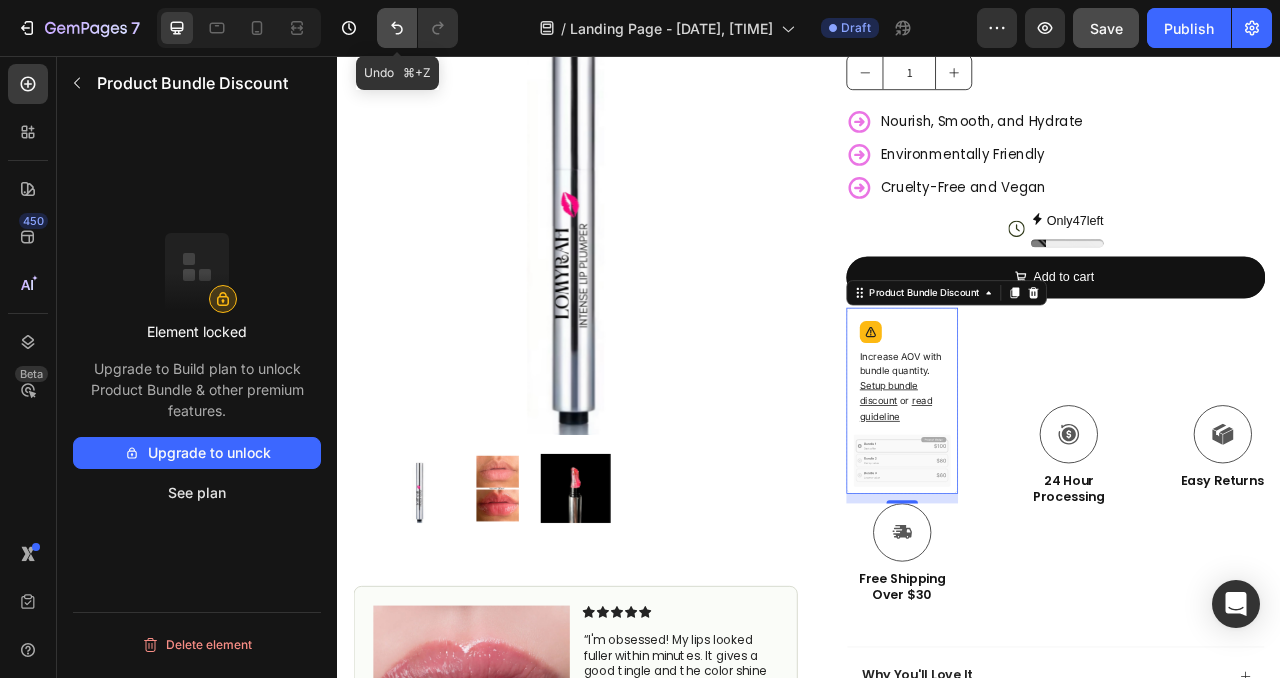 click 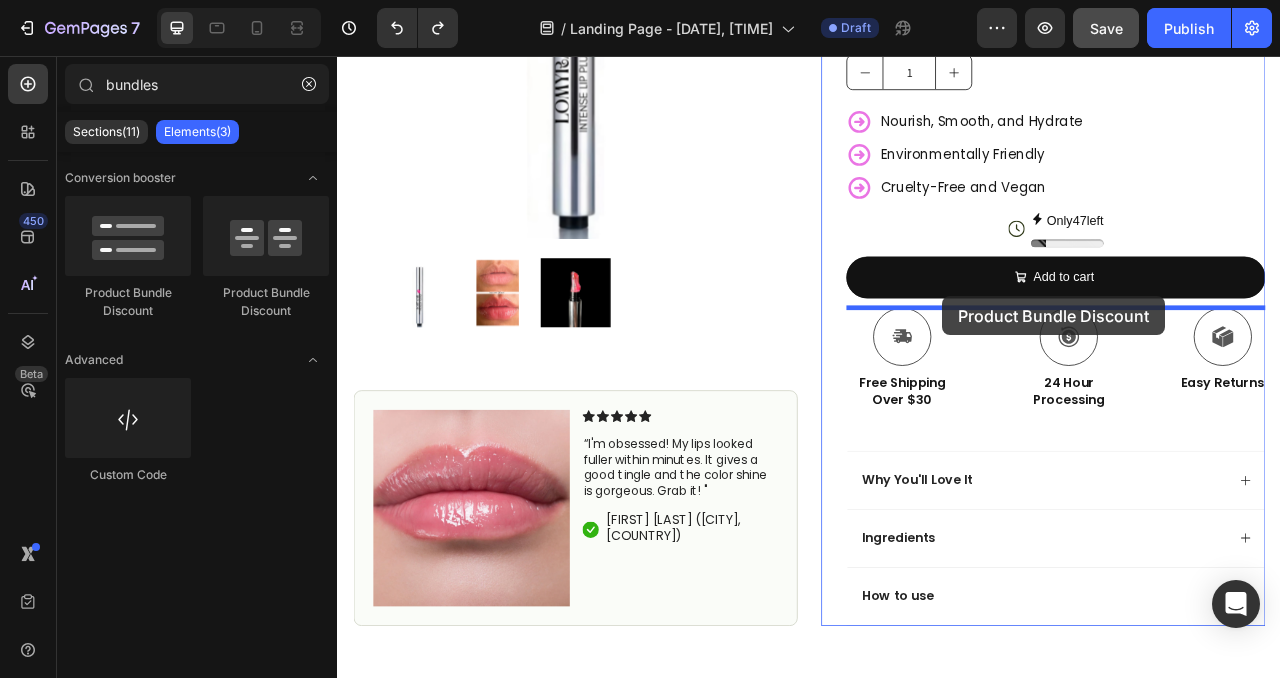 drag, startPoint x: 464, startPoint y: 294, endPoint x: 1107, endPoint y: 362, distance: 646.58563 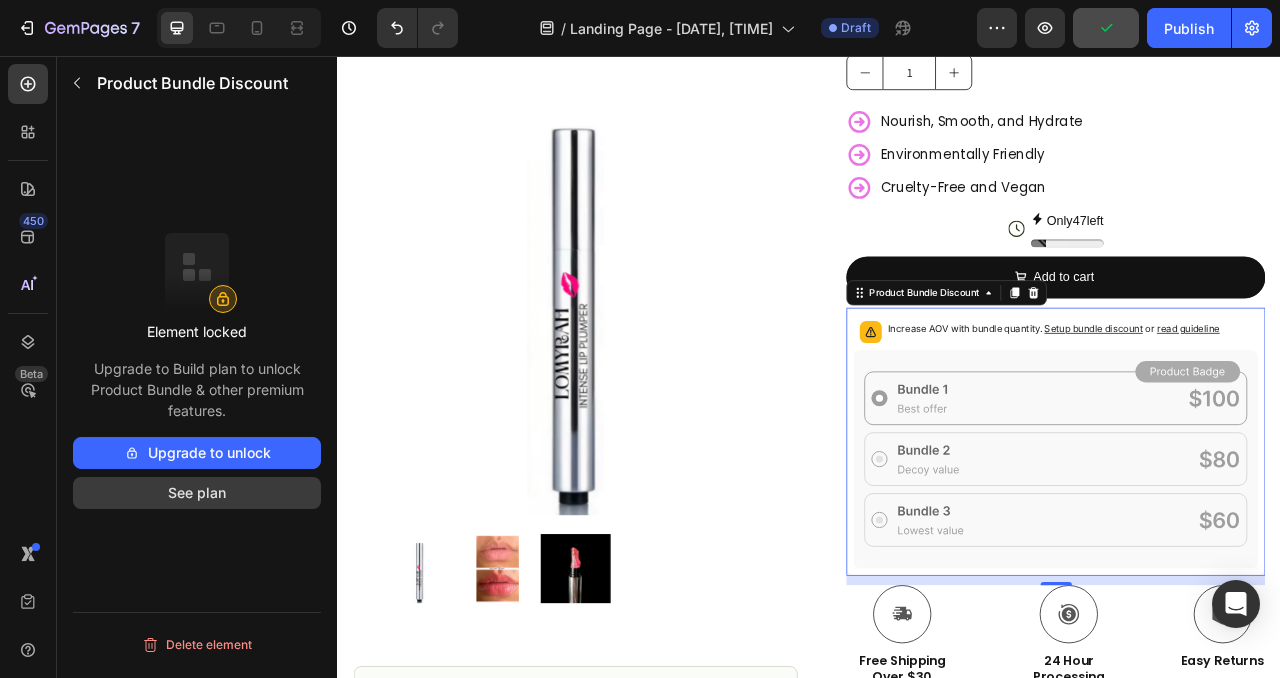 click on "See plan" at bounding box center [197, 493] 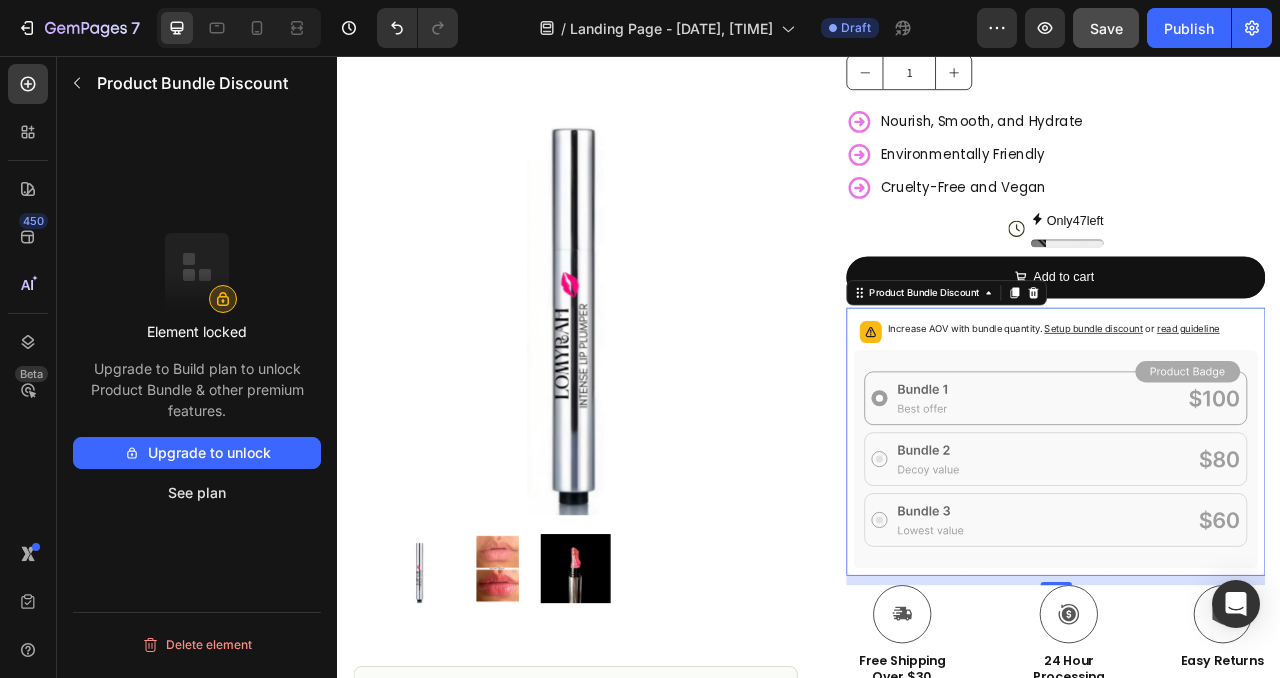 click 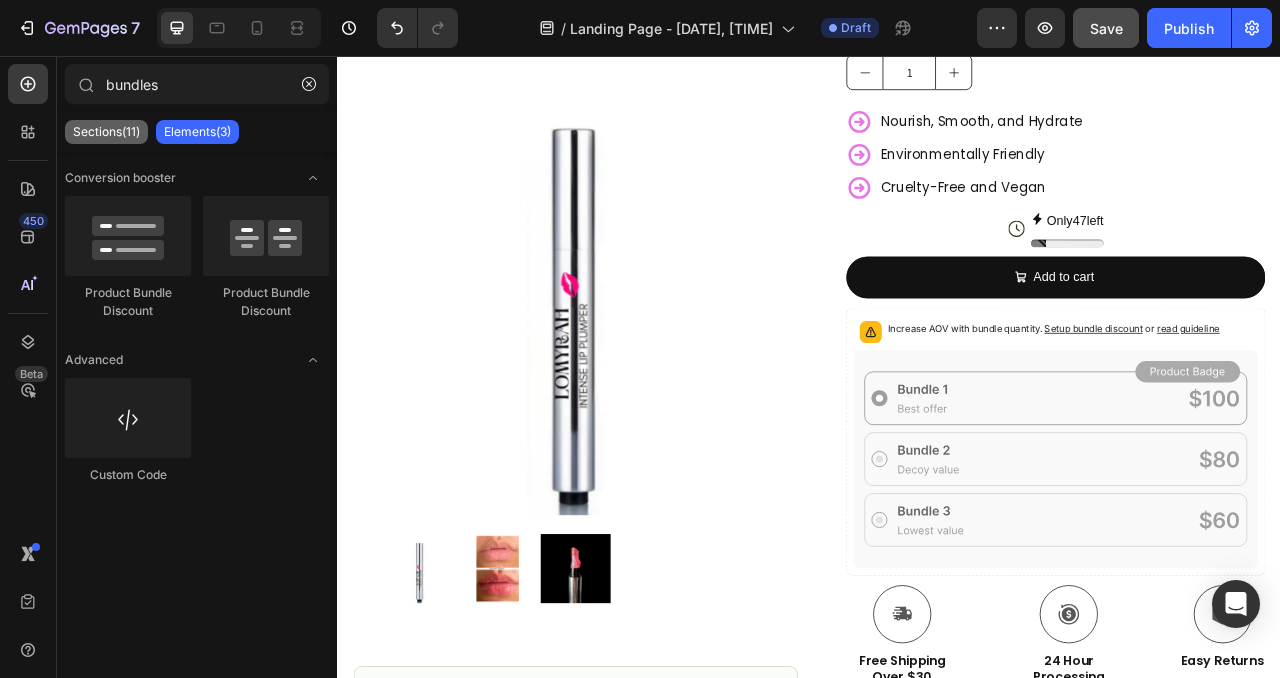 click on "Sections(11)" at bounding box center (106, 132) 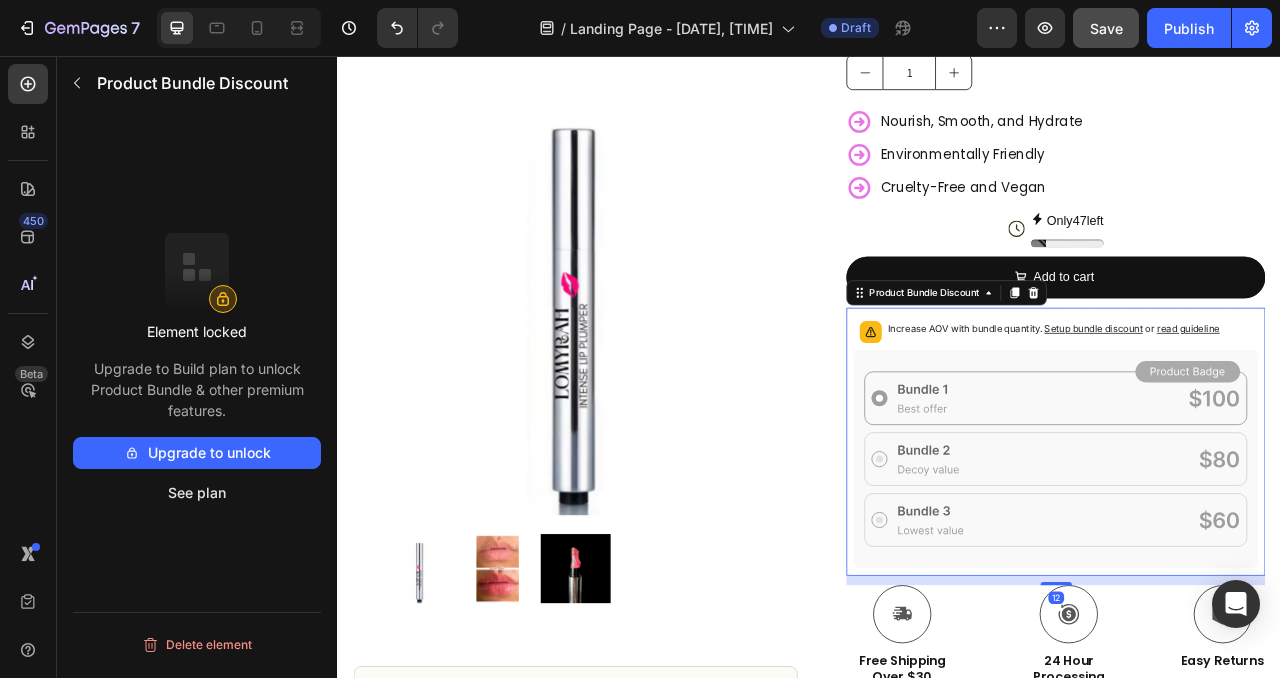 click 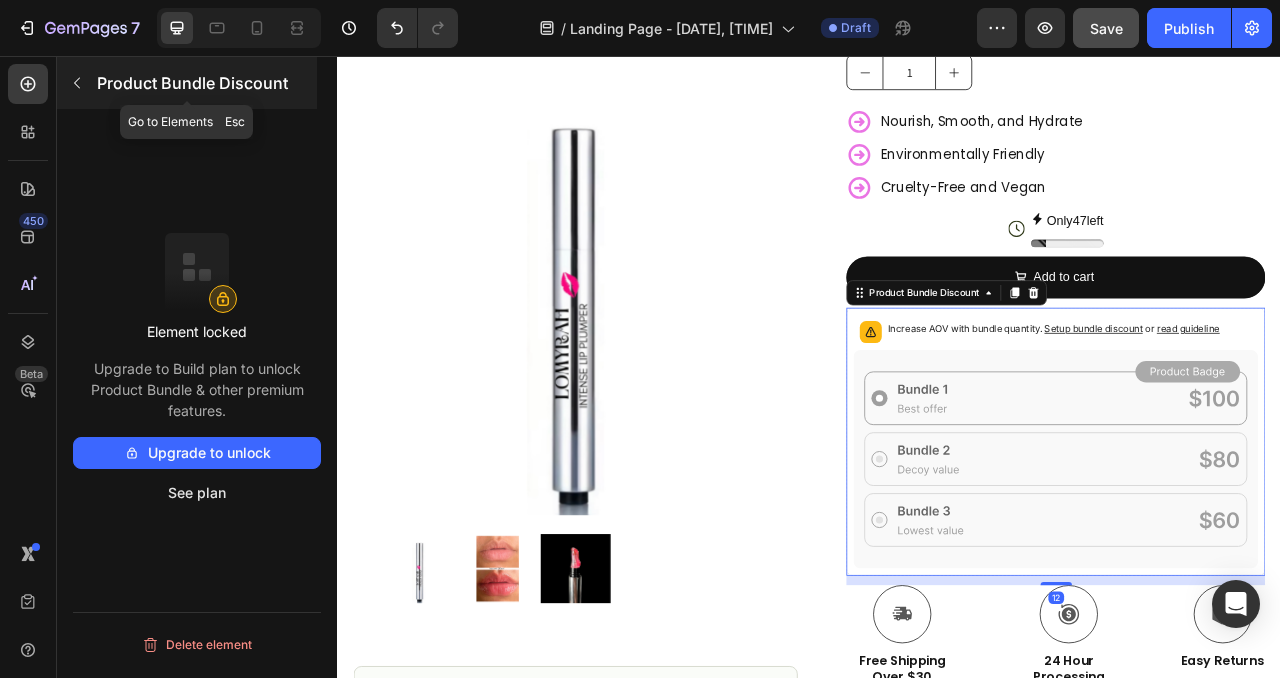click 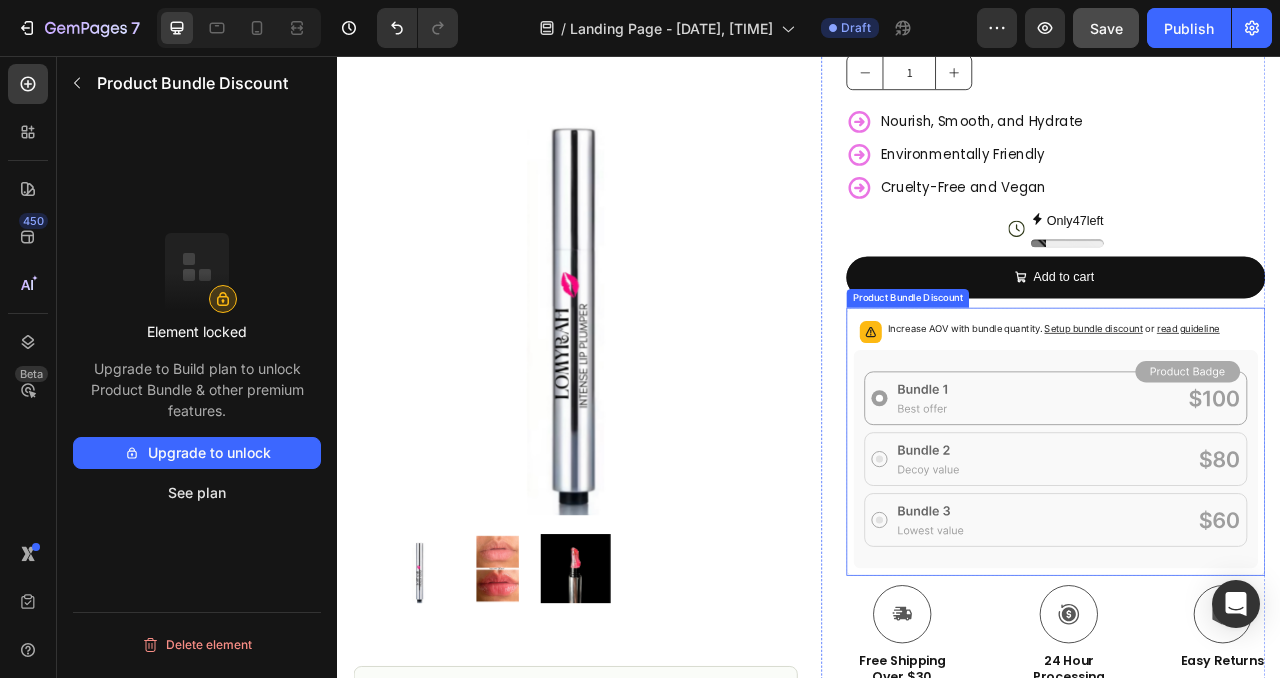 click 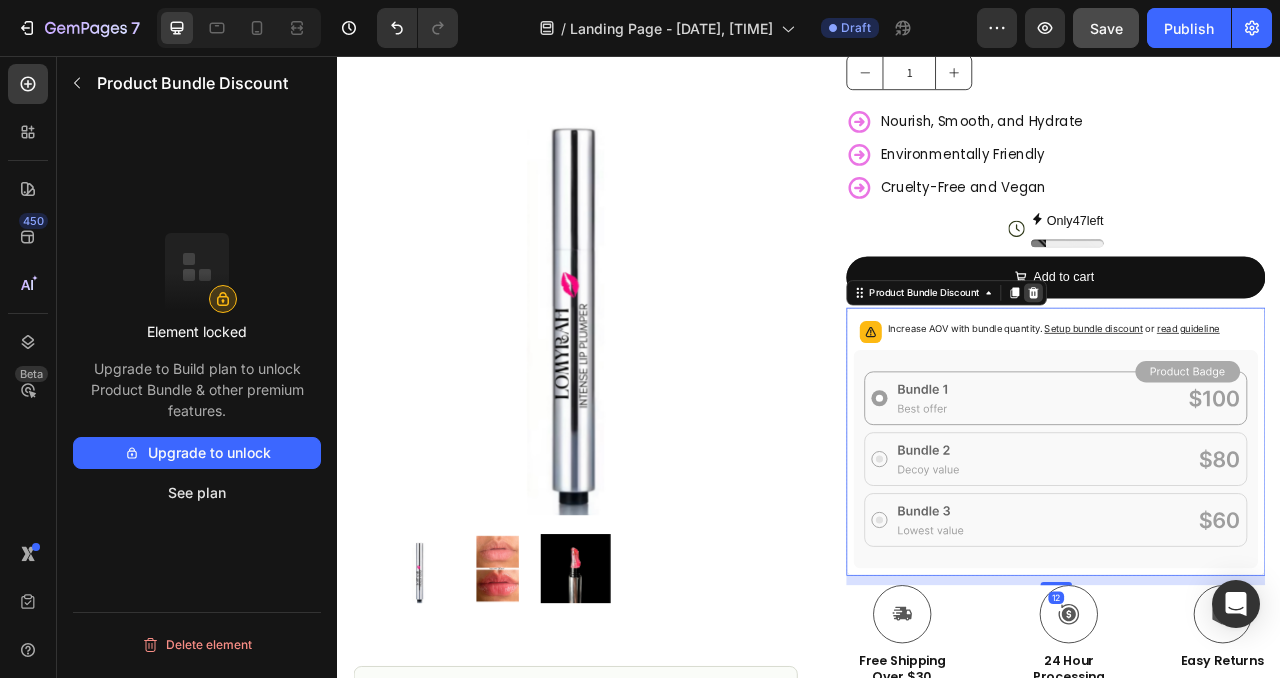 click 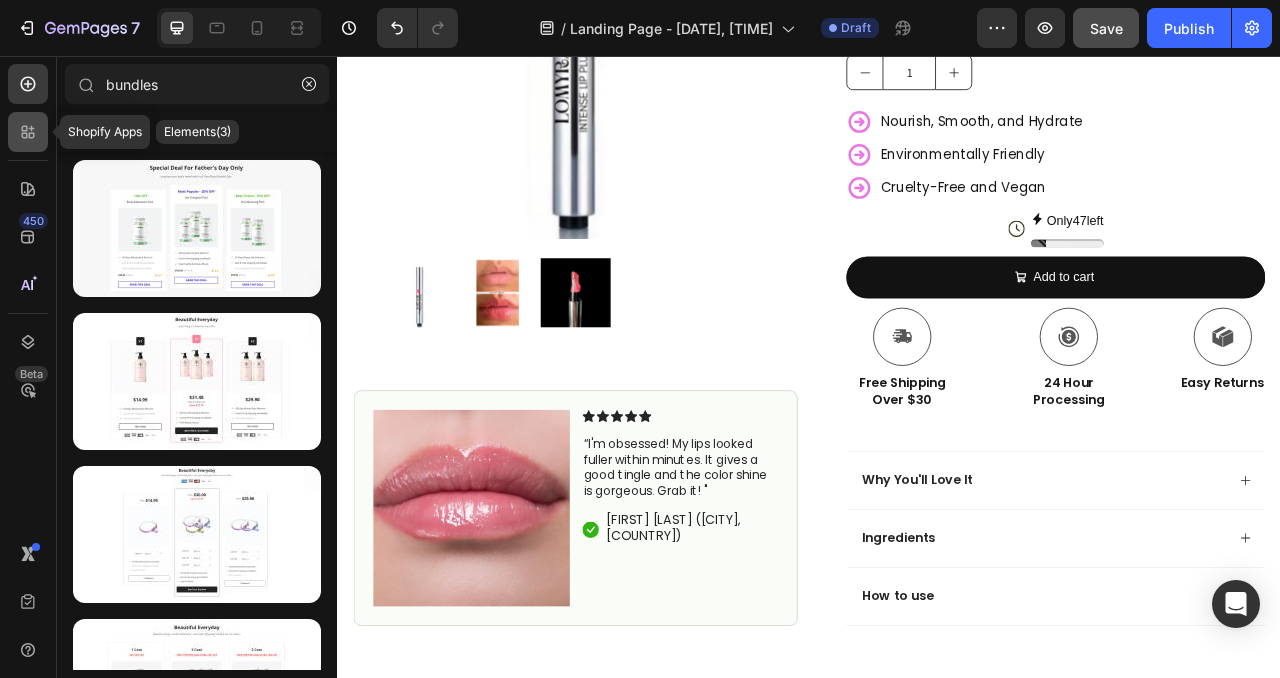 click 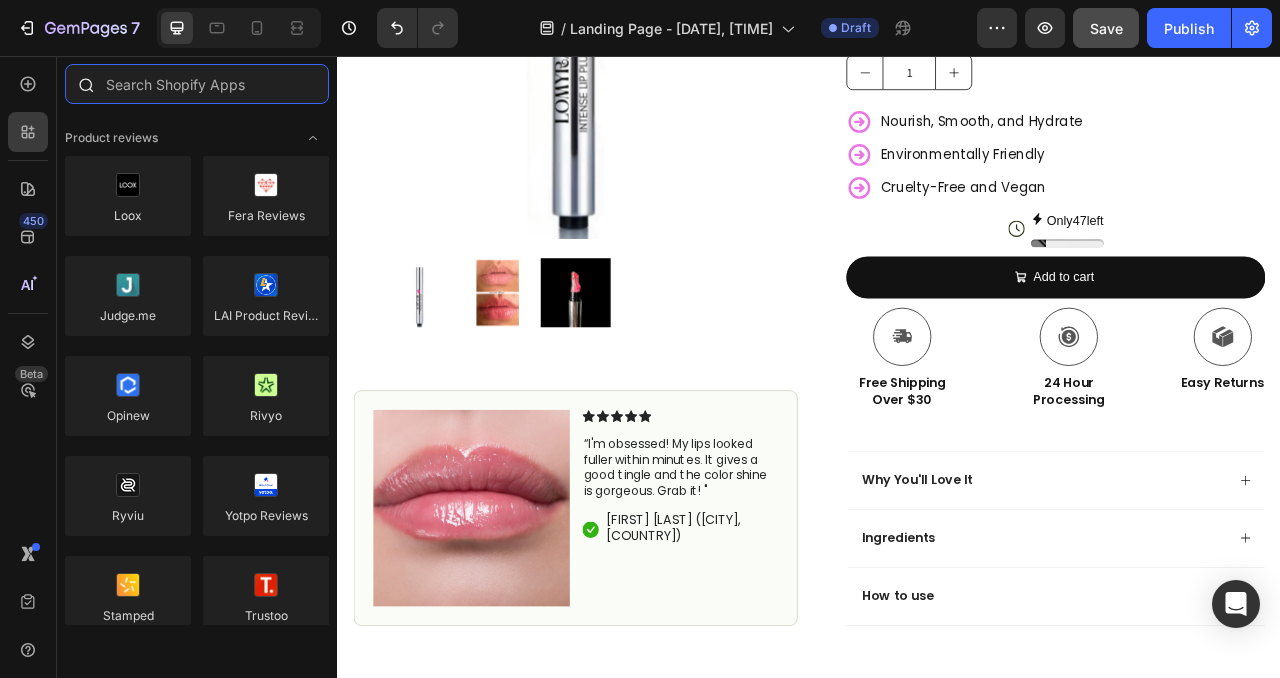click at bounding box center [197, 84] 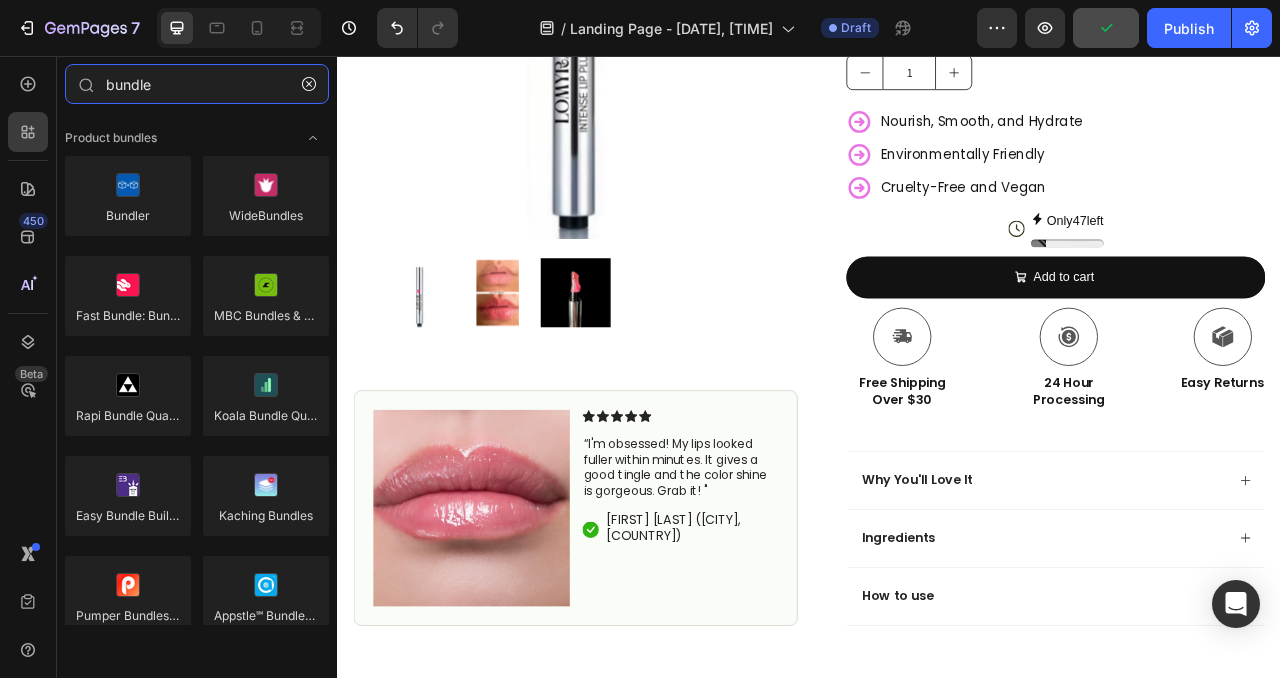 type on "bundle" 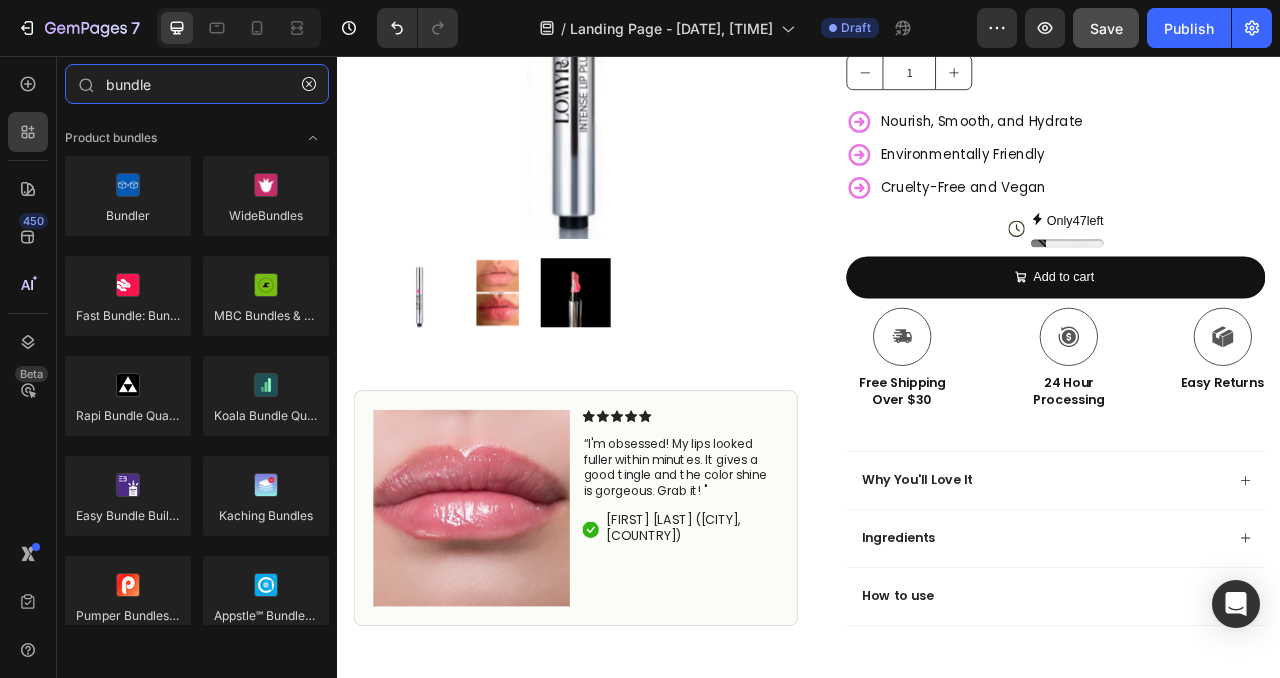drag, startPoint x: 190, startPoint y: 92, endPoint x: 1, endPoint y: 89, distance: 189.0238 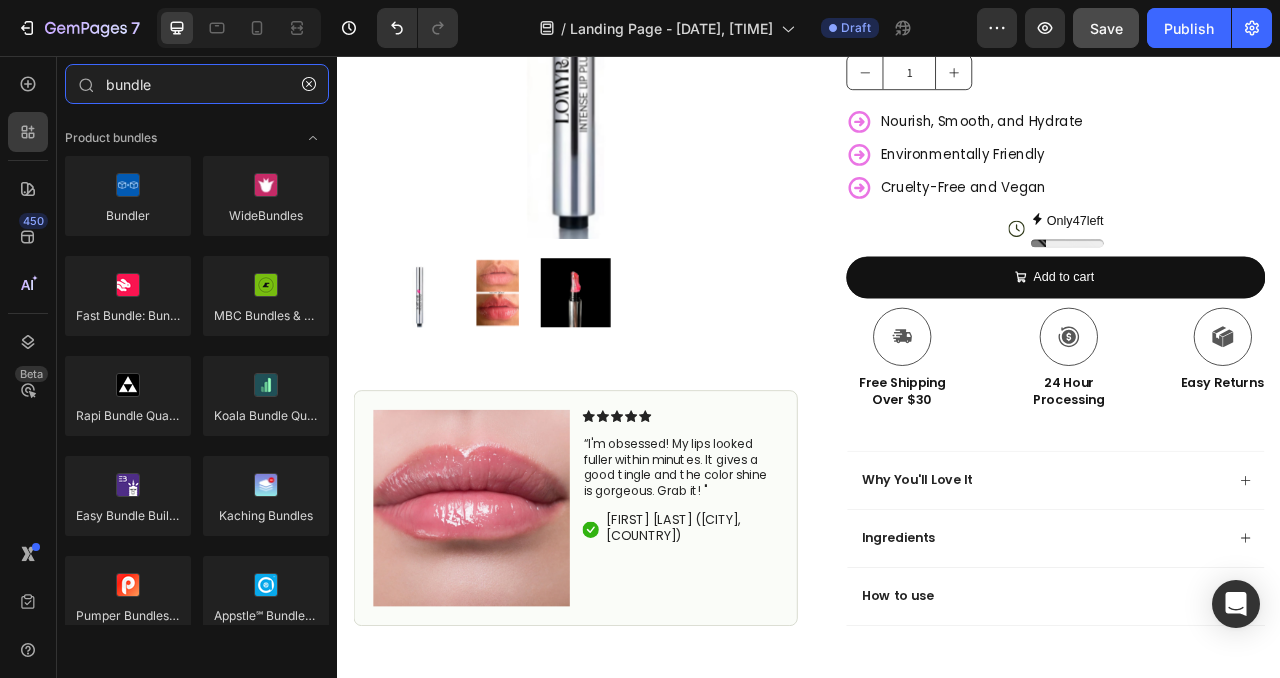 click on "450 Beta bundle Sections(30) Elements(4) Product bundles
Bundler
WideBundles
Fast Bundle: Bundles Discounts
MBC Bundles & Volume Discount
Rapi Bundle Quantity Breaks
Koala Bundle Quantity Discount
Easy Bundle Builder | SkaiLama
Kaching Bundles
Pumper Bundles Volume Discount
Appstle℠ Bundles & Discounts
Simple Bundles & Kits
Vitals
Frequently Bought Together
Discounty: Bulk Discount Sales
Upsell and cross-sell
MaxBundle ‑ Product Bundles" at bounding box center (168, 367) 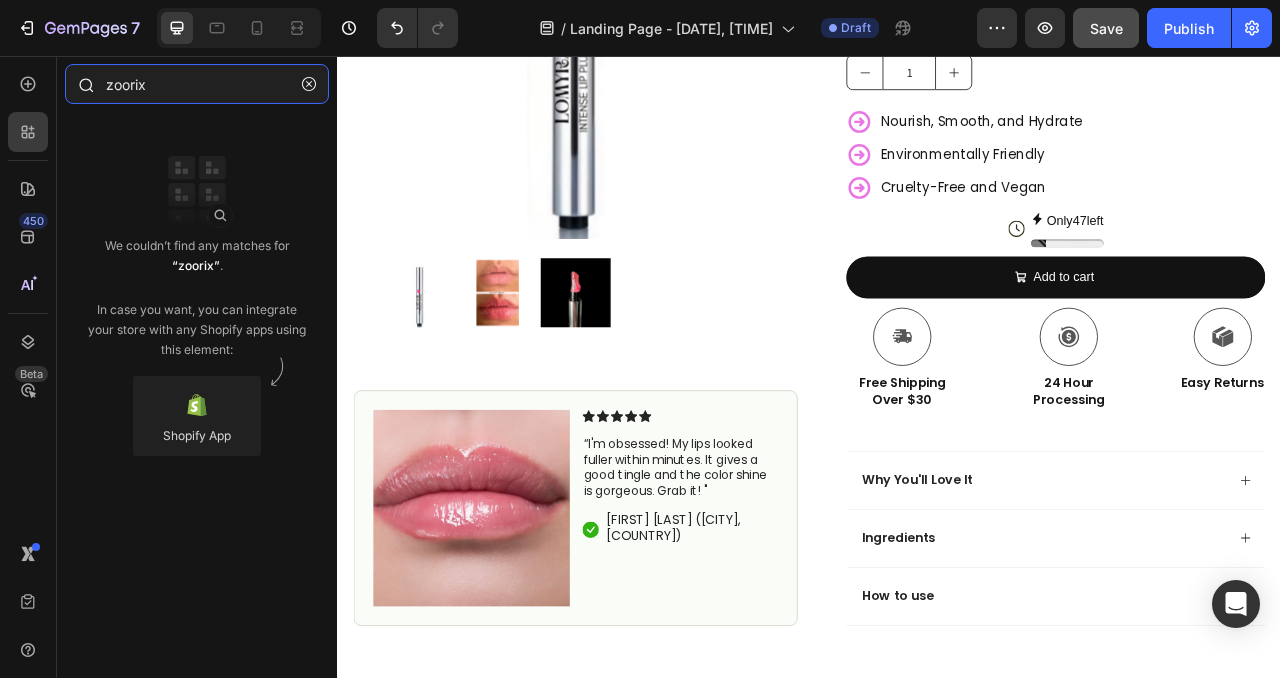 drag, startPoint x: 188, startPoint y: 84, endPoint x: 60, endPoint y: 92, distance: 128.24976 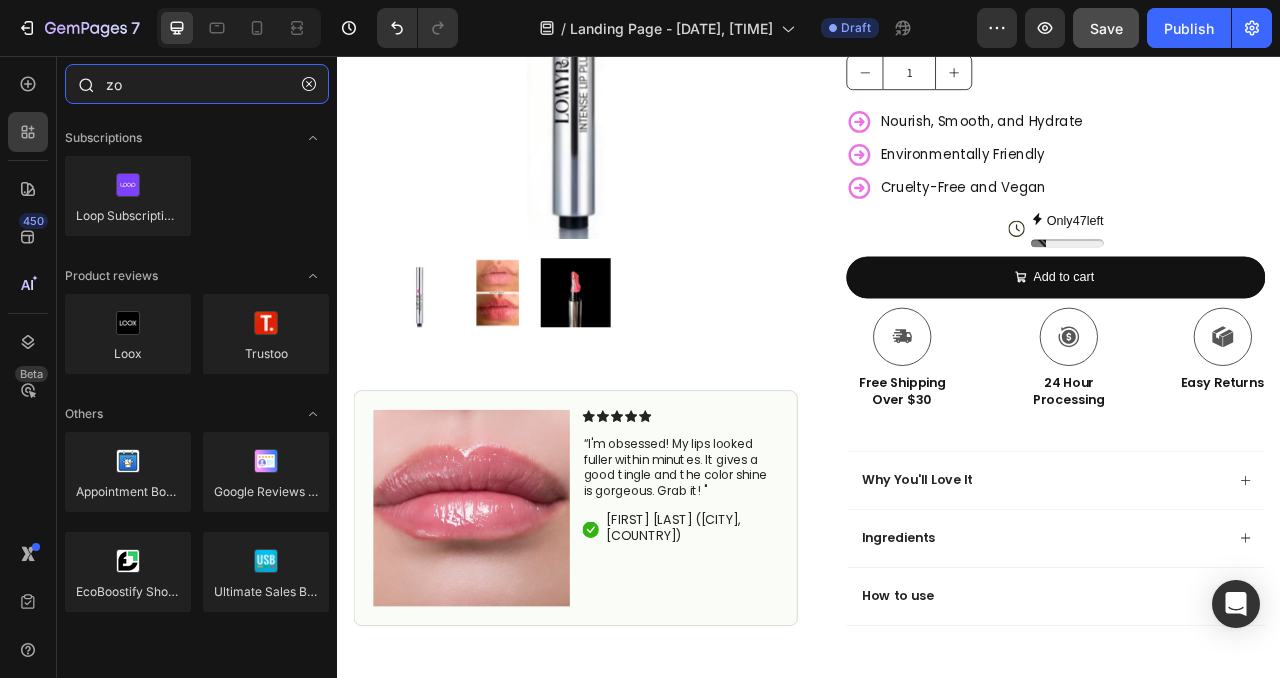 type on "z" 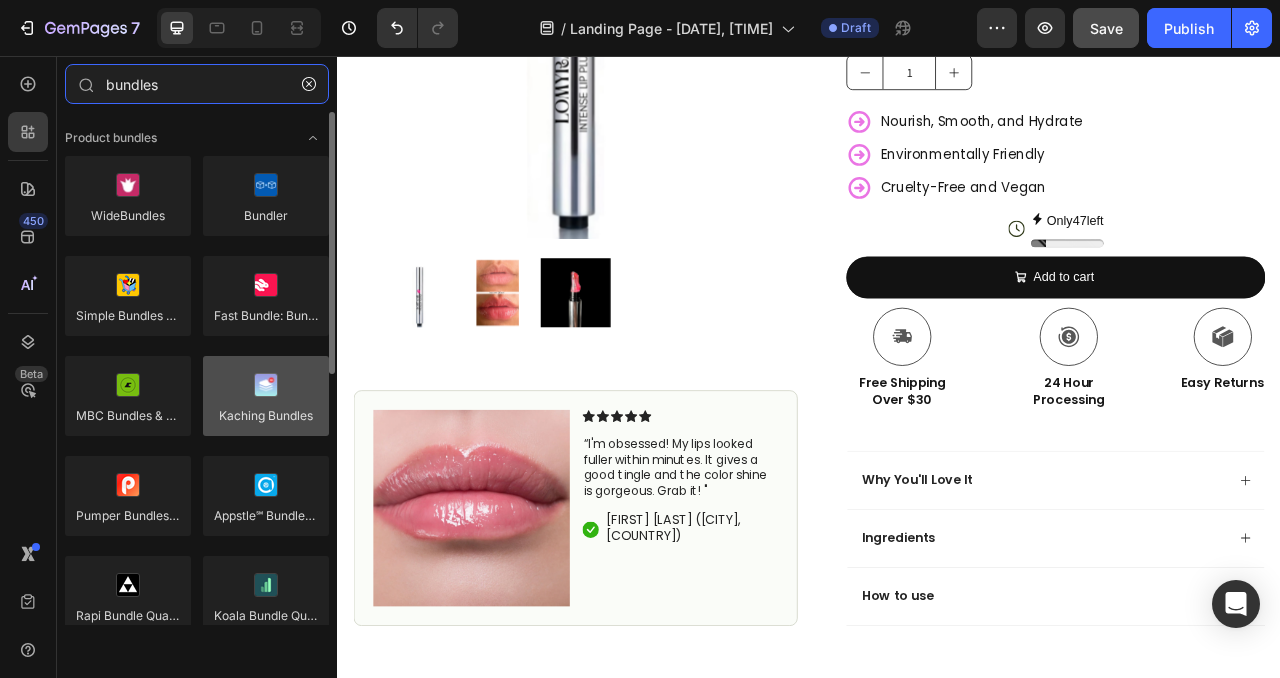 type on "bundles" 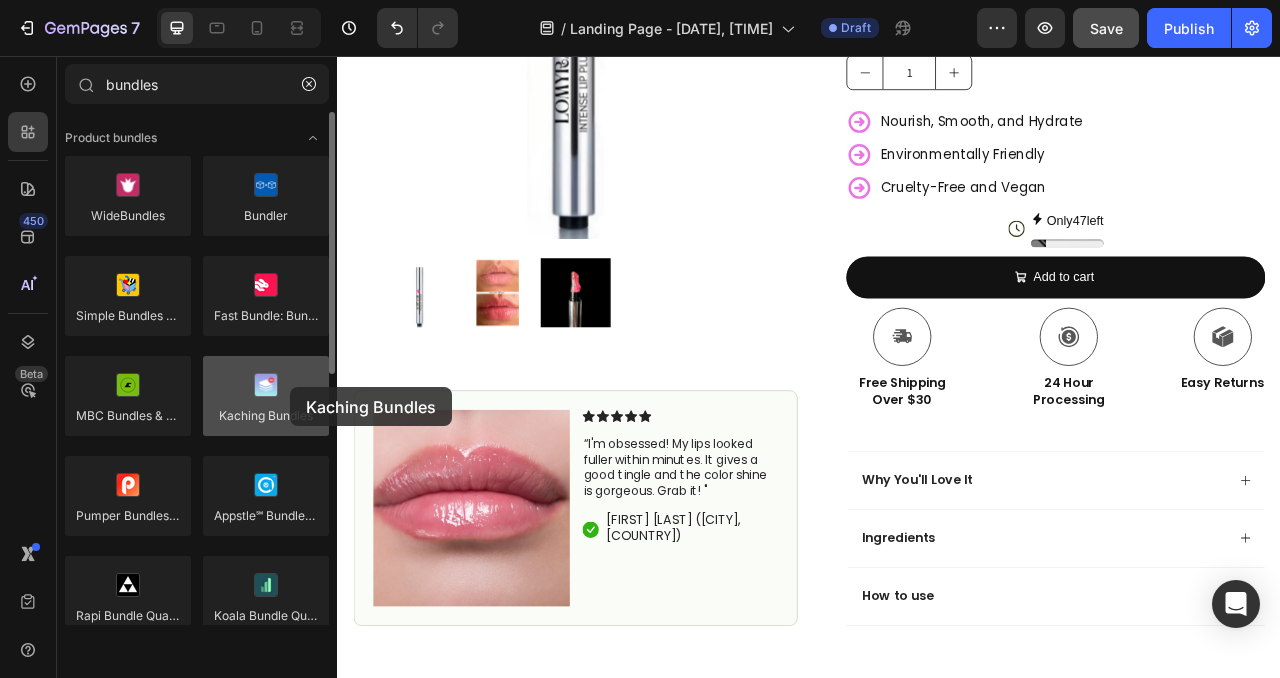 click at bounding box center (266, 396) 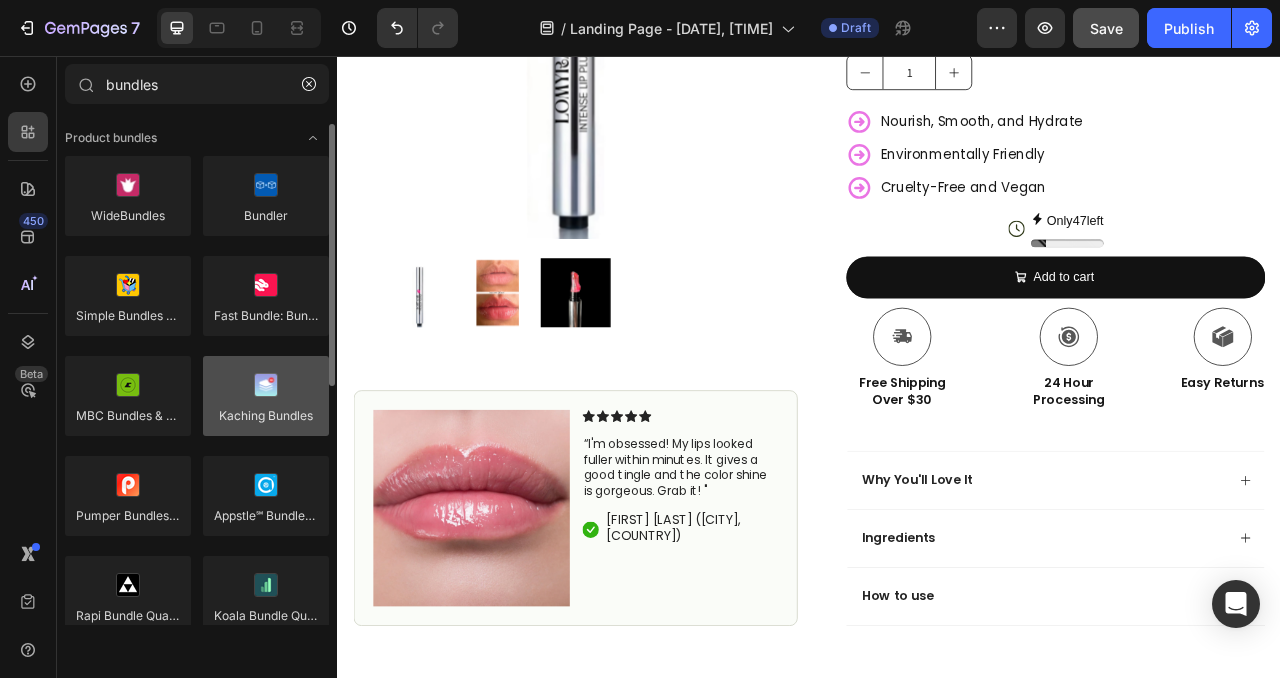 scroll, scrollTop: 8, scrollLeft: 0, axis: vertical 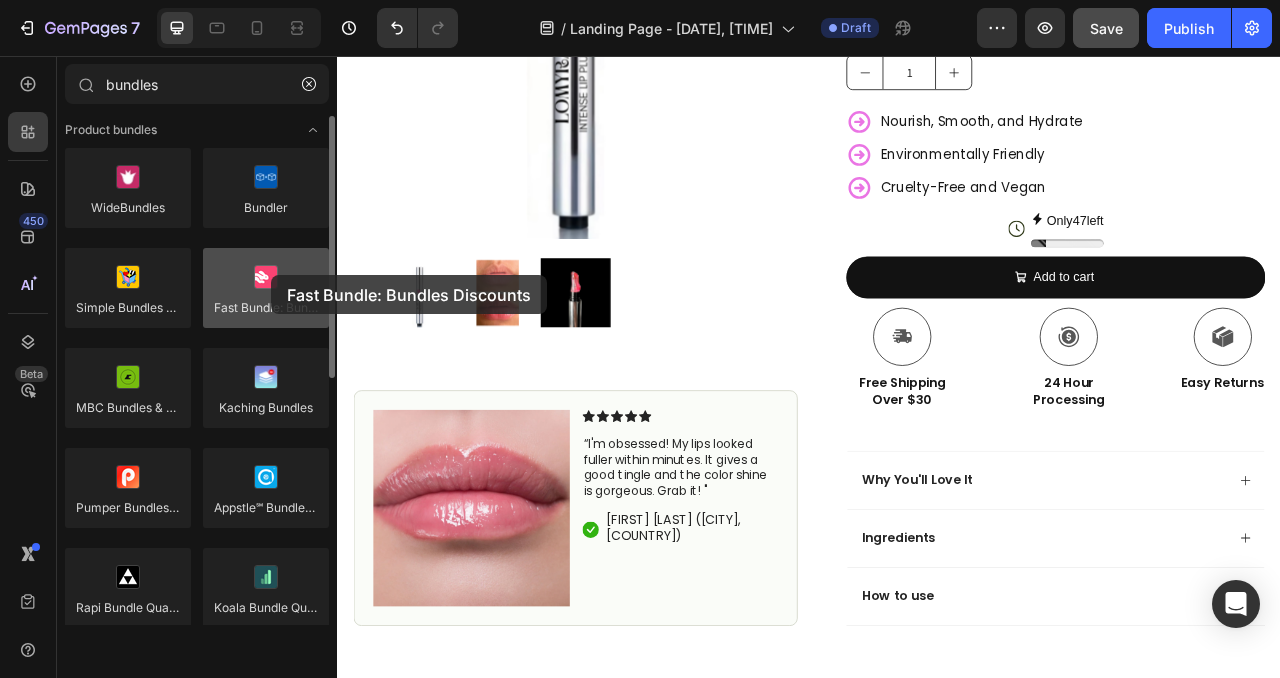 click at bounding box center (266, 288) 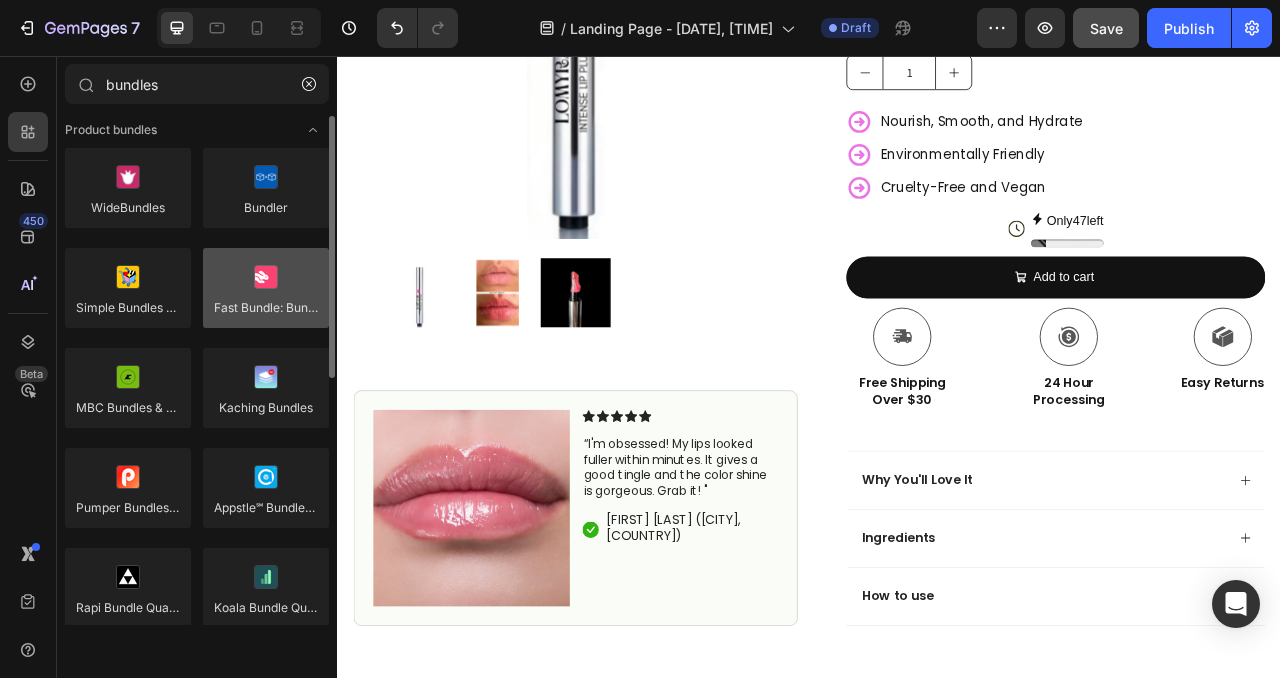 click at bounding box center (266, 288) 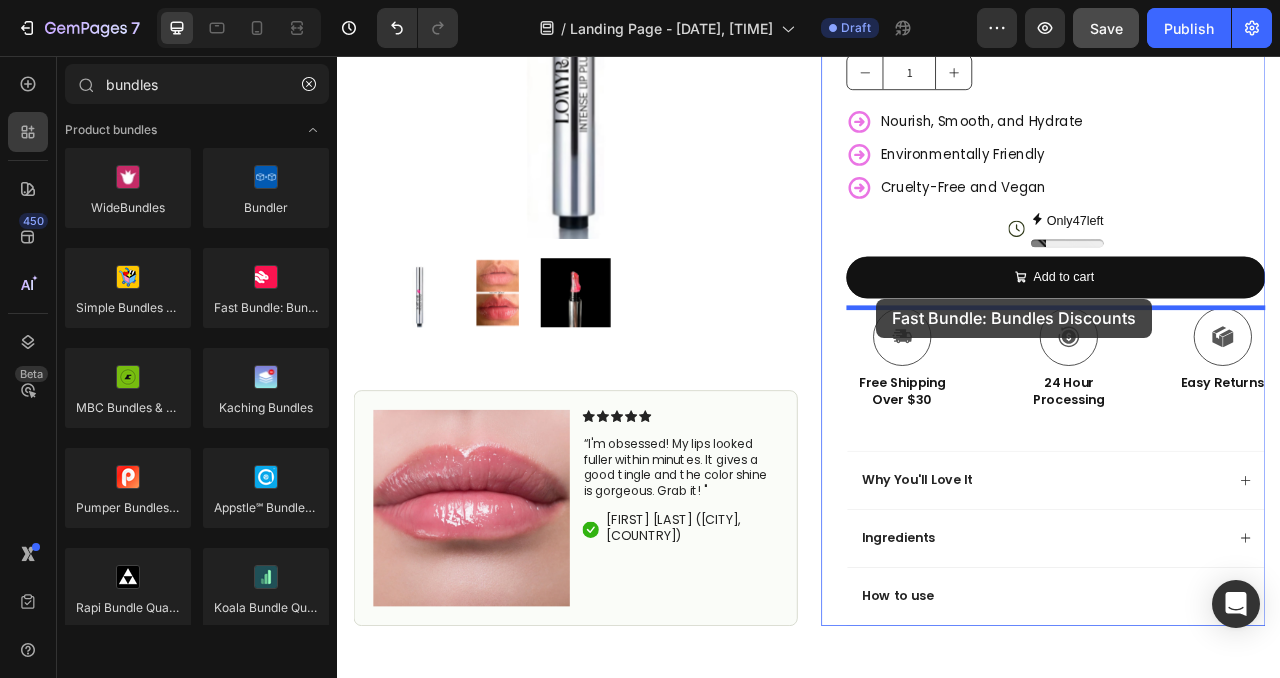 drag, startPoint x: 601, startPoint y: 340, endPoint x: 1023, endPoint y: 365, distance: 422.73987 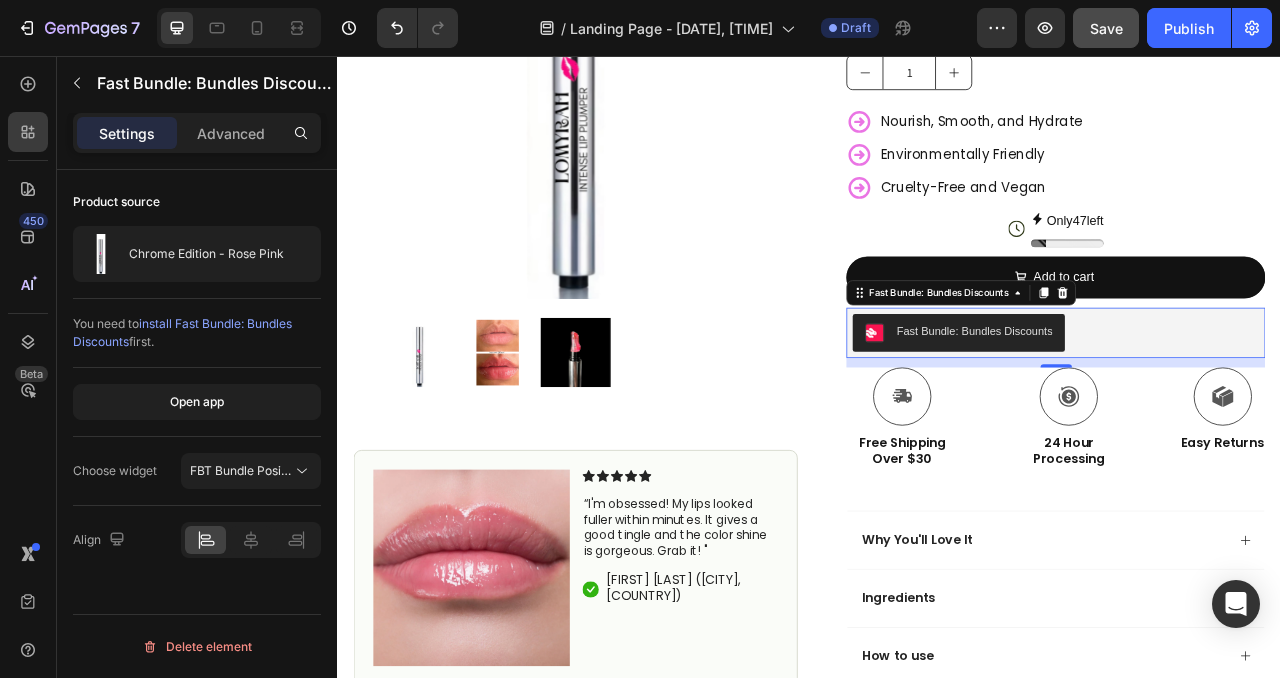 click on "Fast Bundle: Bundles Discounts" at bounding box center [1147, 407] 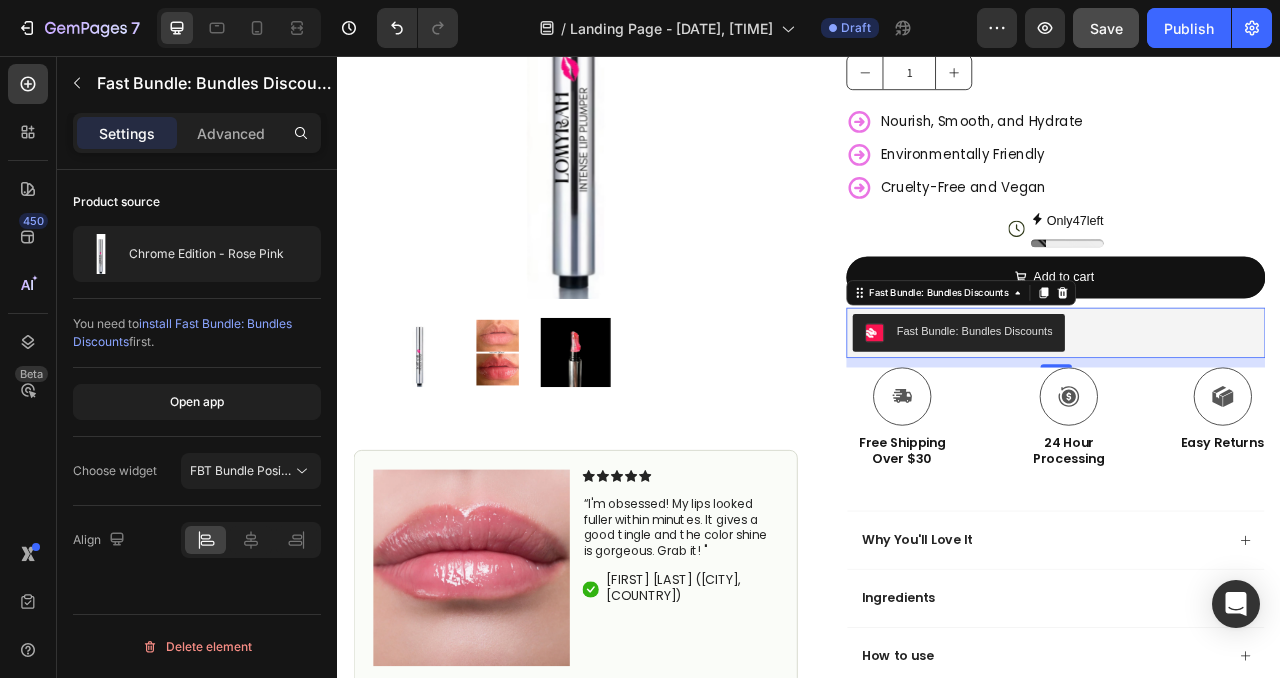 click on "install Fast Bundle: Bundles Discounts" at bounding box center (182, 332) 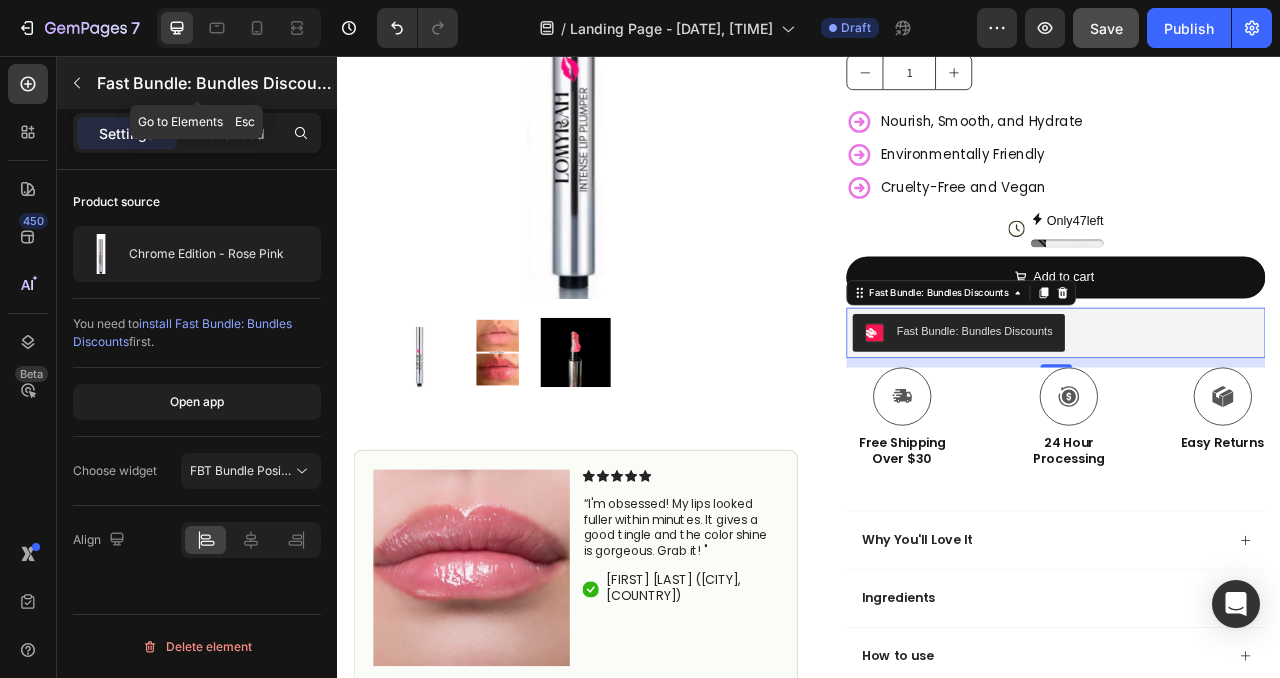 click 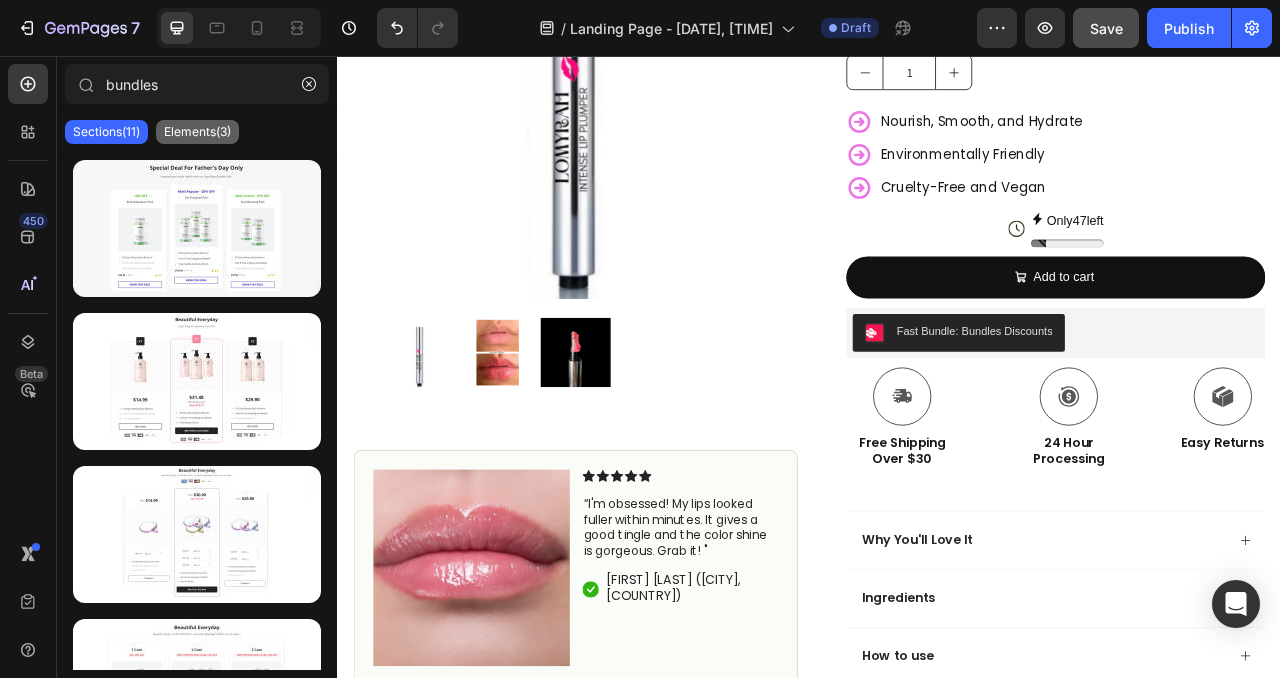 click on "Elements(3)" at bounding box center (197, 132) 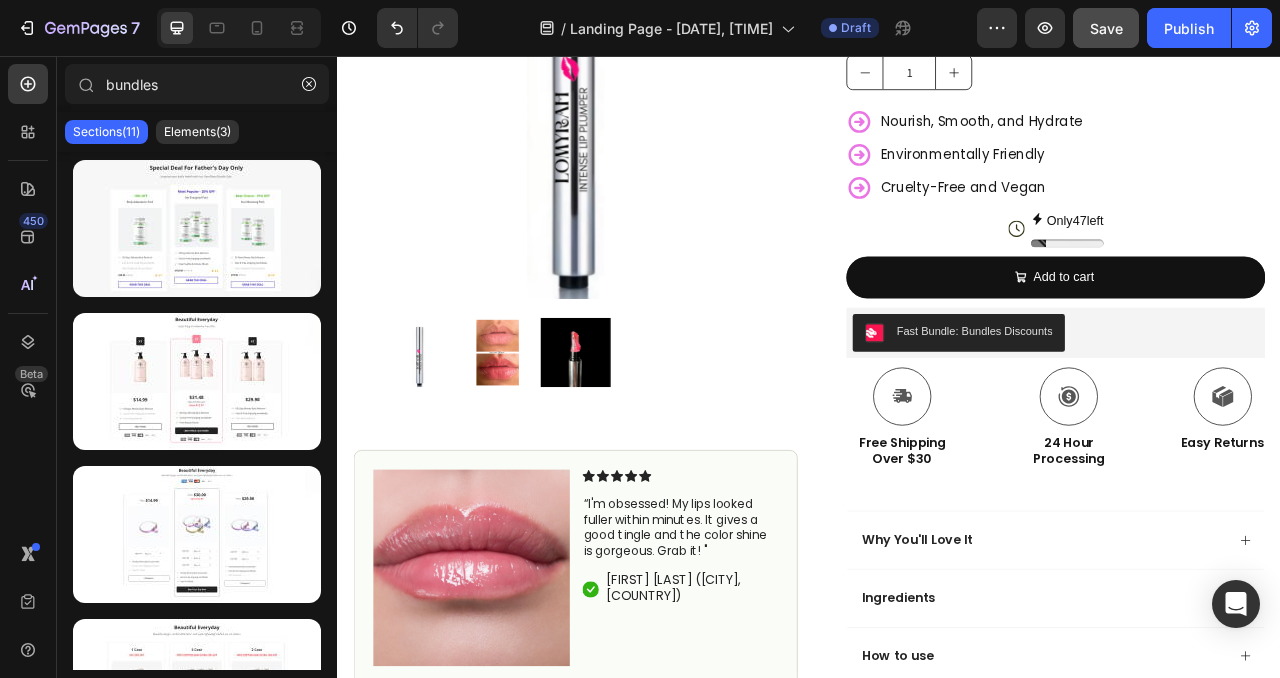 scroll, scrollTop: 0, scrollLeft: 0, axis: both 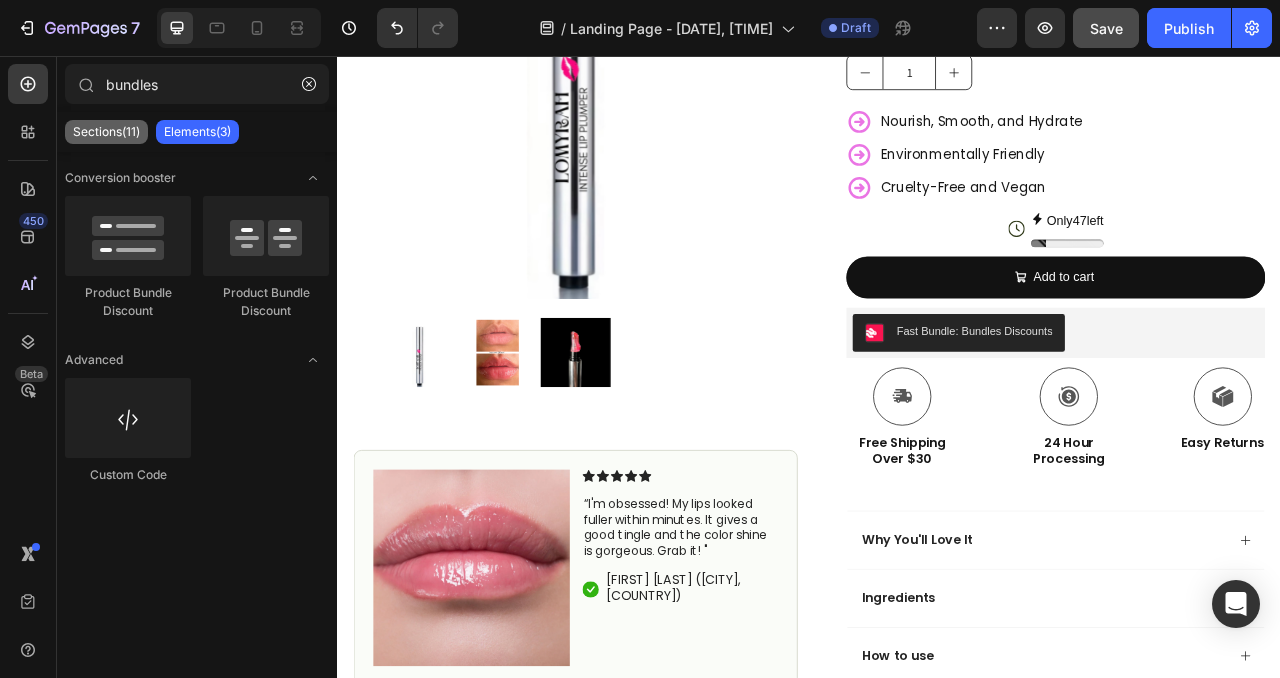 click on "Sections(11)" at bounding box center [106, 132] 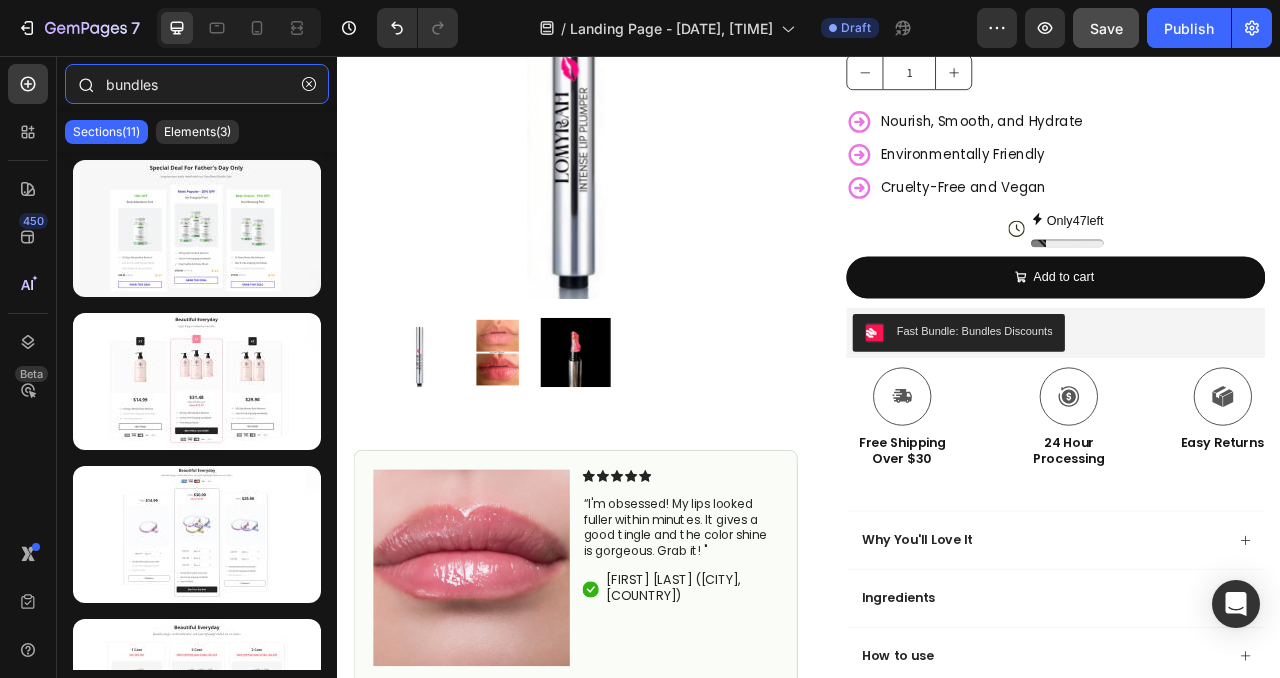 click on "bundles" at bounding box center (197, 84) 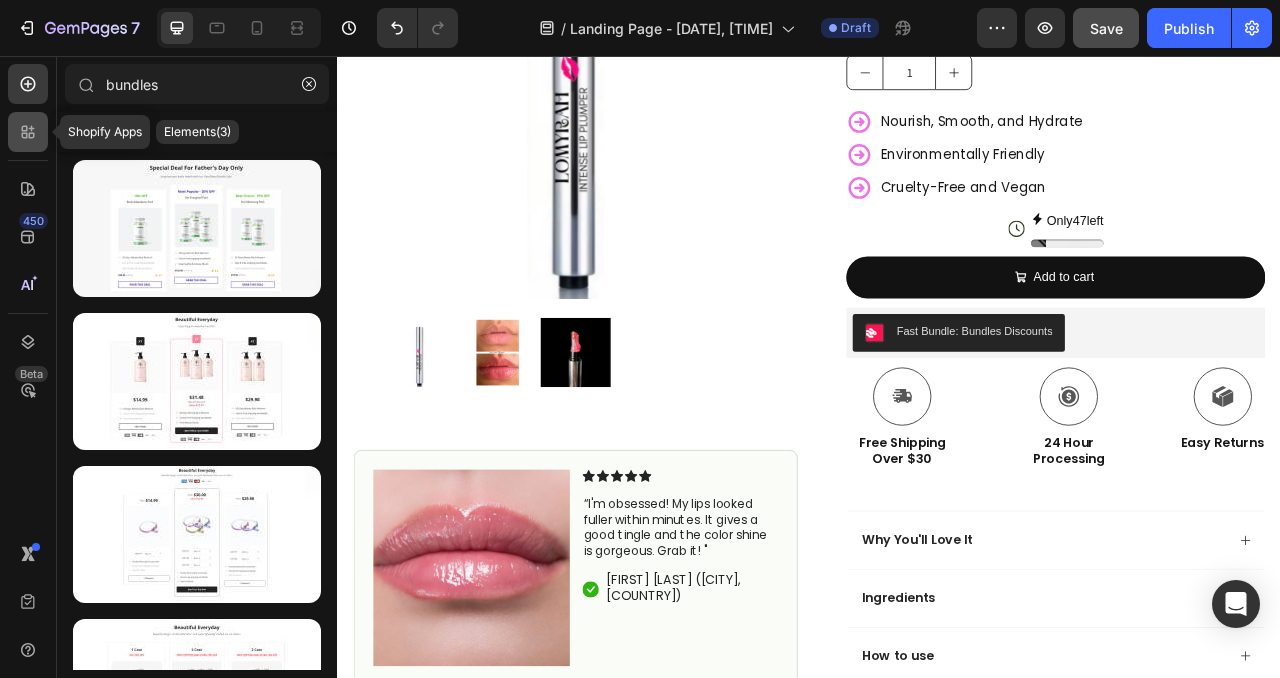 click 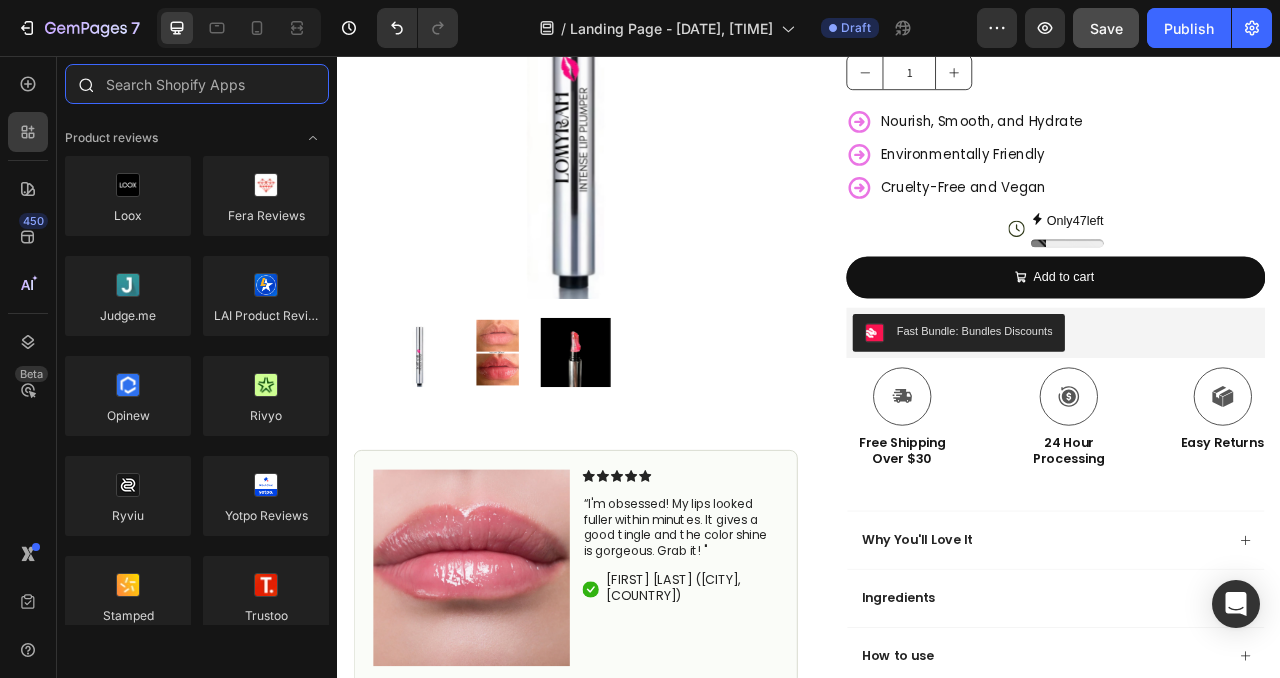 click at bounding box center [197, 84] 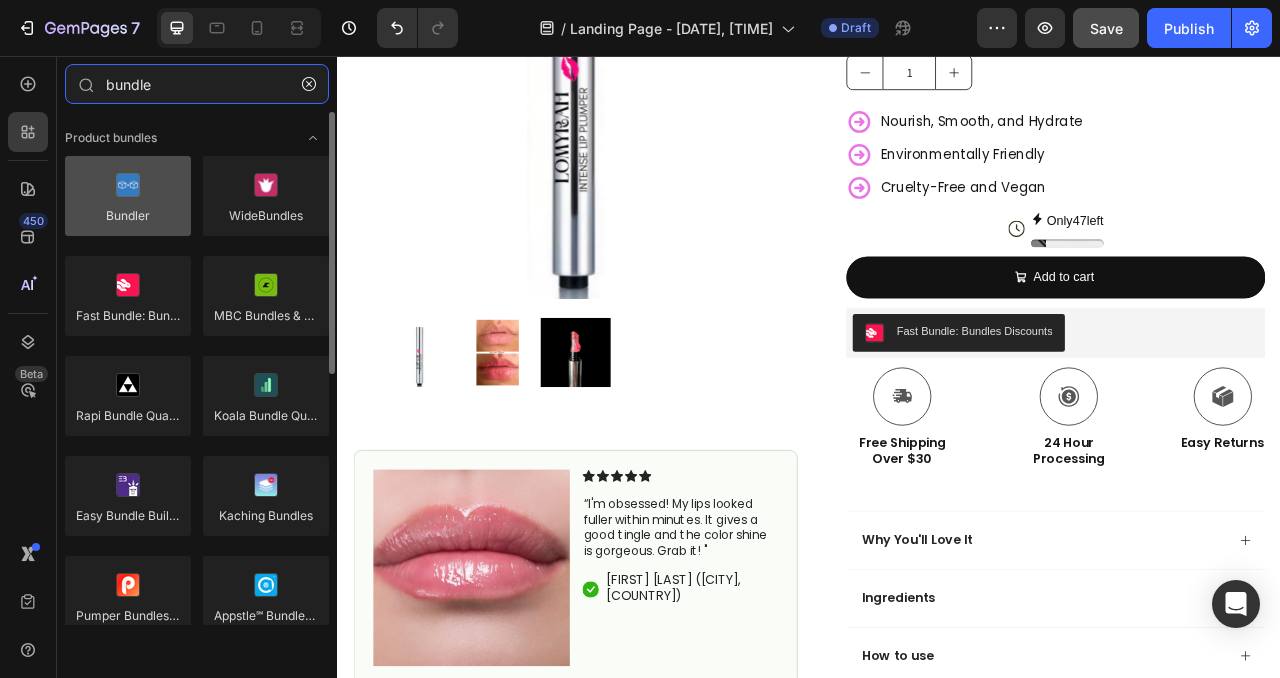 type on "bundle" 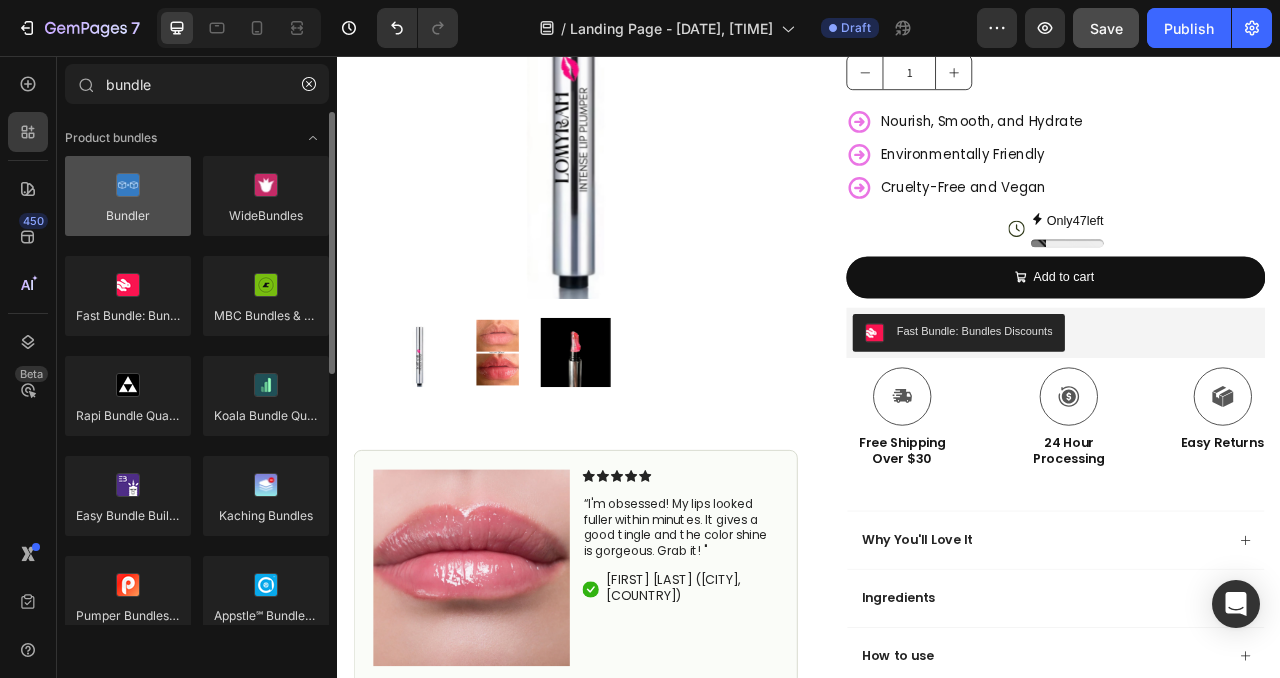 click at bounding box center [128, 196] 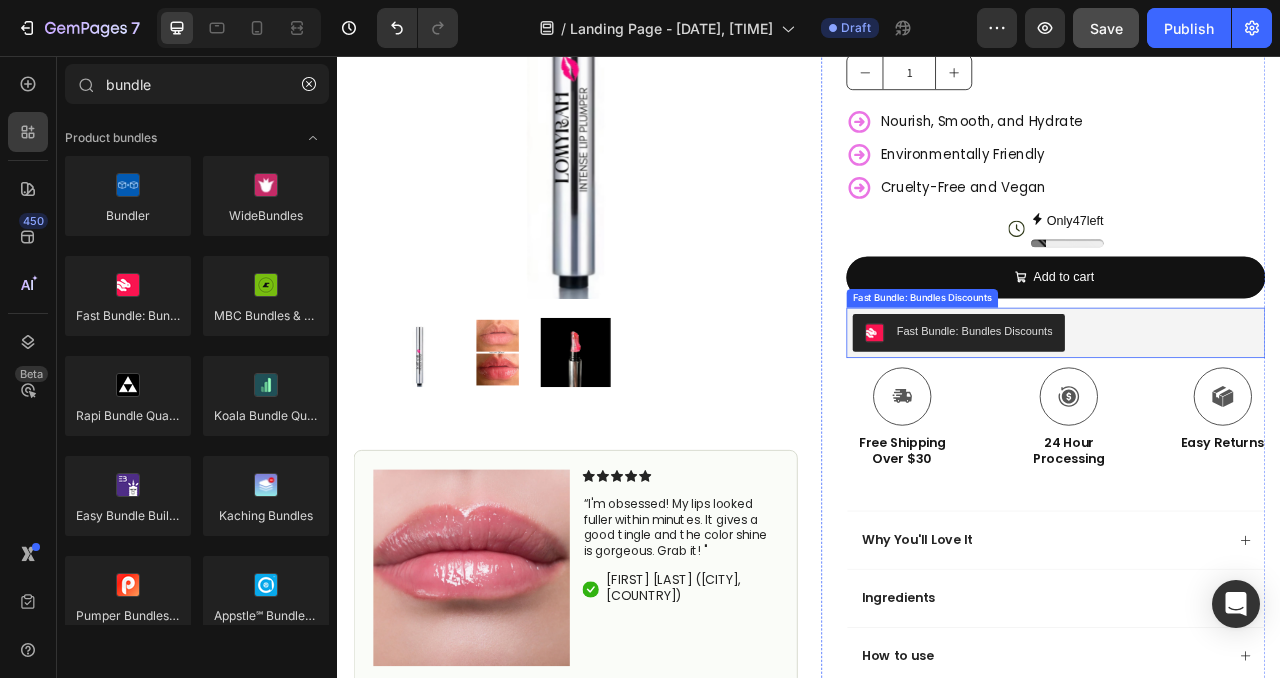 click on "Fast Bundle: Bundles Discounts" at bounding box center [1147, 407] 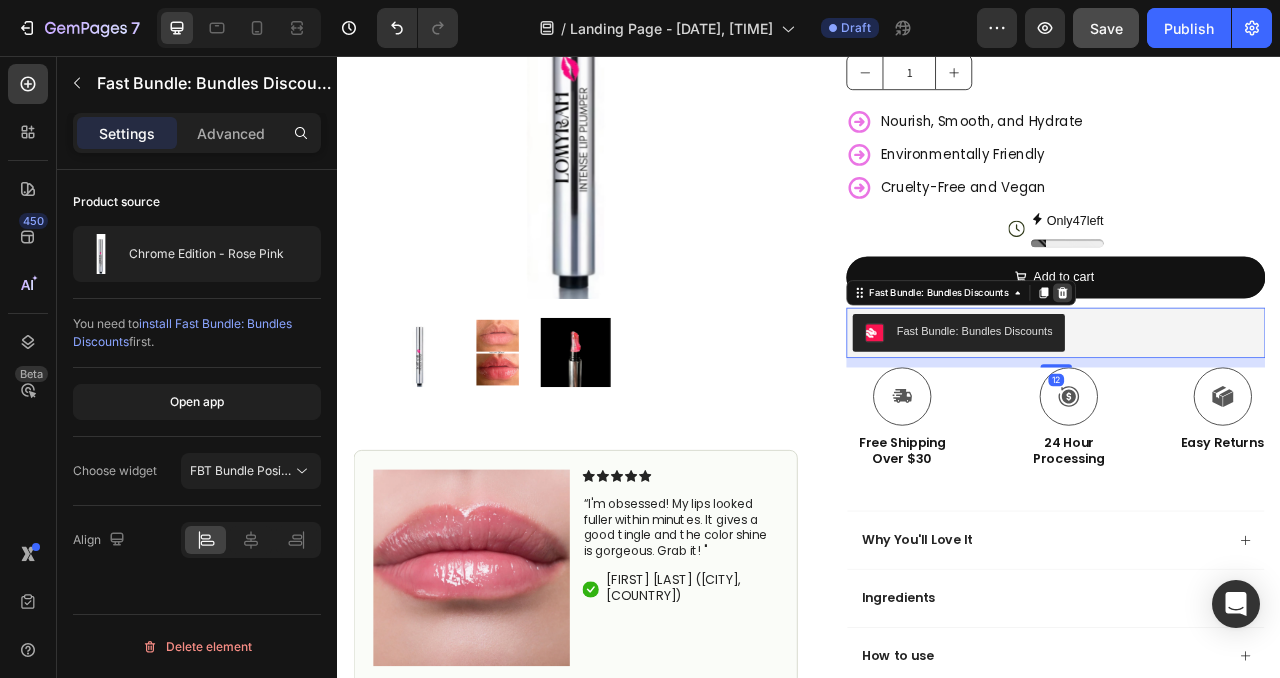 click 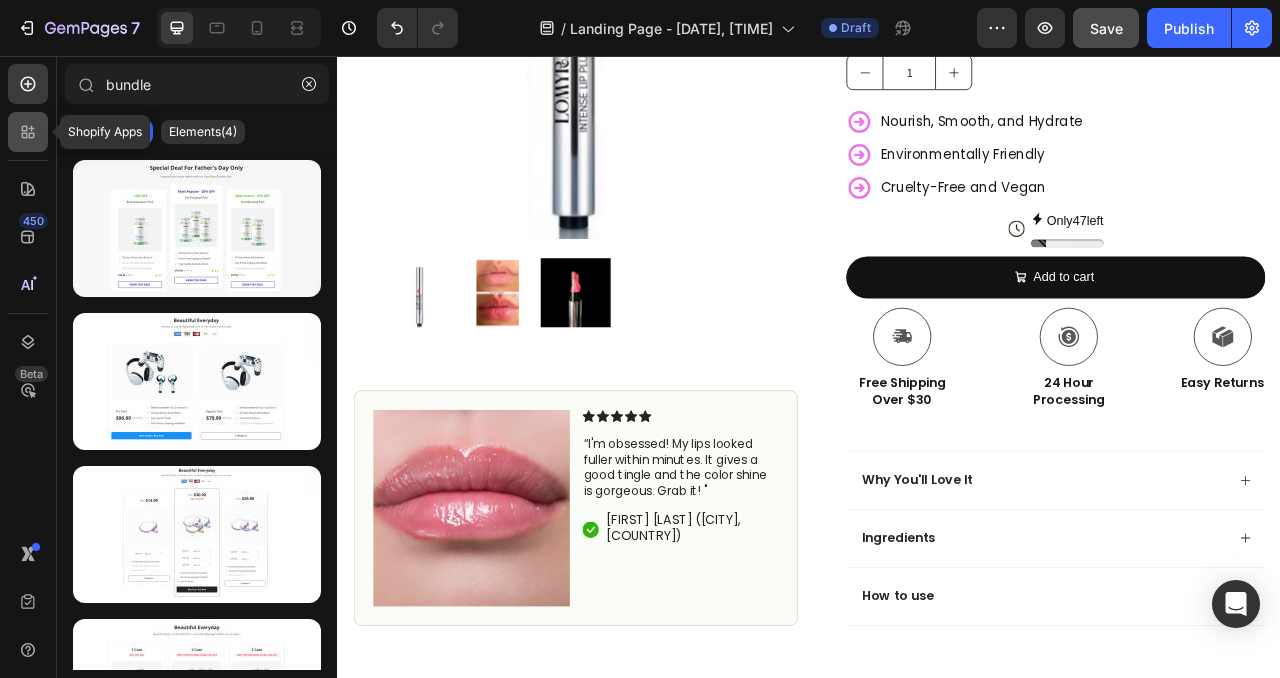 click 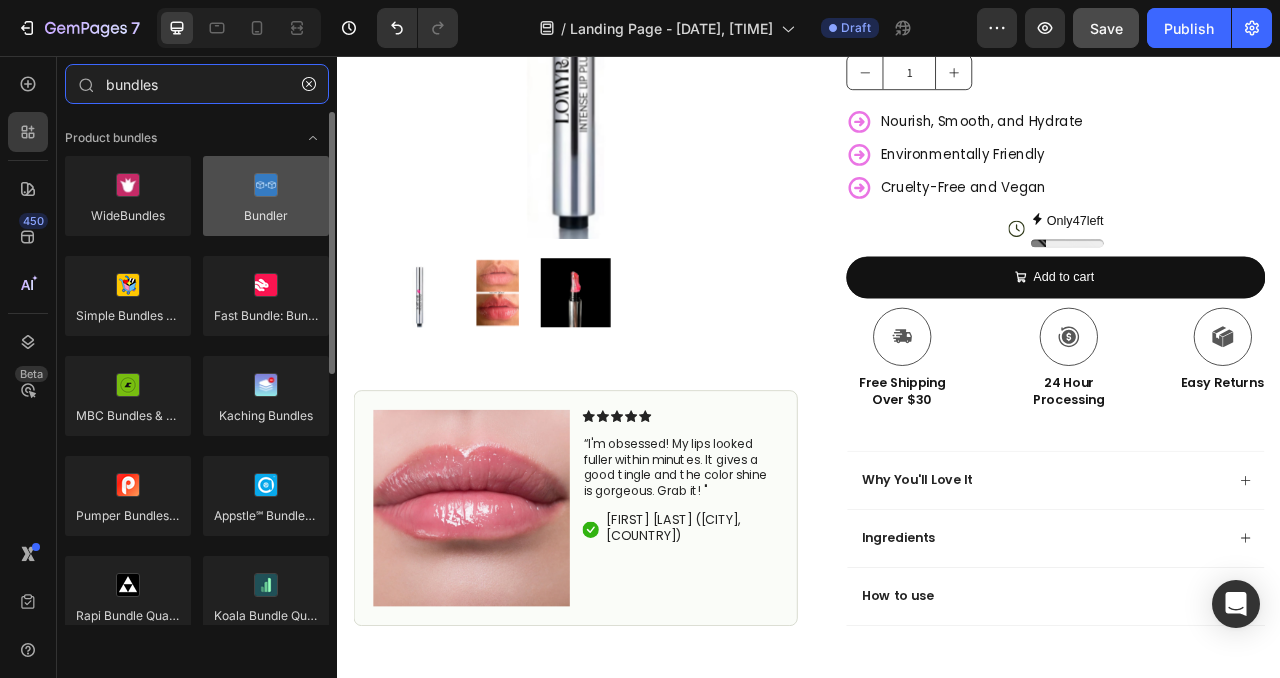 type on "bundles" 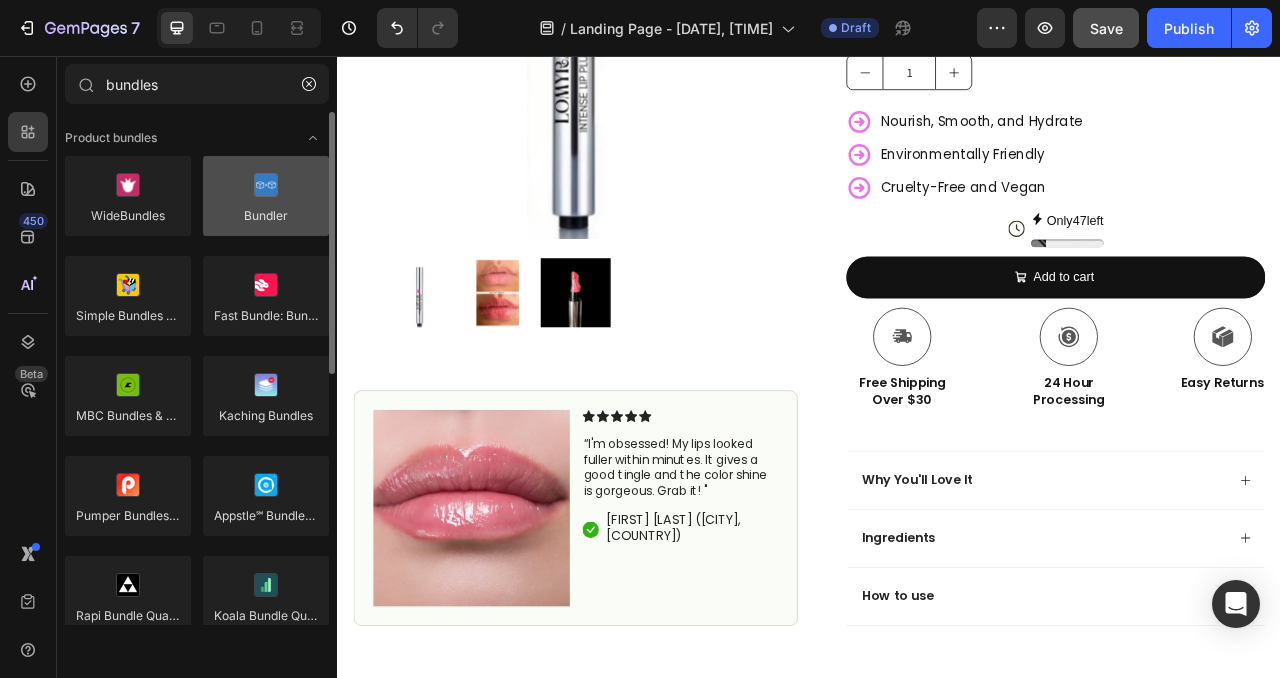click at bounding box center [266, 196] 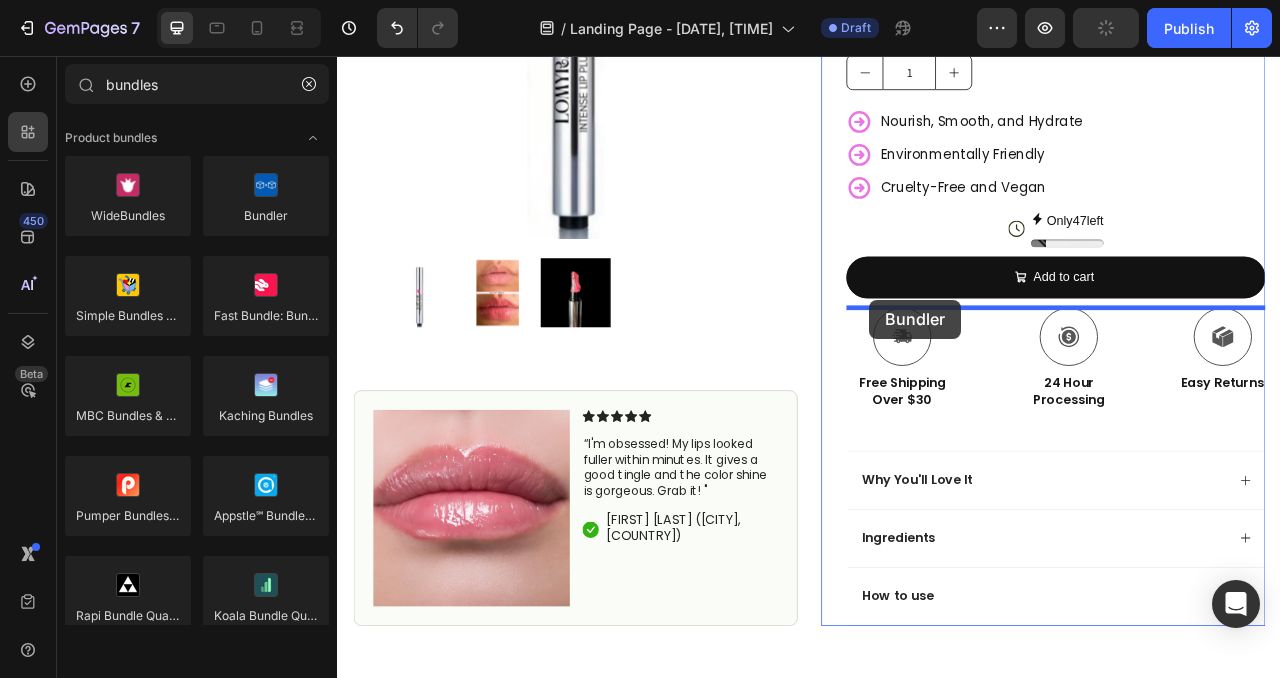 drag, startPoint x: 621, startPoint y: 257, endPoint x: 1014, endPoint y: 366, distance: 407.83575 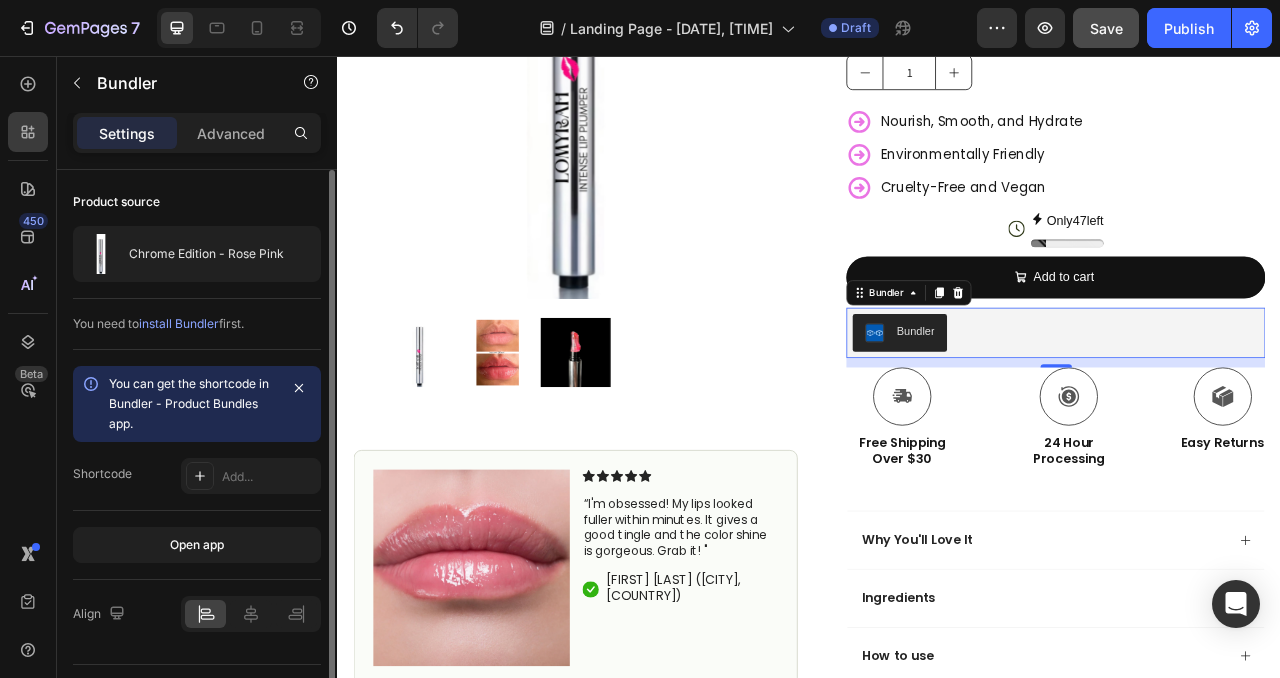 click on "install Bundler" at bounding box center (179, 323) 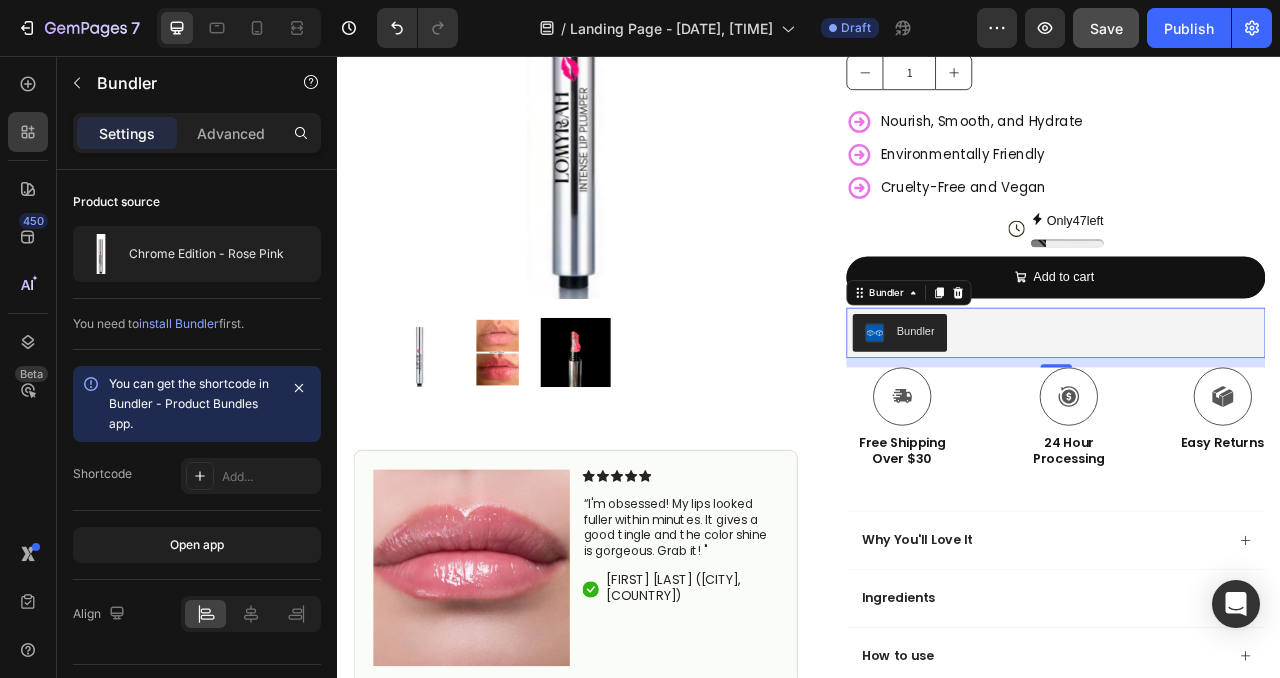 click on "Bundler" at bounding box center [1072, 407] 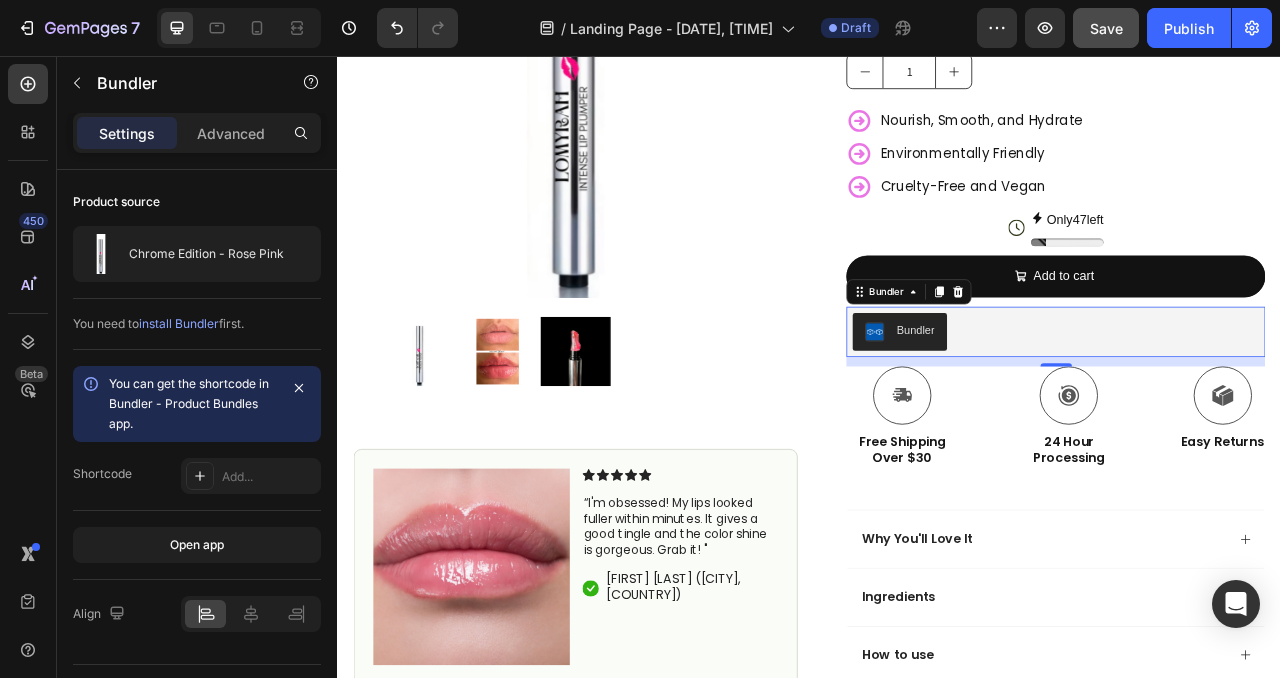 click on "Bundler" at bounding box center (1072, 405) 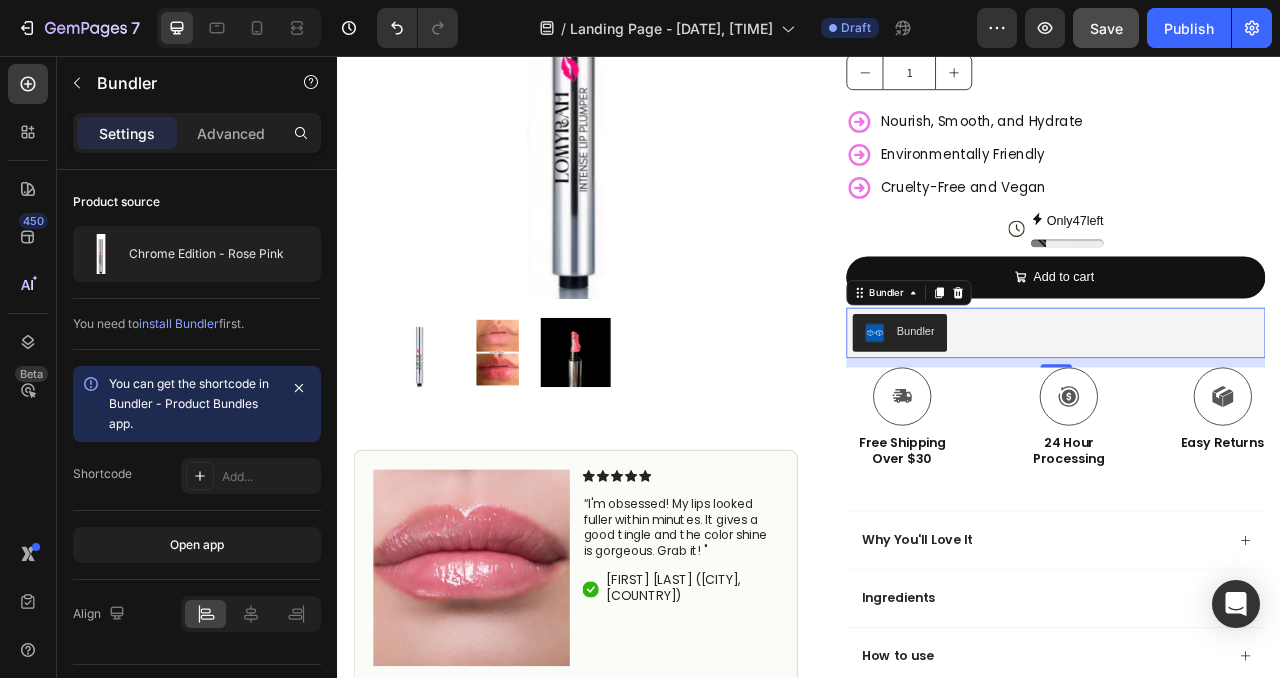 click on "Bundler" at bounding box center (1072, 407) 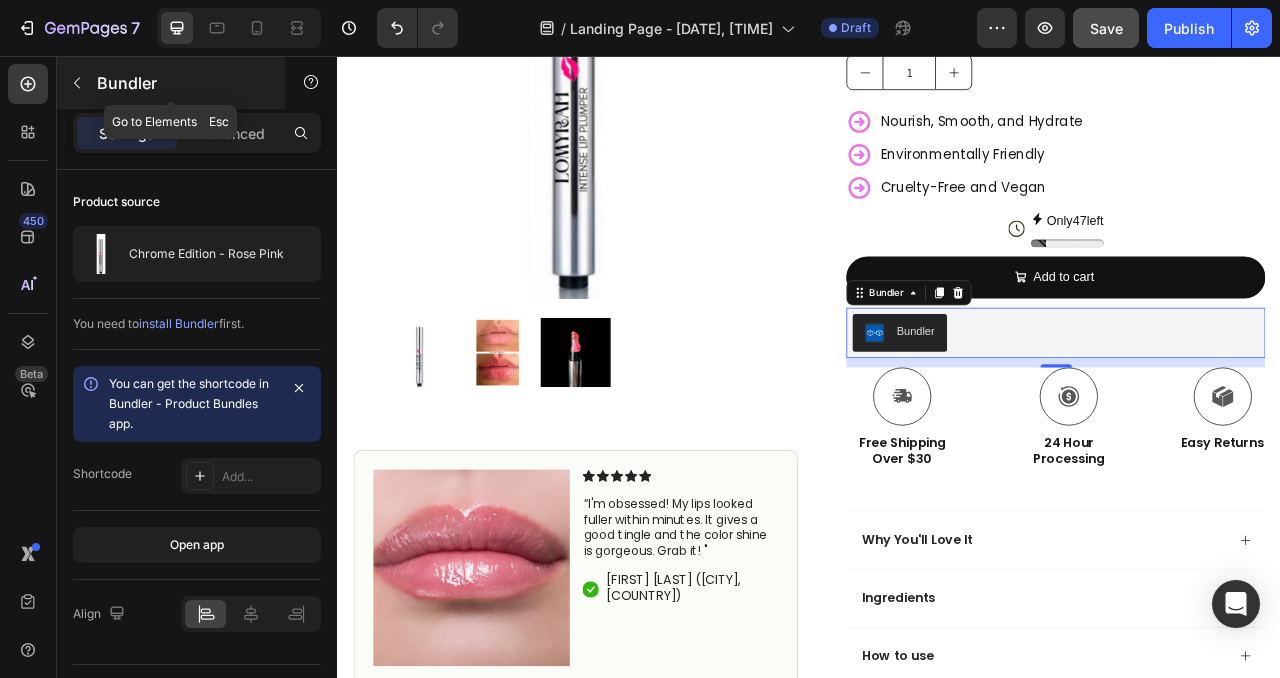 click at bounding box center (77, 83) 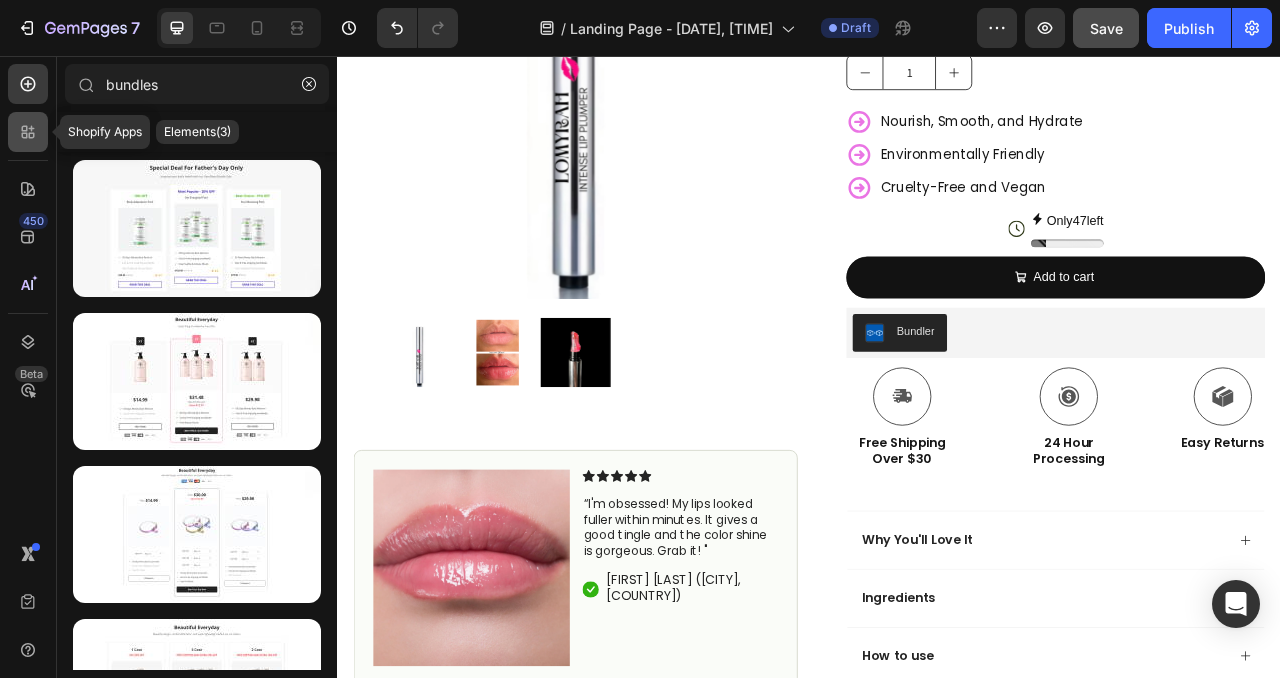 click 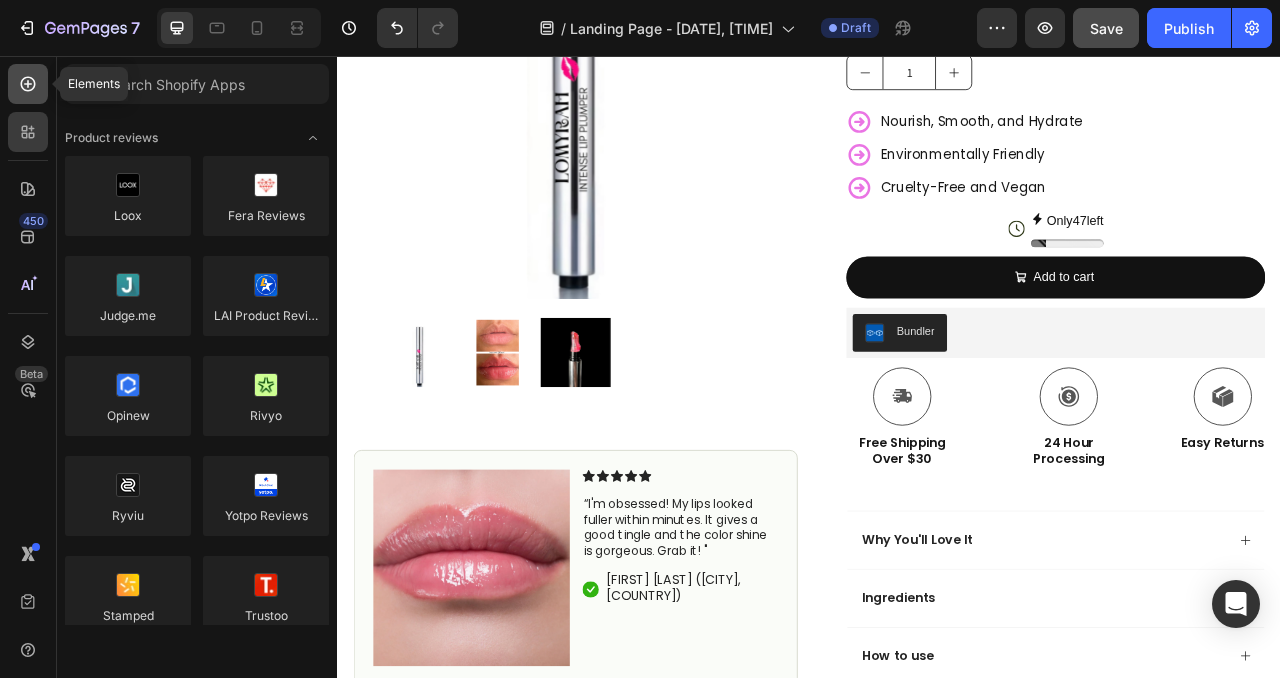 click 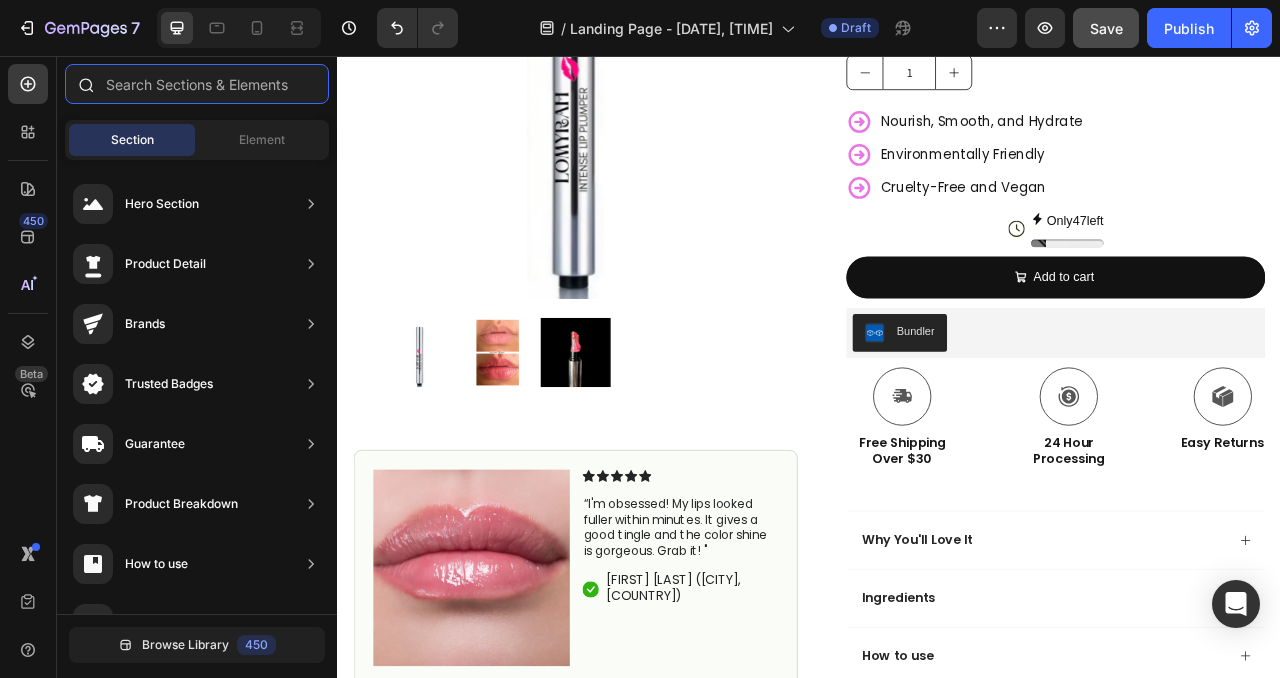click at bounding box center [197, 84] 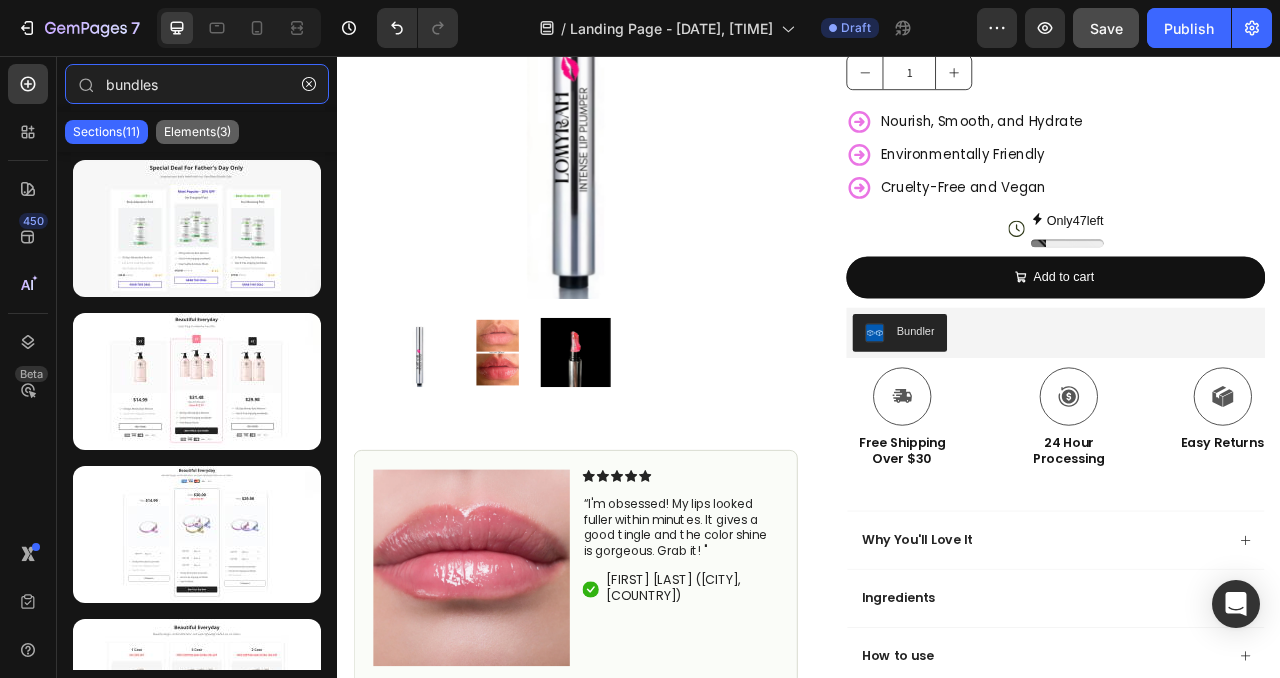 type on "bundles" 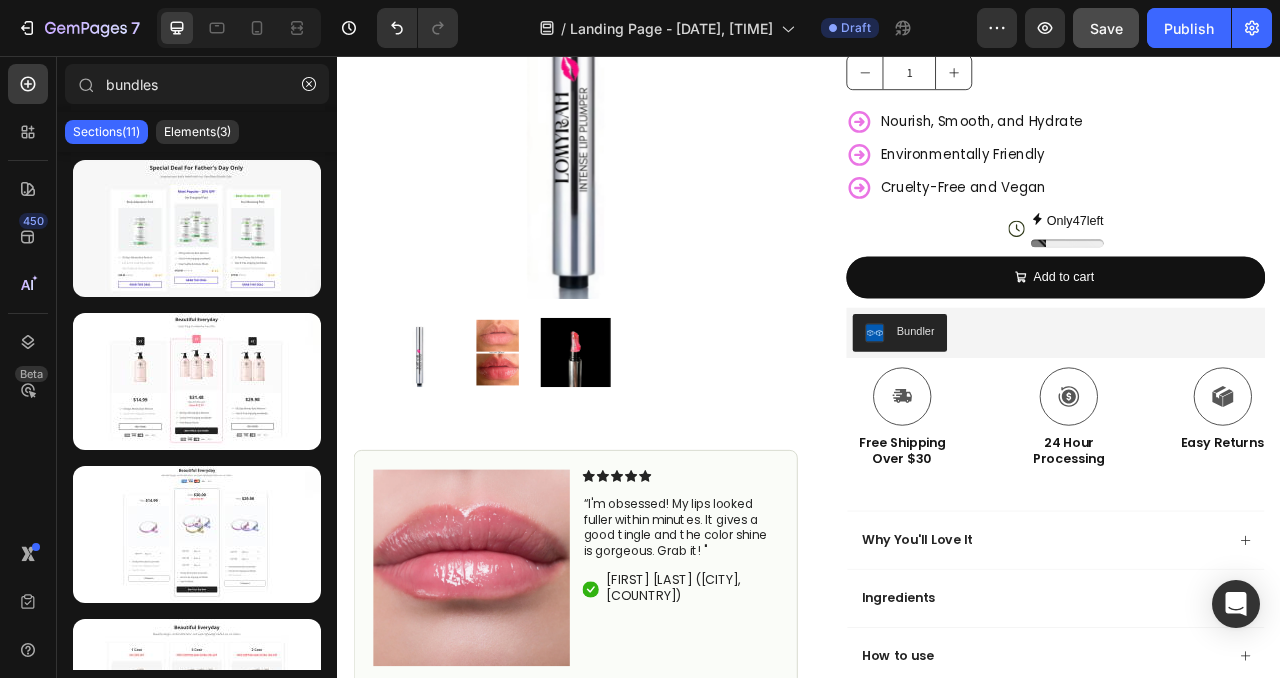 drag, startPoint x: 217, startPoint y: 129, endPoint x: 114, endPoint y: 126, distance: 103.04368 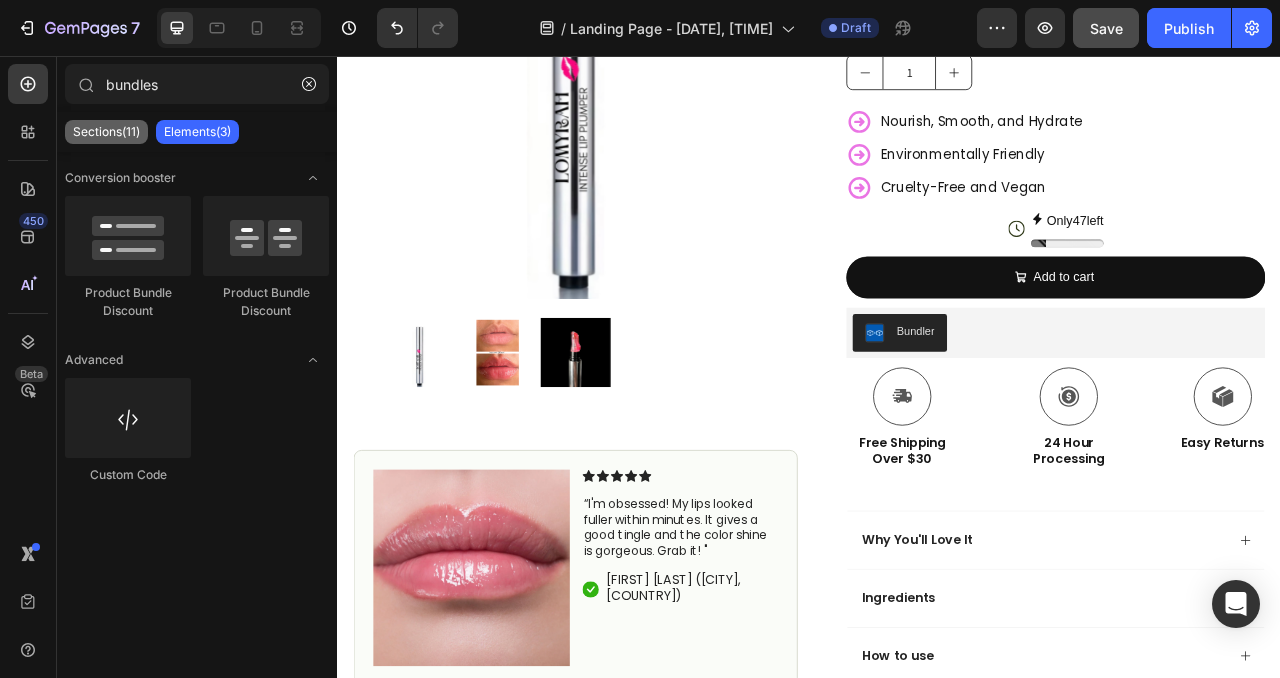click on "Sections(11)" at bounding box center (106, 132) 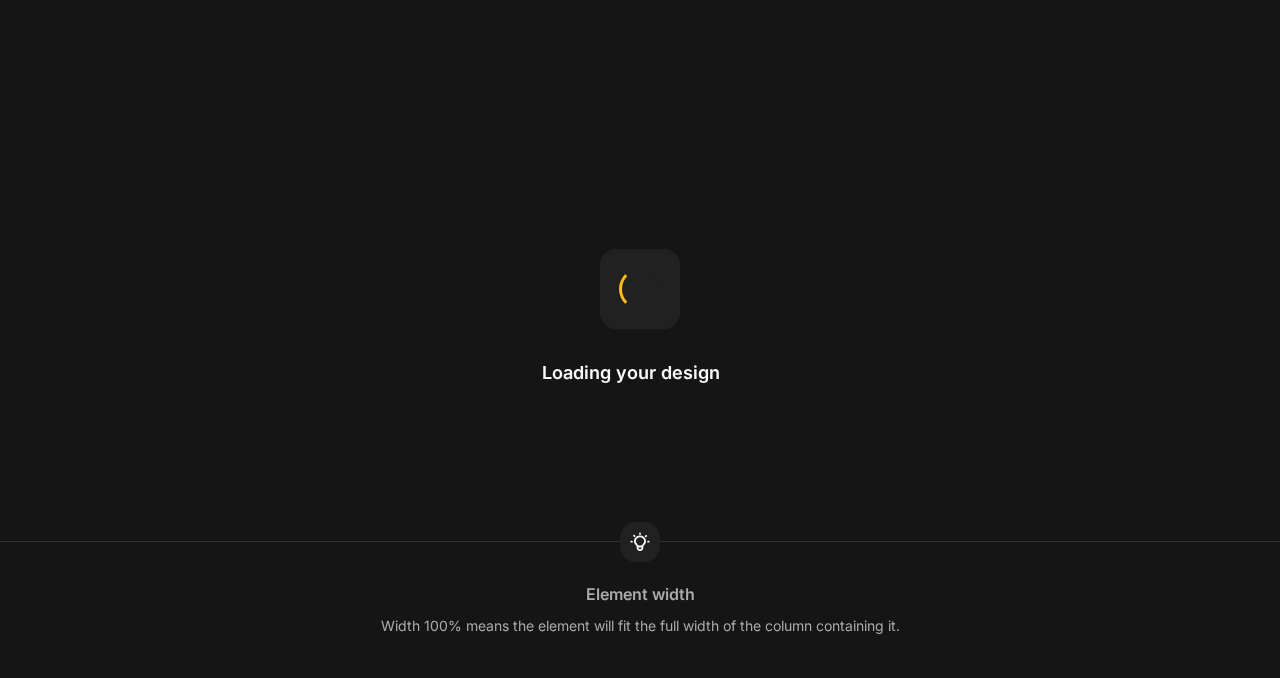 scroll, scrollTop: 0, scrollLeft: 0, axis: both 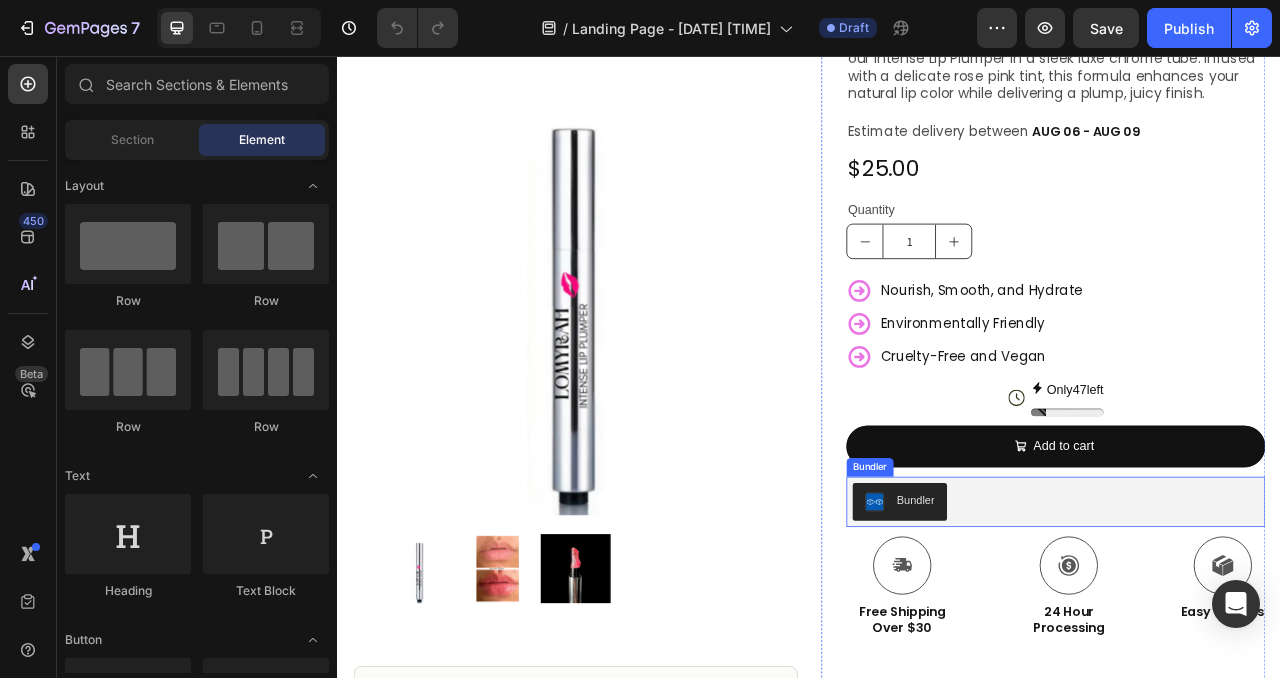 click on "Bundler" at bounding box center (1052, 624) 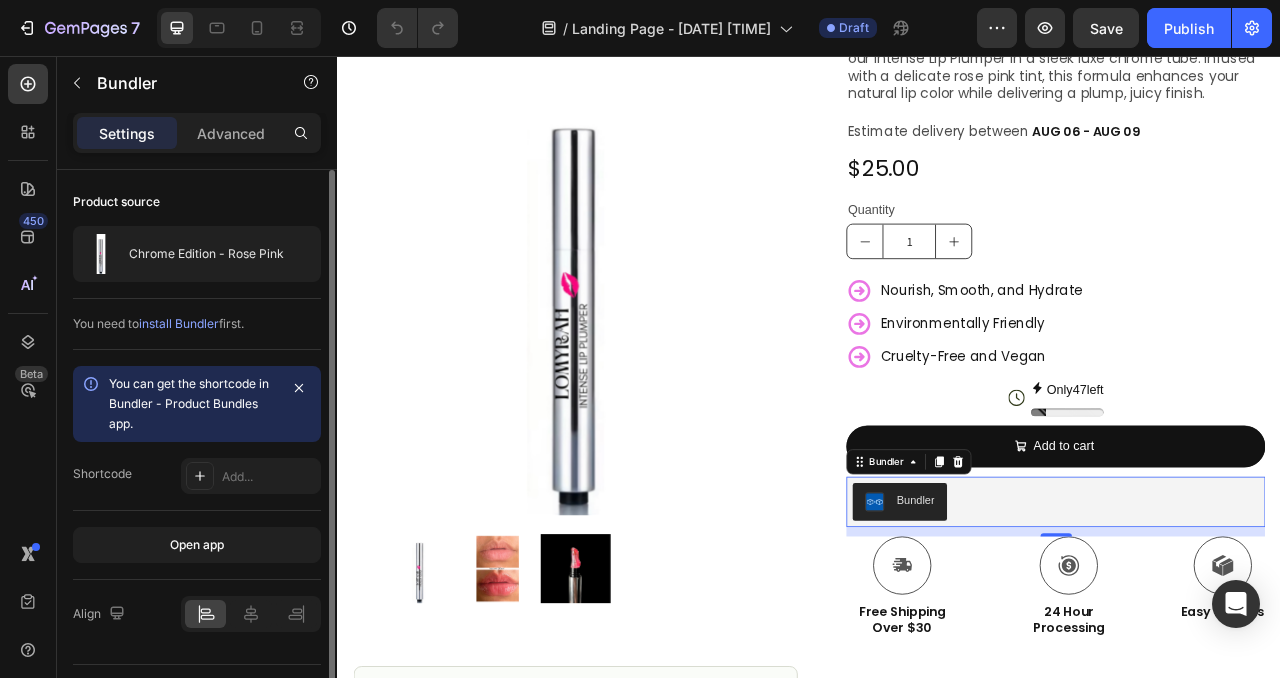 click on "You can get the shortcode in Bundler - Product Bundles app." 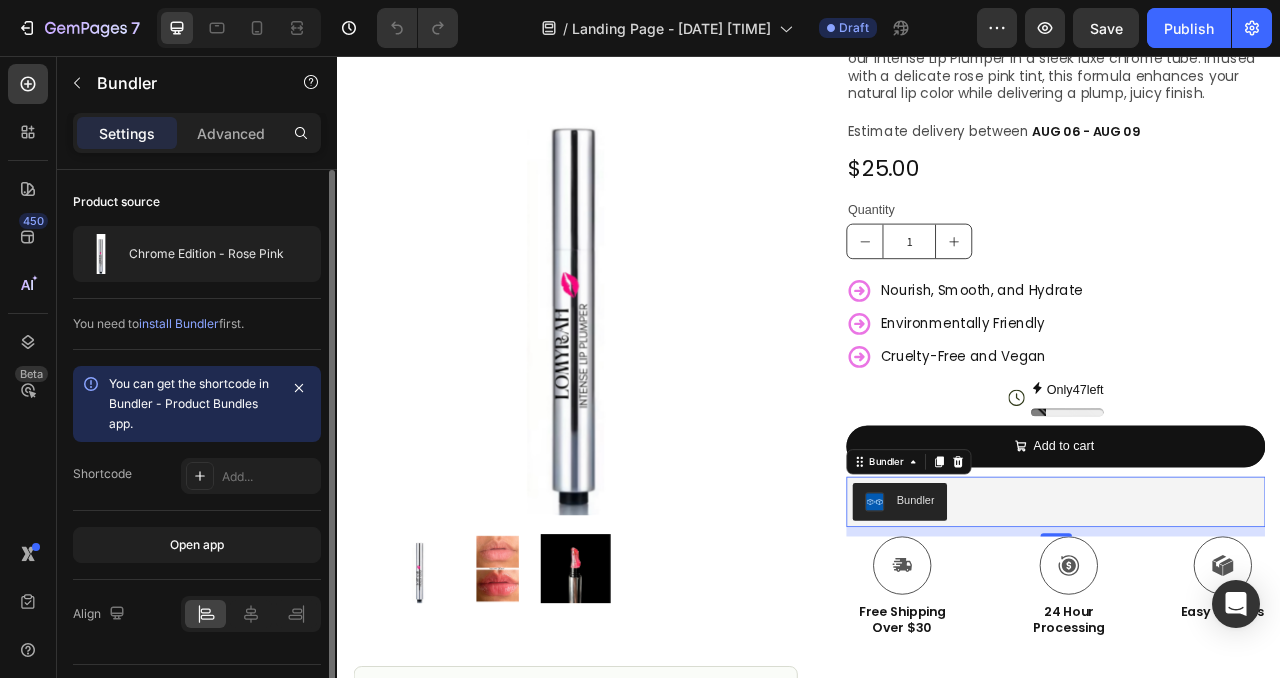 click 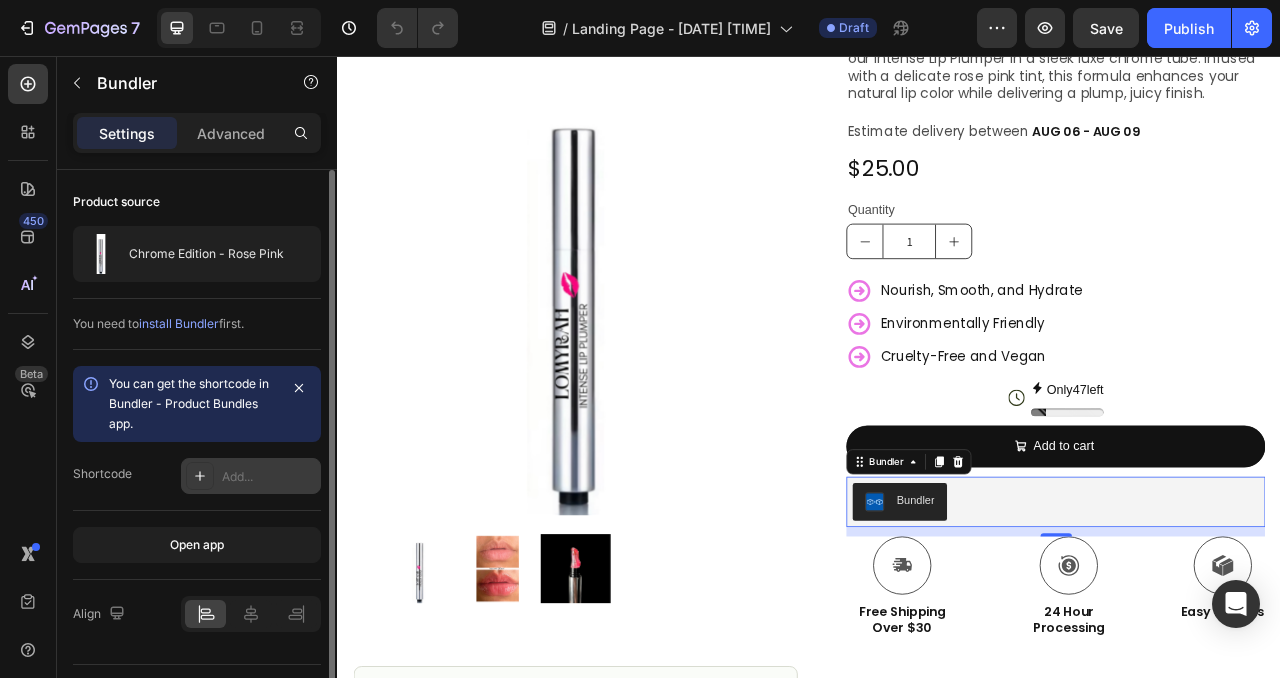 click 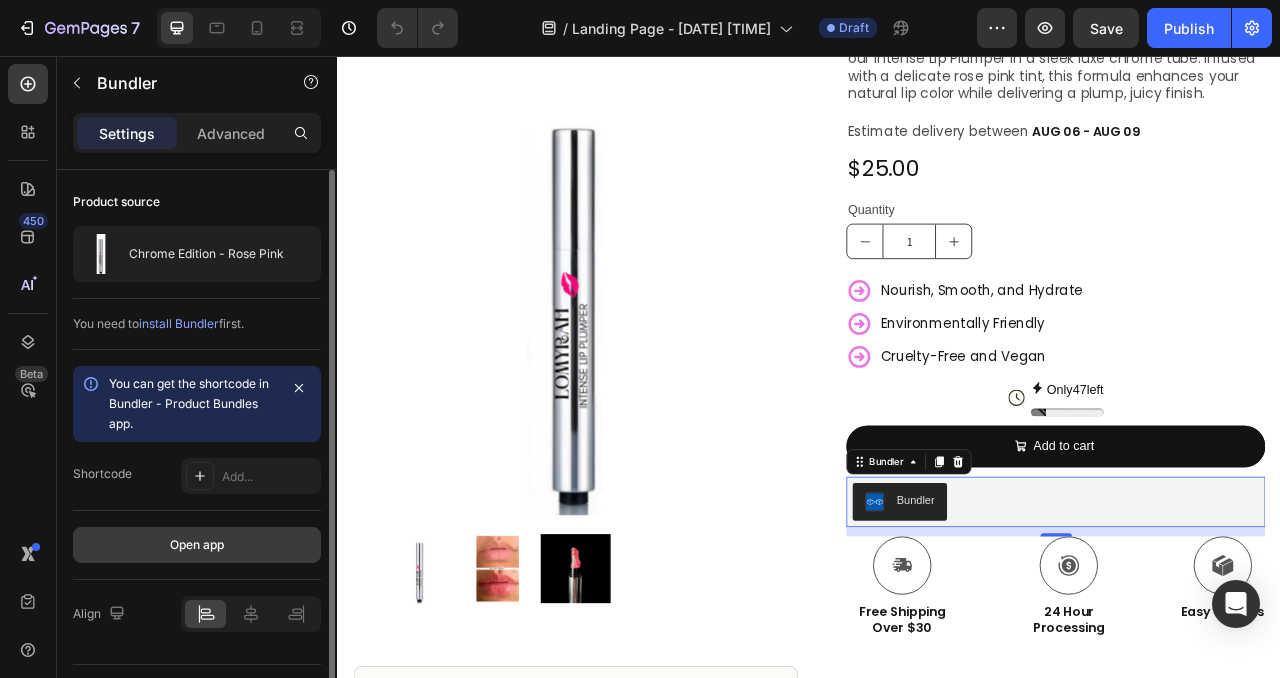click on "Open app" at bounding box center (197, 545) 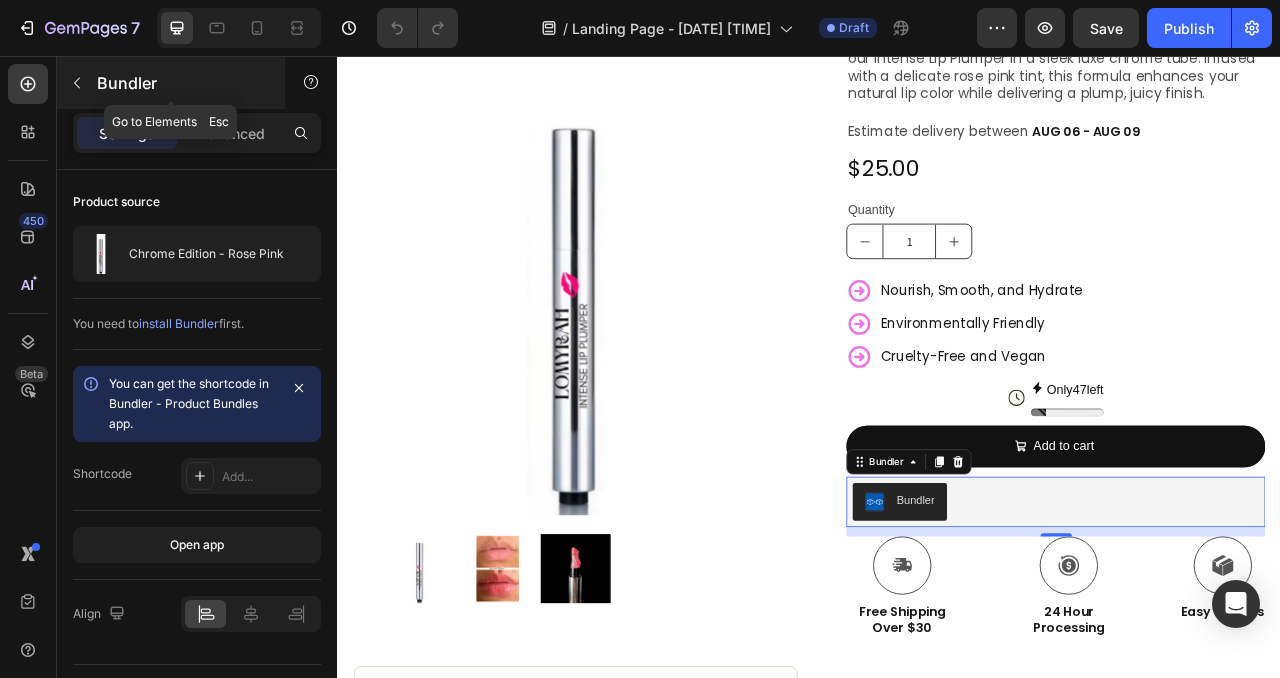 click 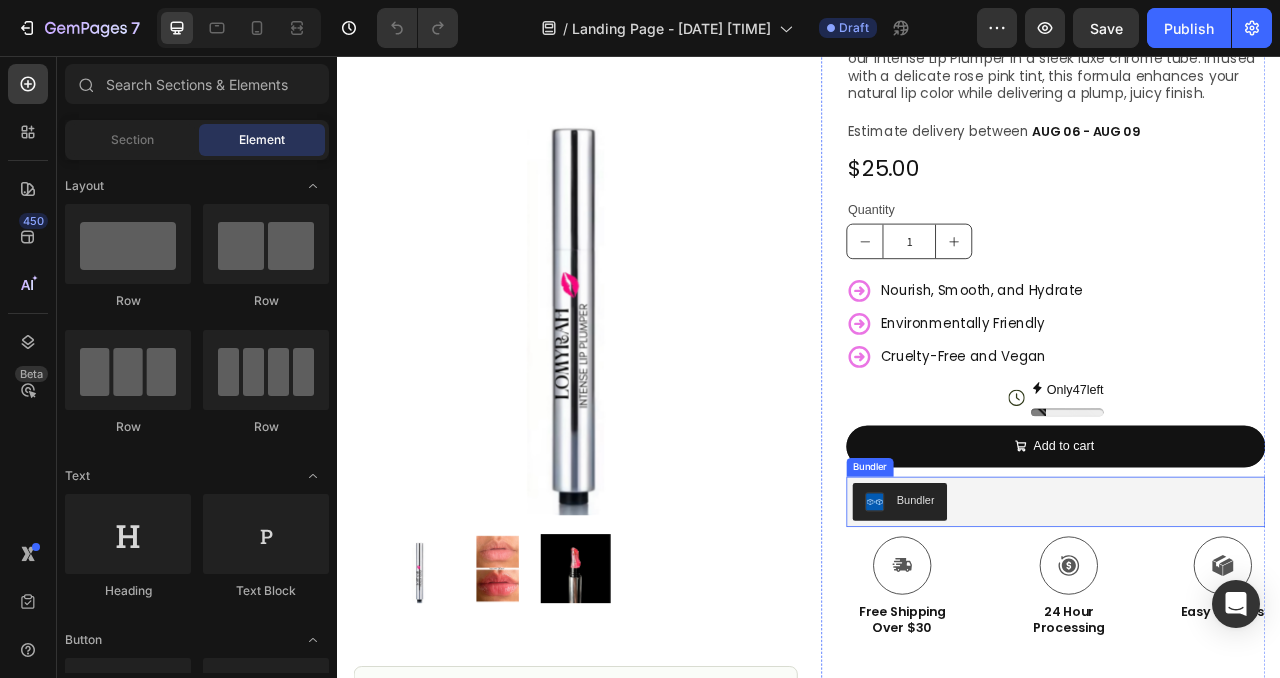 click on "Bundler" at bounding box center (1072, 622) 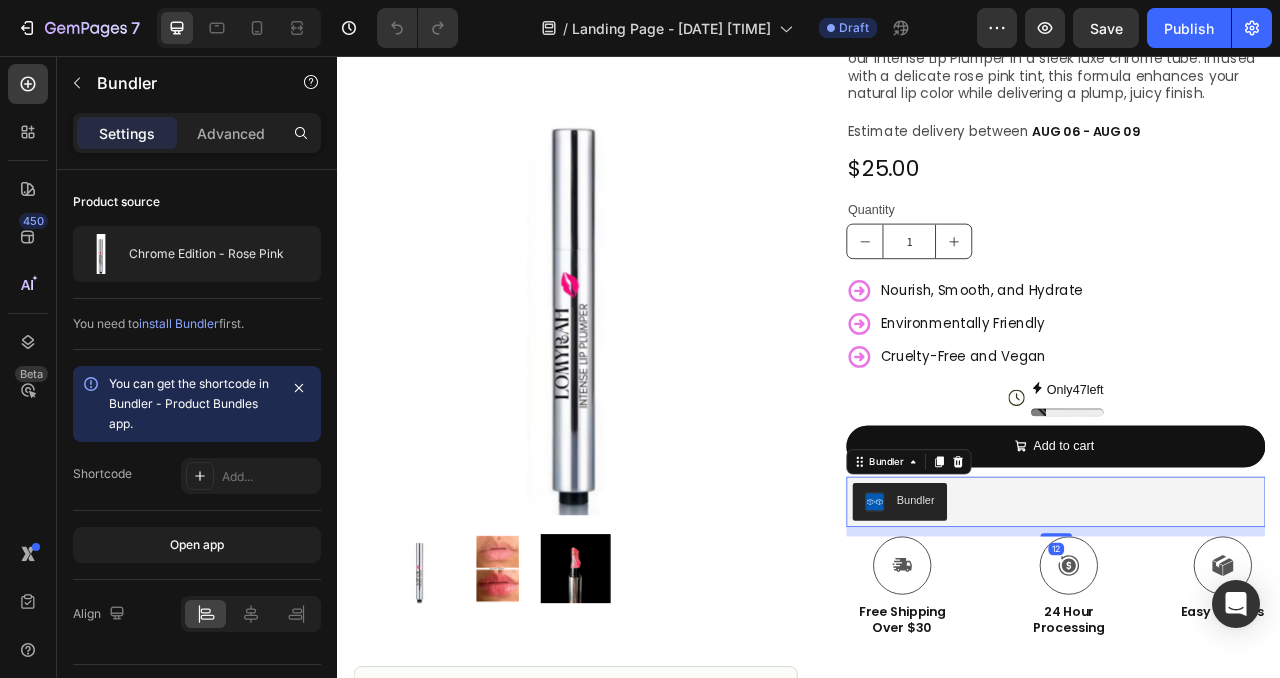 scroll, scrollTop: 372, scrollLeft: 0, axis: vertical 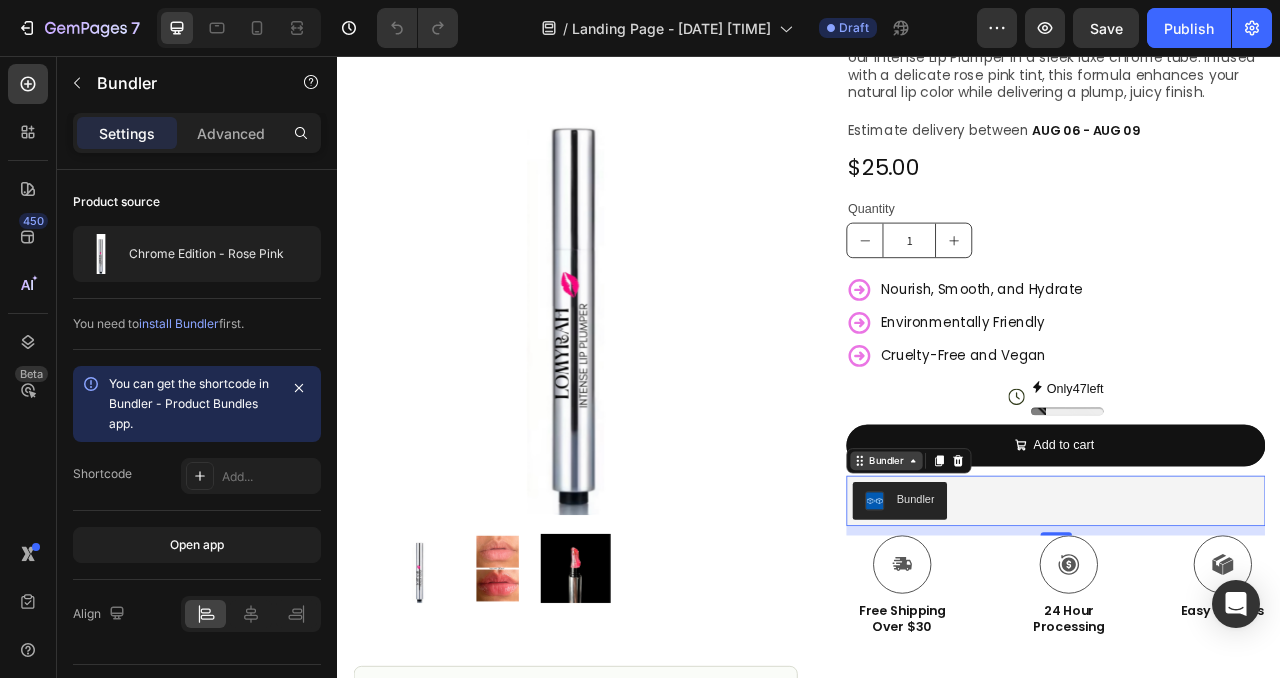 click 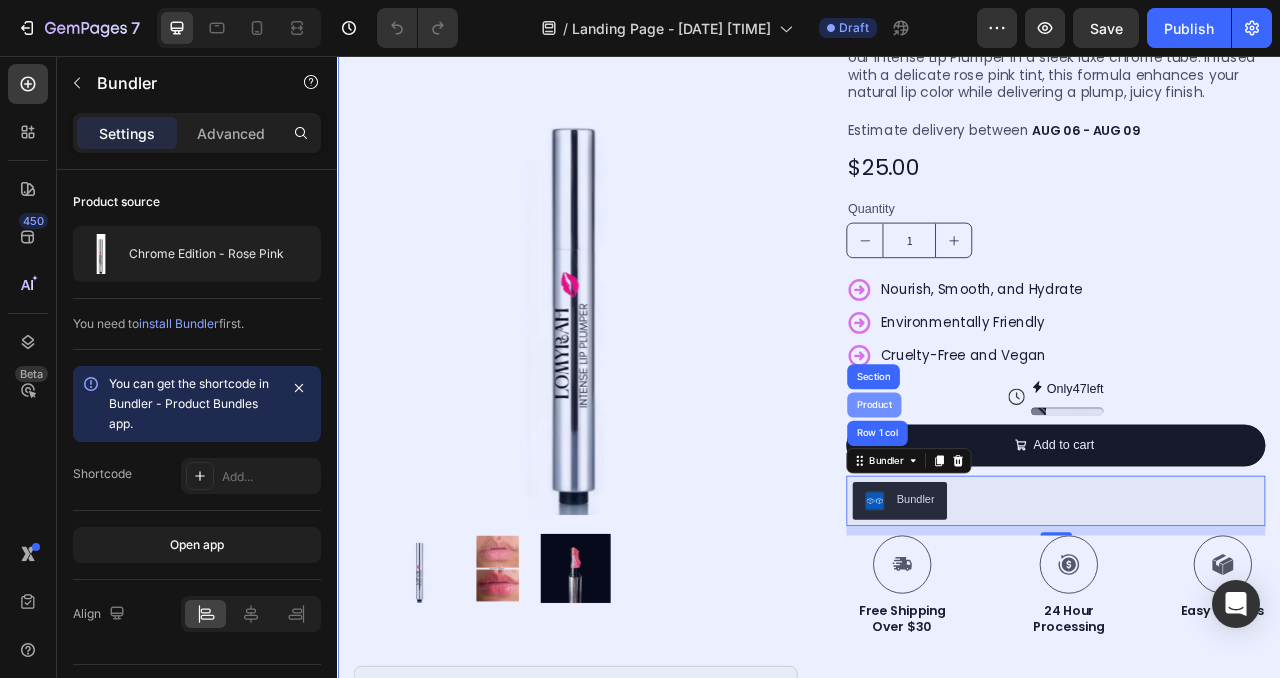 click on "Product" at bounding box center [1019, 501] 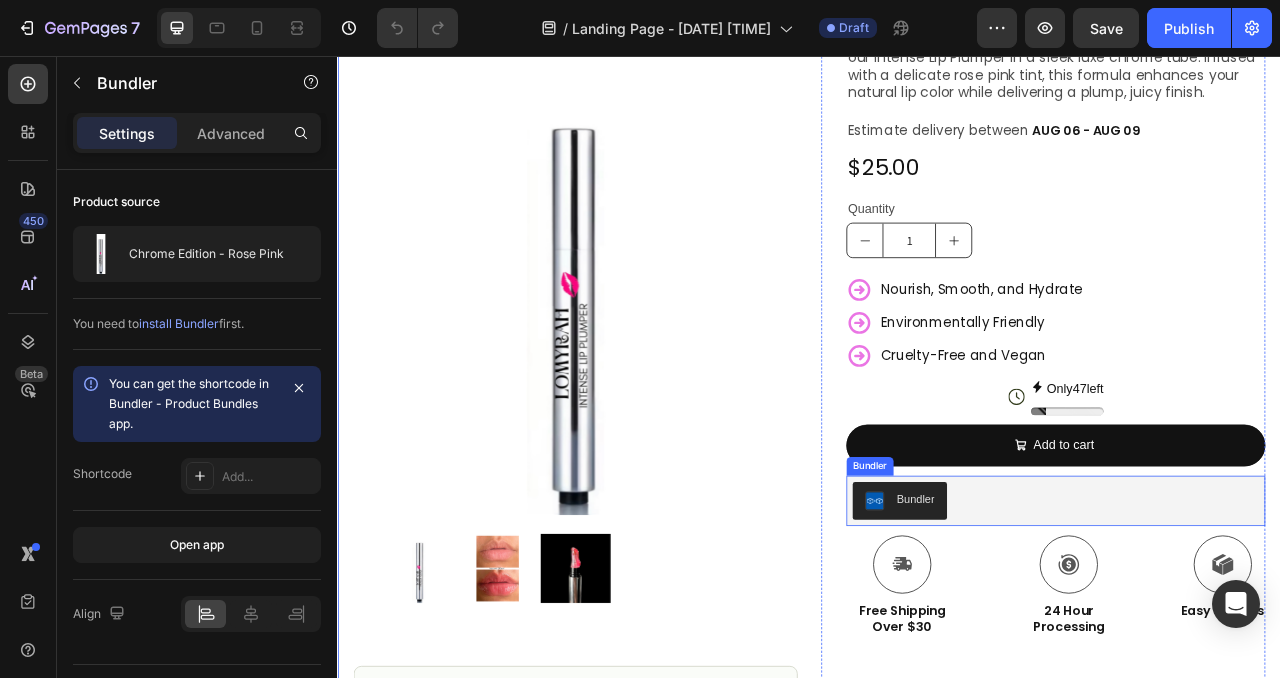 click on "Bundler" at bounding box center [1072, 621] 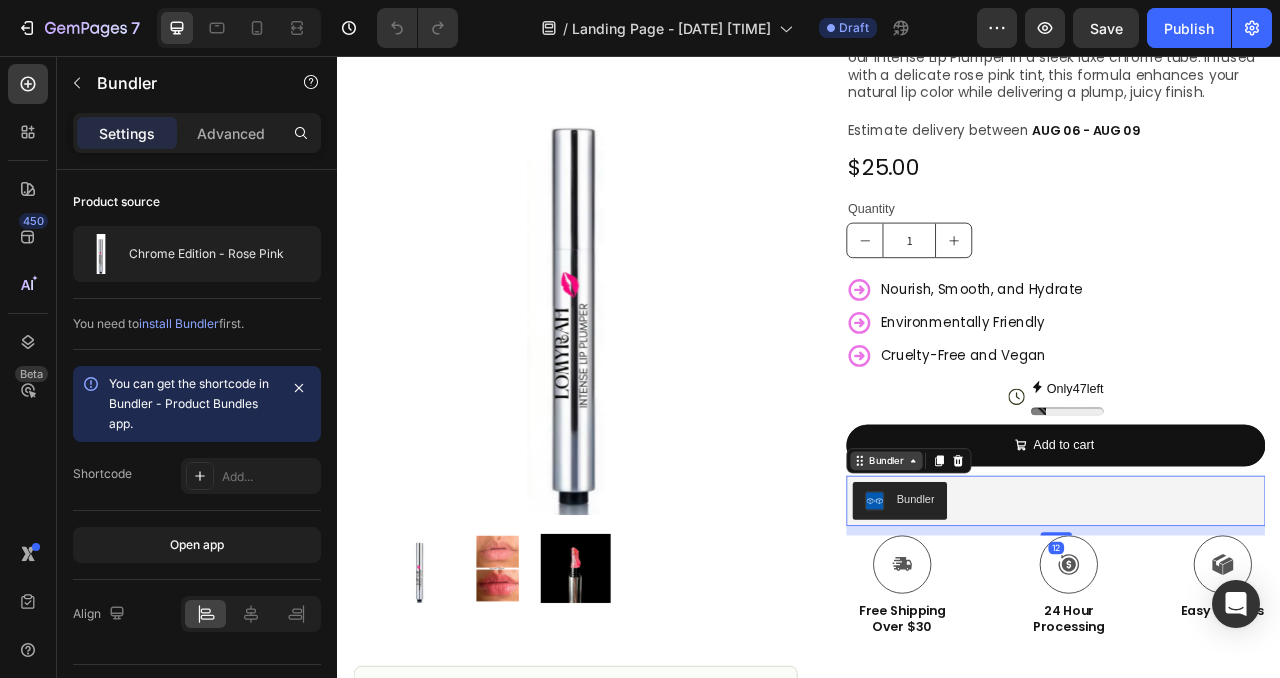 click on "Bundler" at bounding box center (1035, 572) 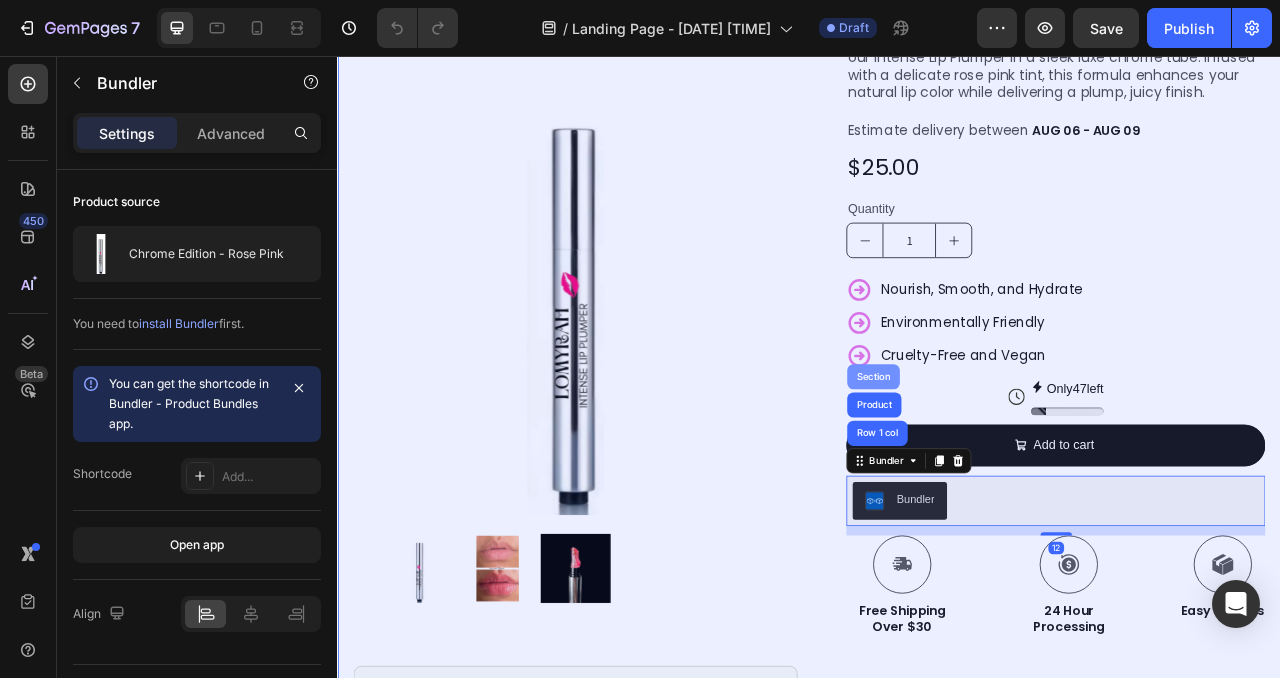 click on "Section" at bounding box center [1018, 465] 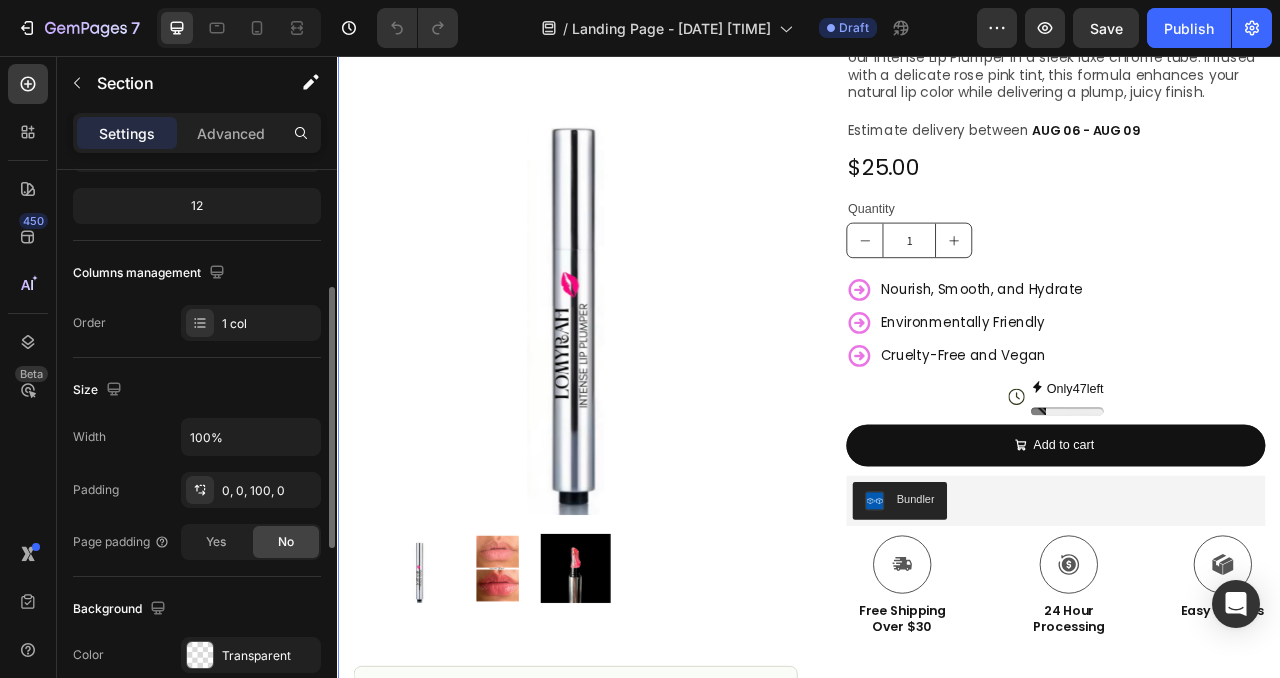 scroll, scrollTop: 246, scrollLeft: 0, axis: vertical 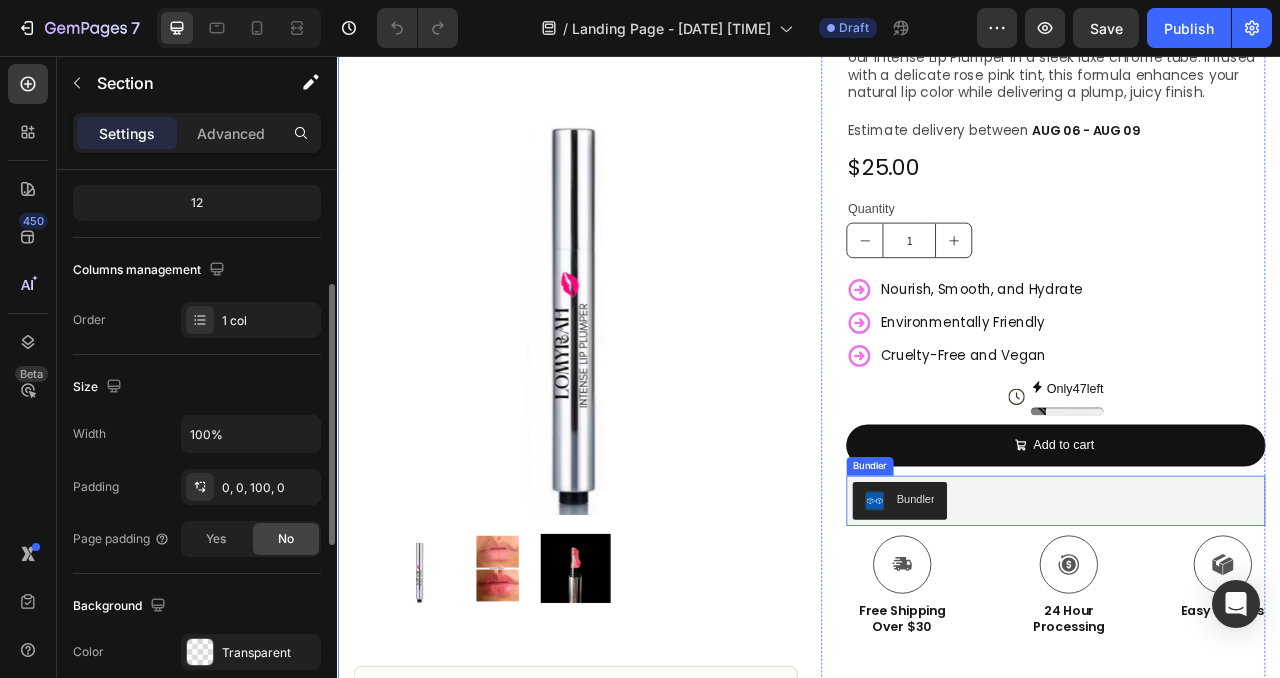 click on "Bundler" at bounding box center [1072, 621] 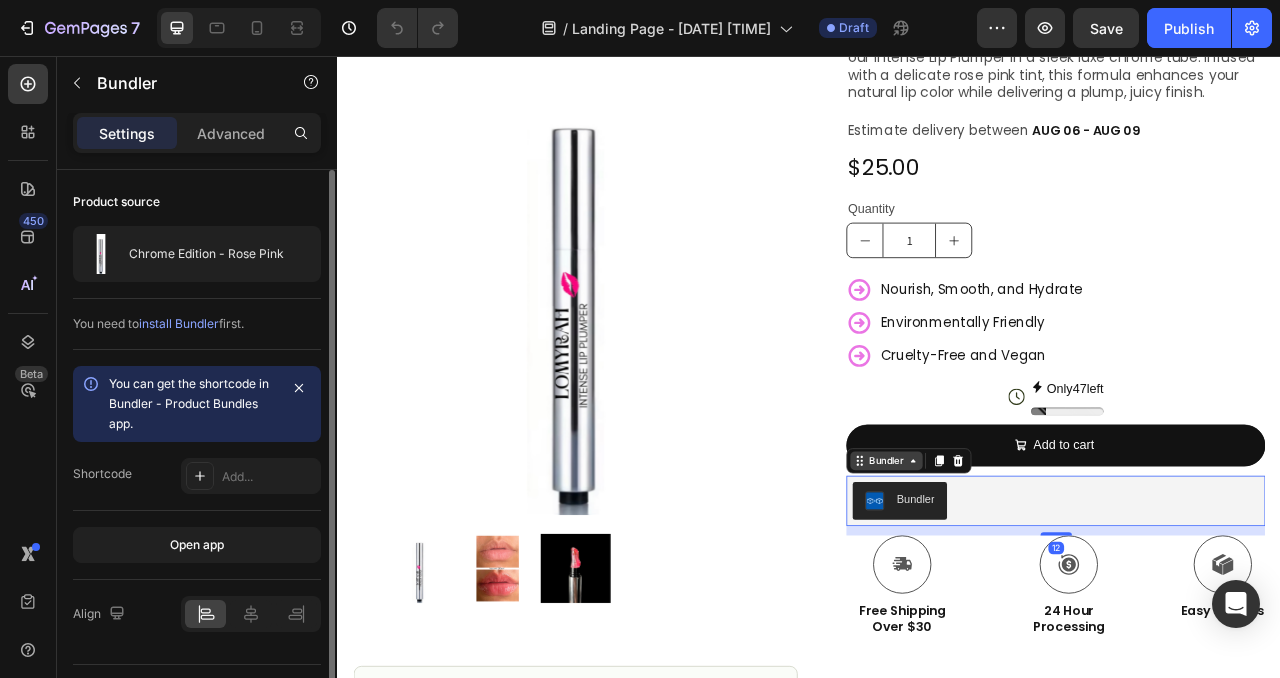 click on "Bundler" at bounding box center [1035, 572] 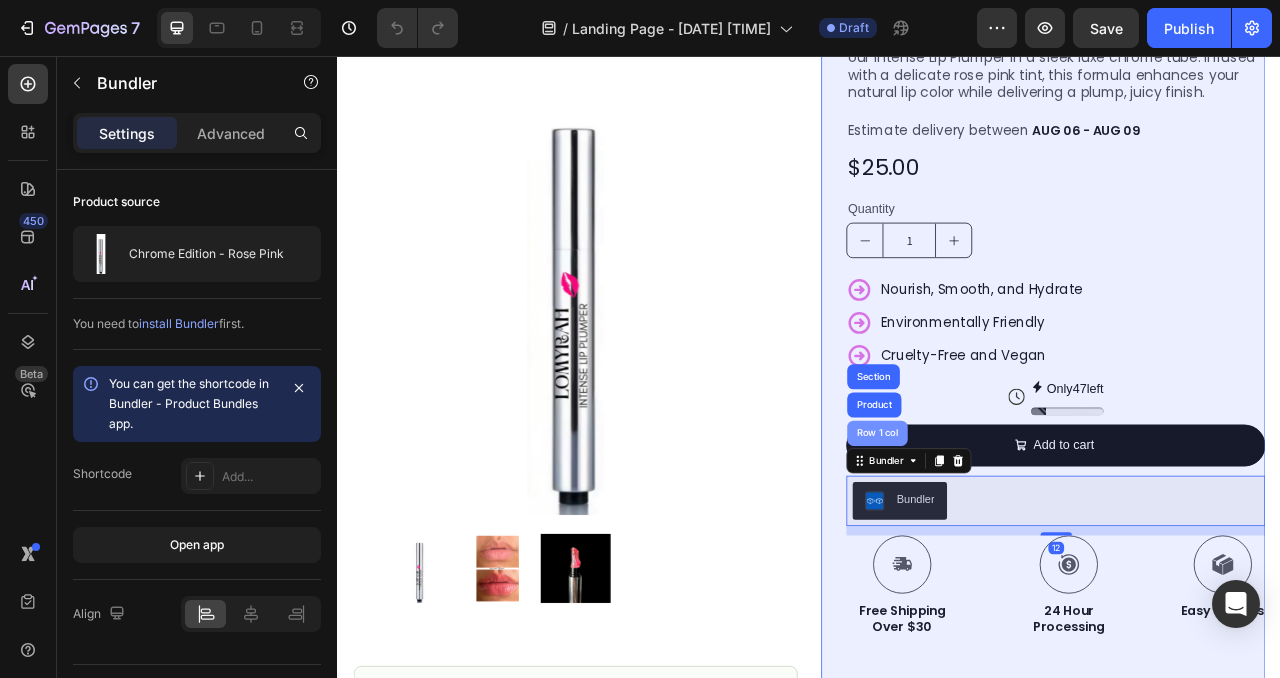 click on "Row 1 col" at bounding box center (1023, 537) 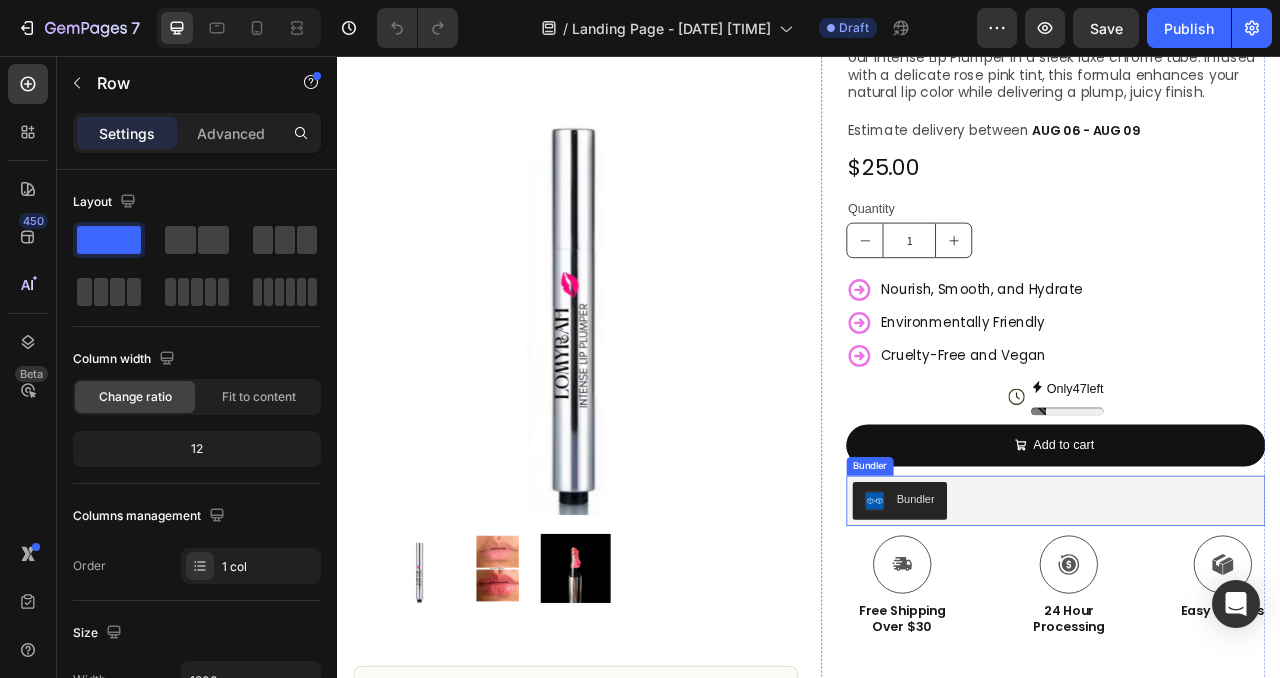click at bounding box center (1020, 623) 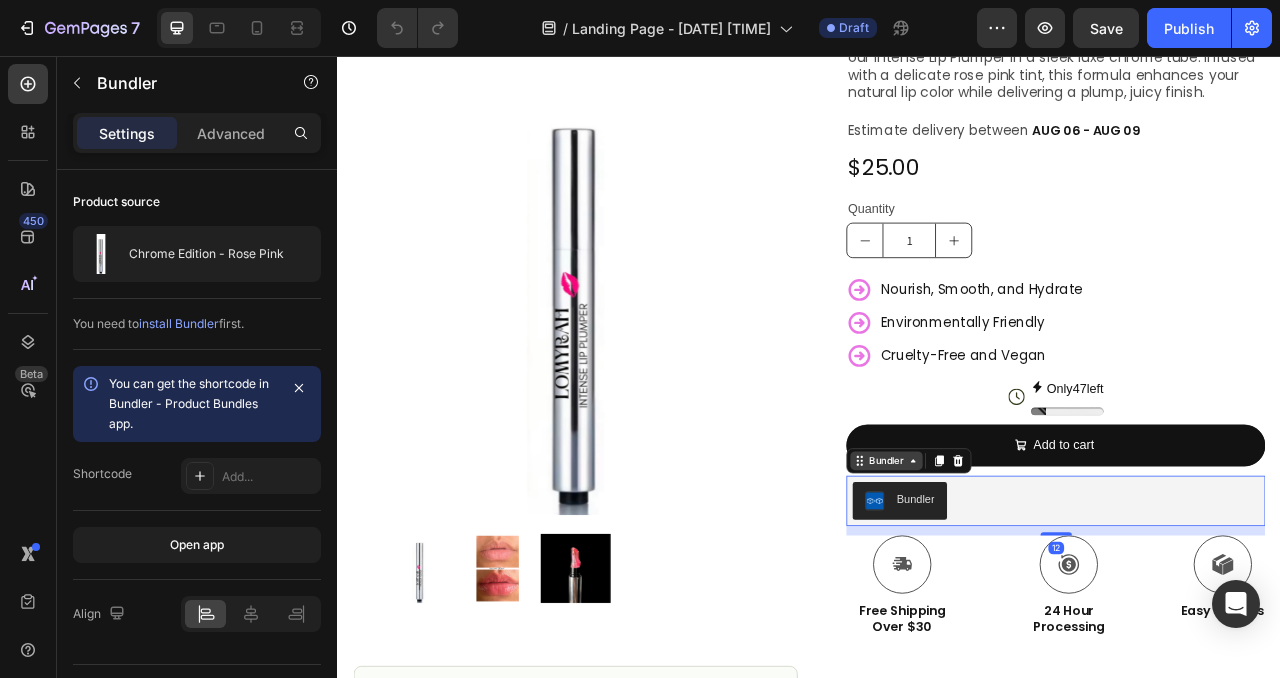 click on "Bundler" at bounding box center (1035, 572) 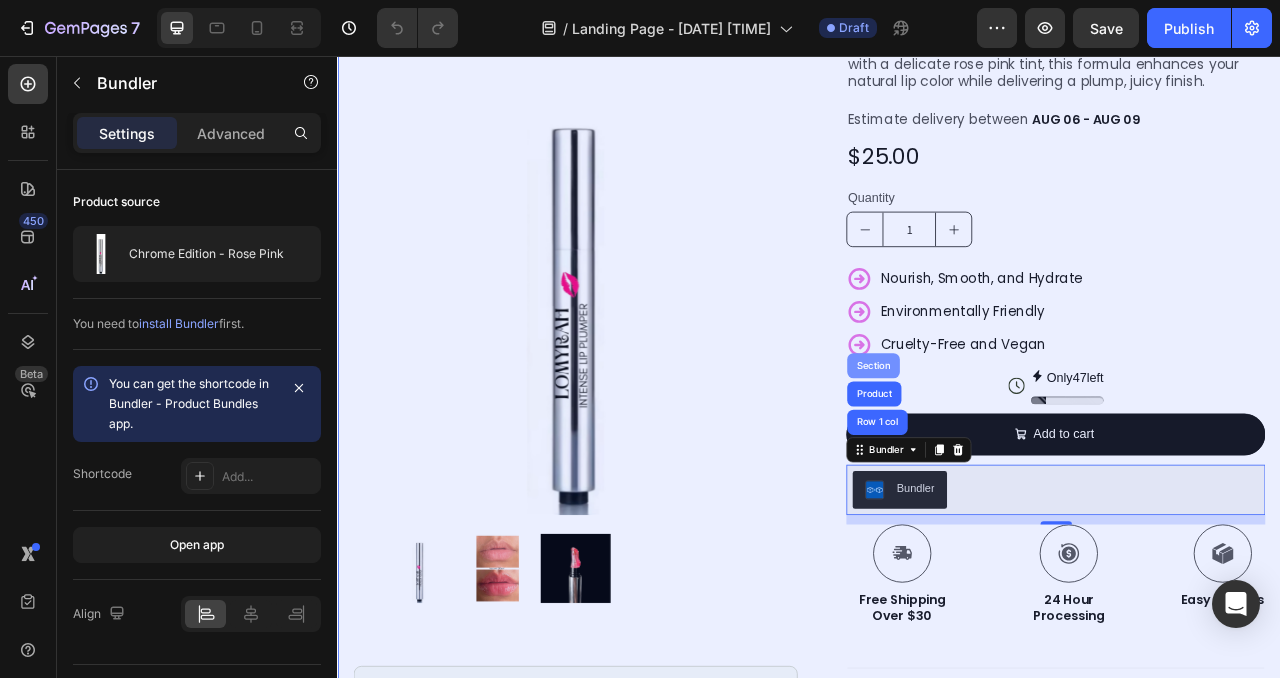 click on "Section" at bounding box center (1018, 450) 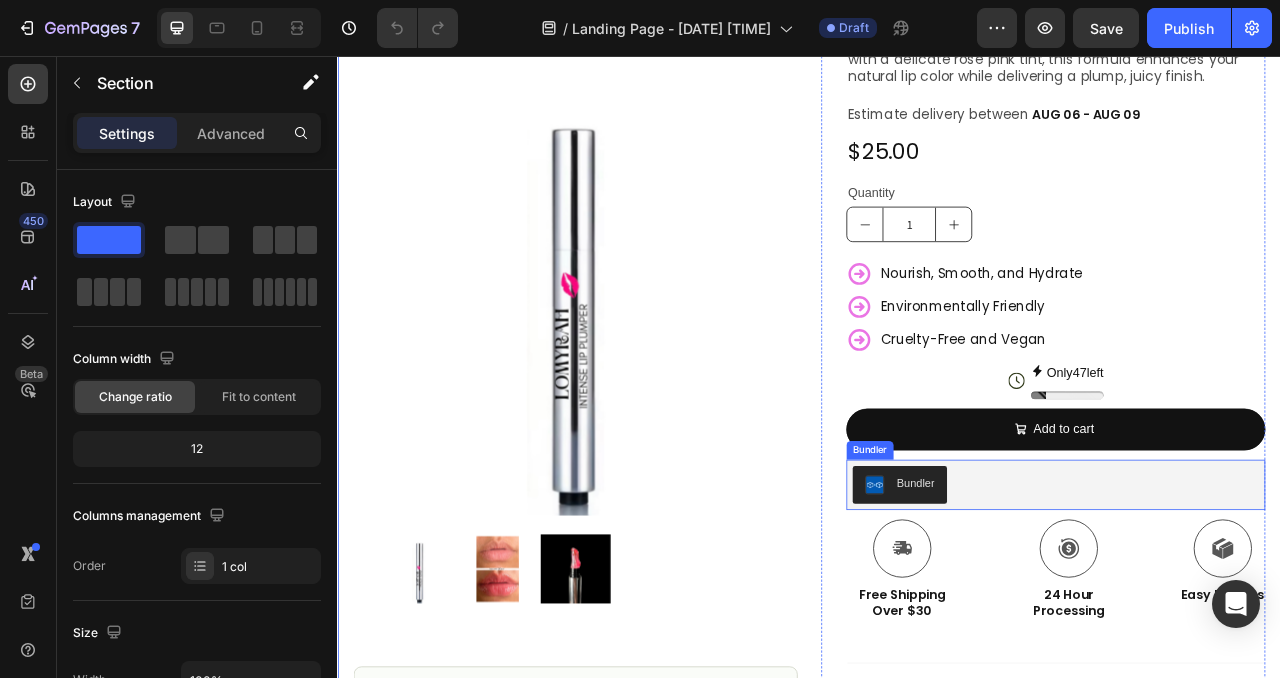 click on "Bundler" at bounding box center (1072, 600) 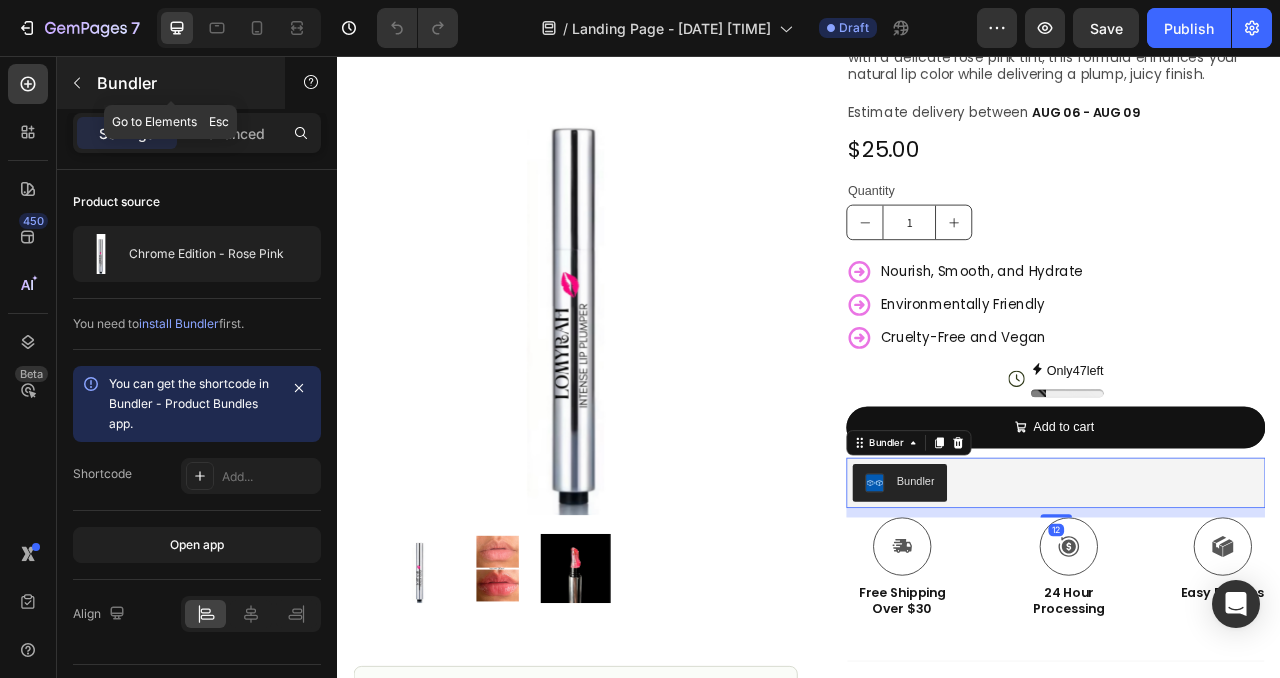 click 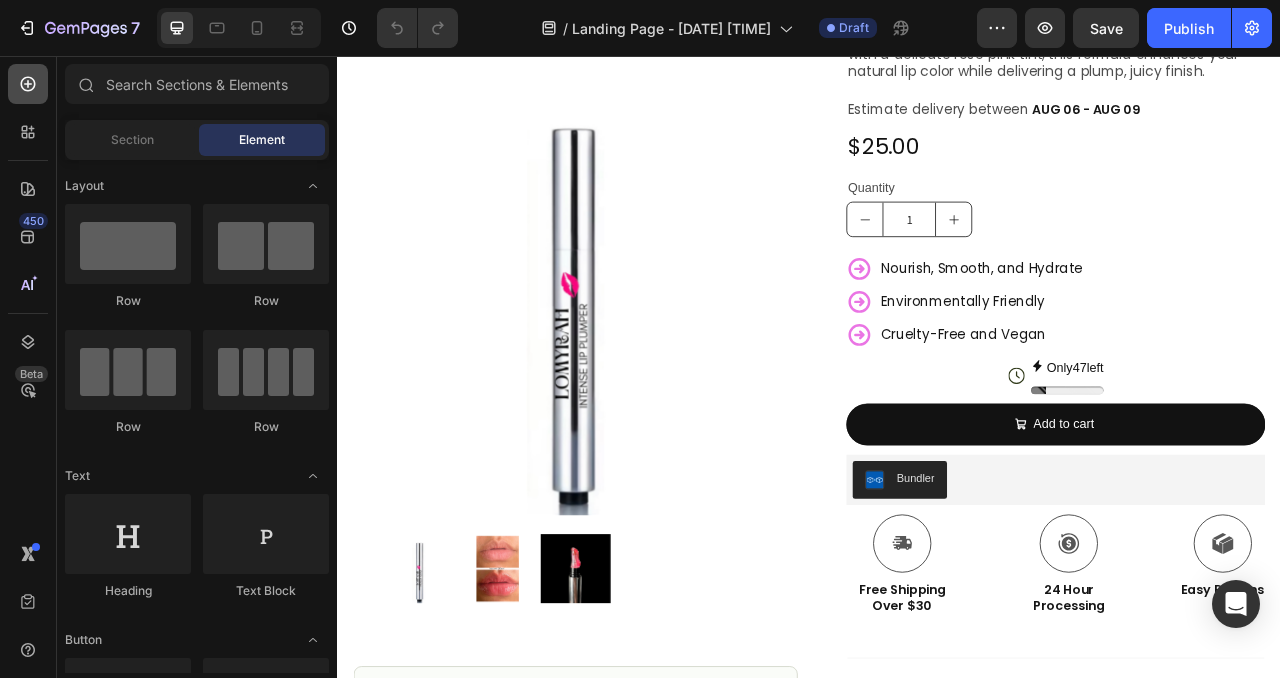 scroll, scrollTop: 401, scrollLeft: 0, axis: vertical 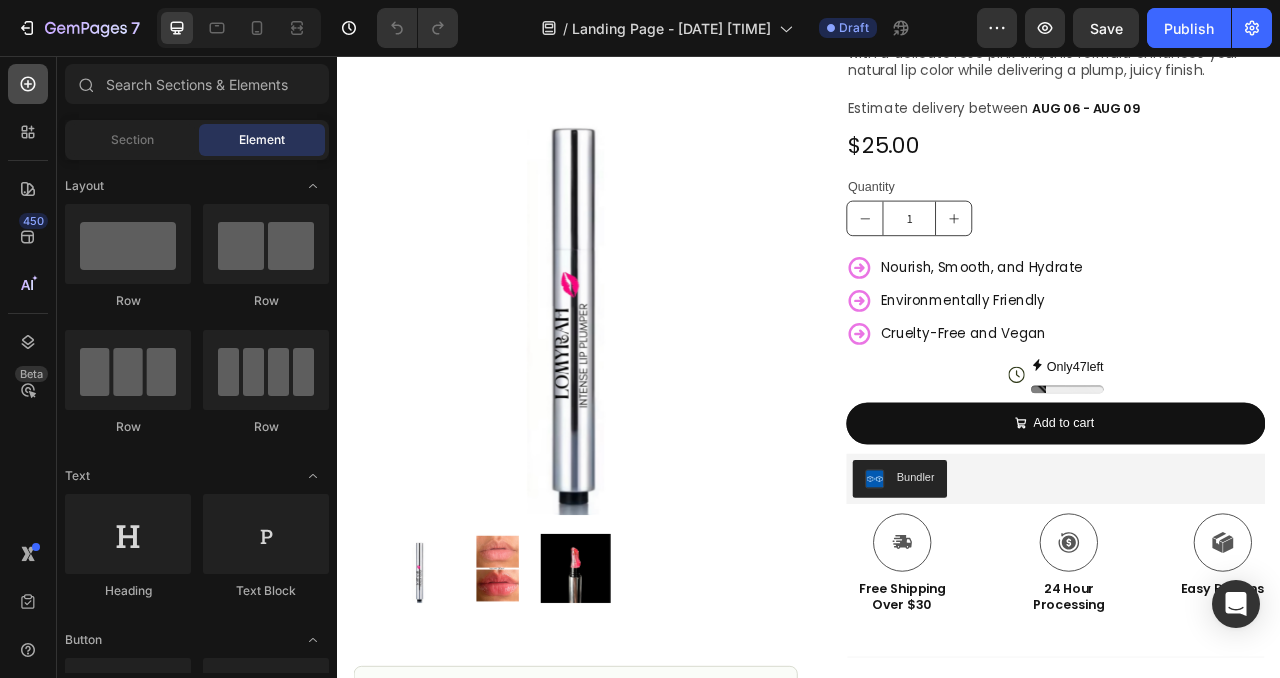 click 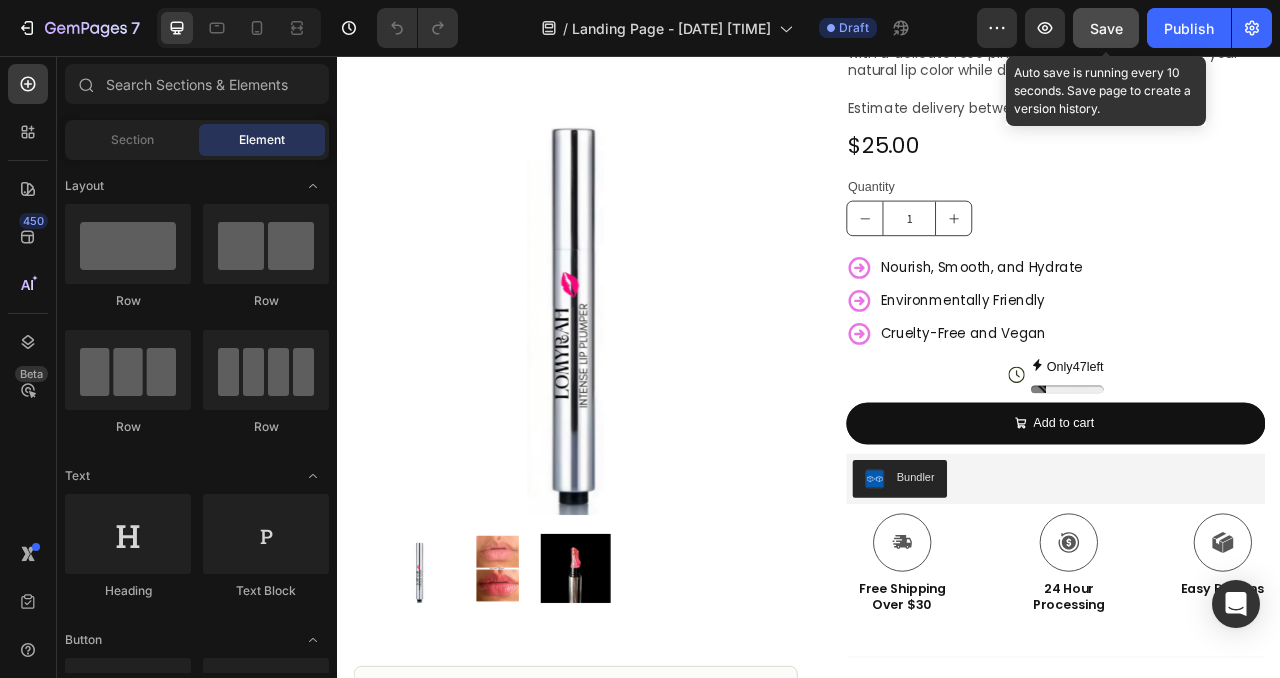 click on "Save" 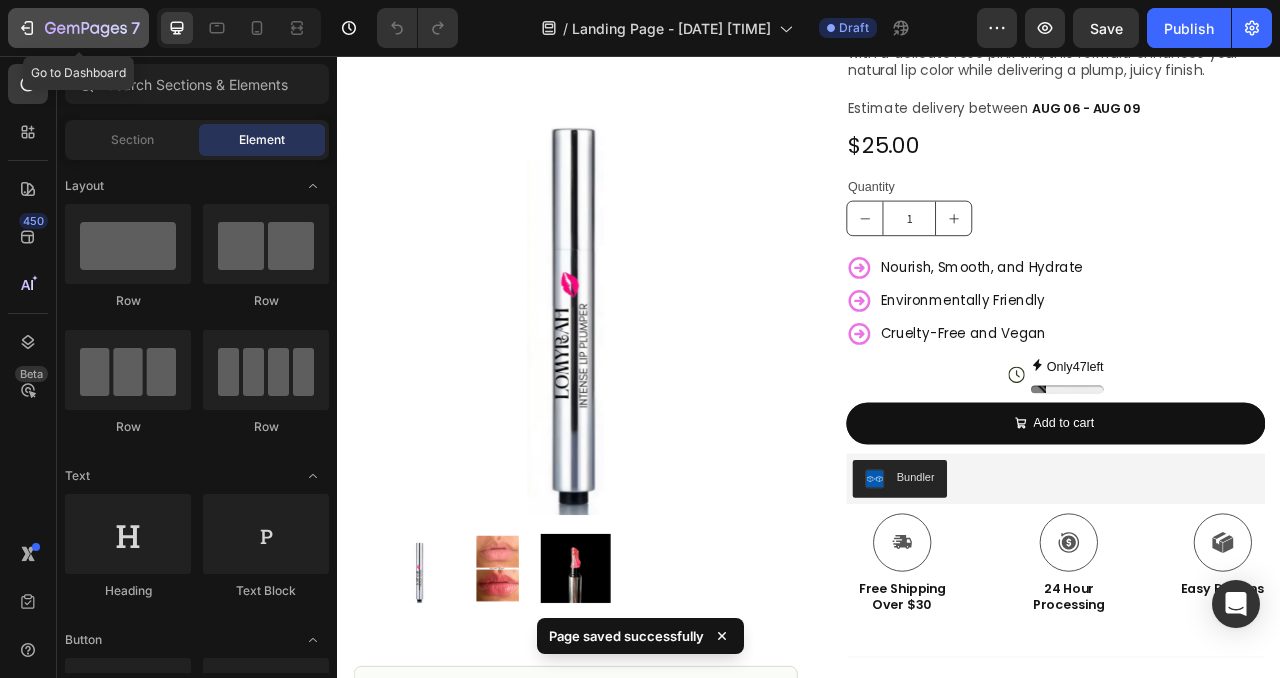 click 